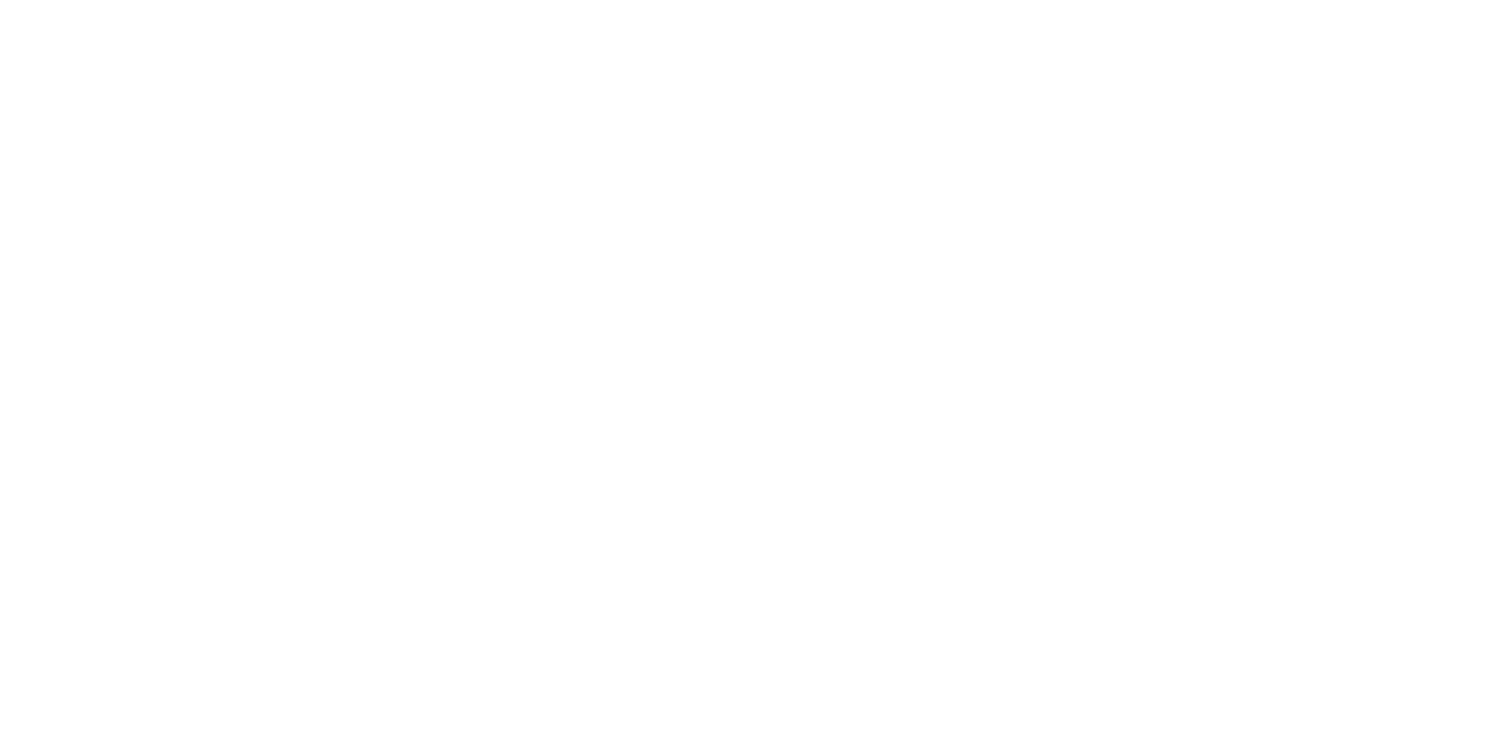 scroll, scrollTop: 0, scrollLeft: 0, axis: both 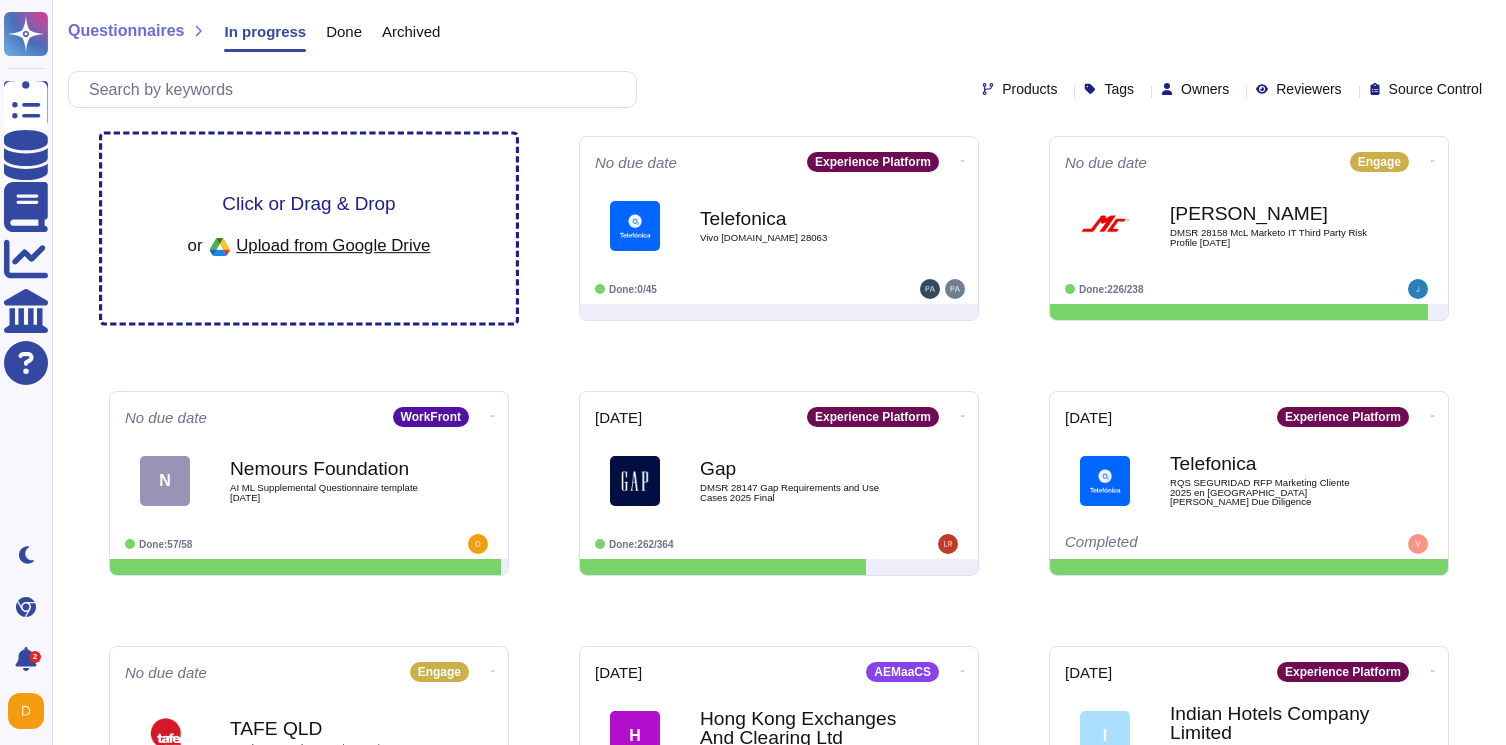 click on "Click or Drag & Drop" at bounding box center [308, 203] 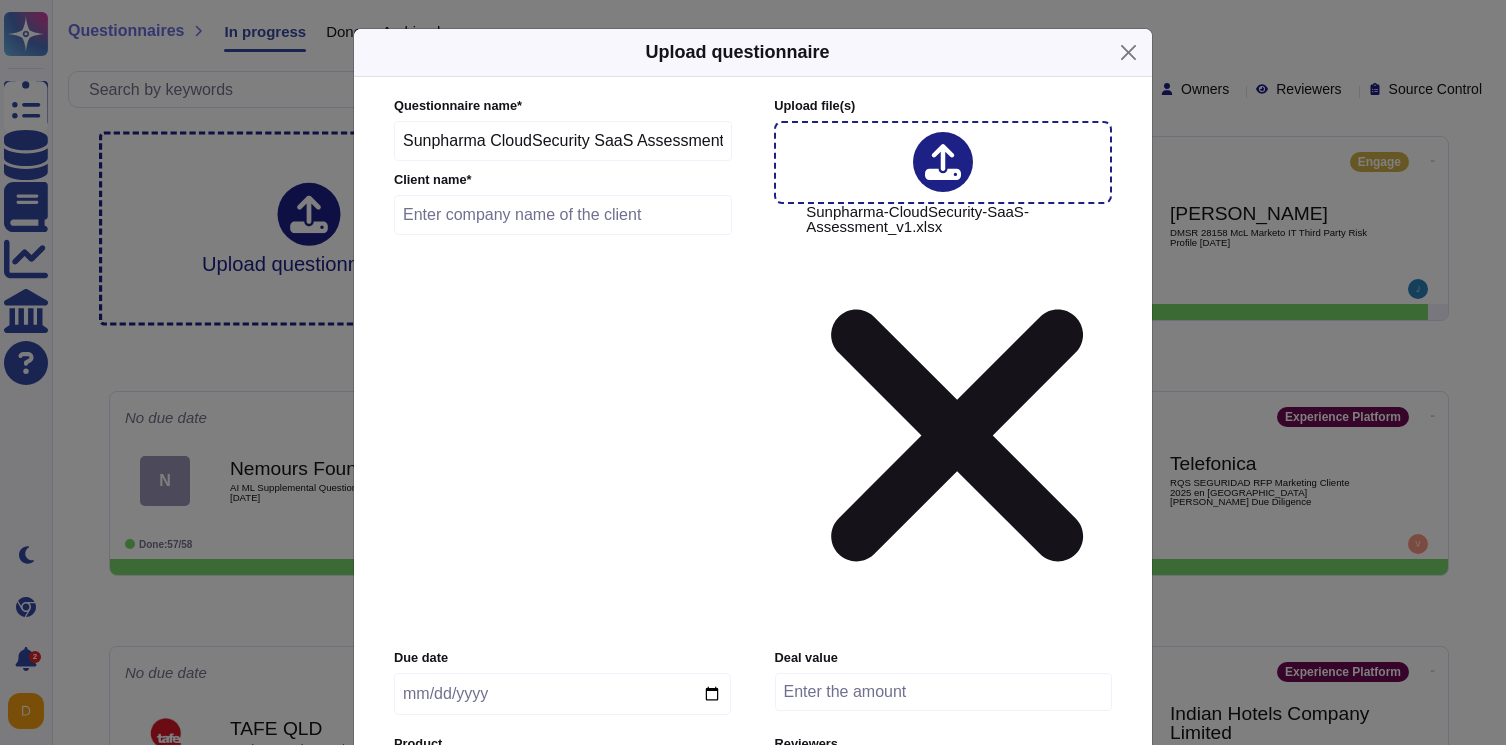 click on "Sunpharma CloudSecurity SaaS Assessment v1" at bounding box center [563, 141] 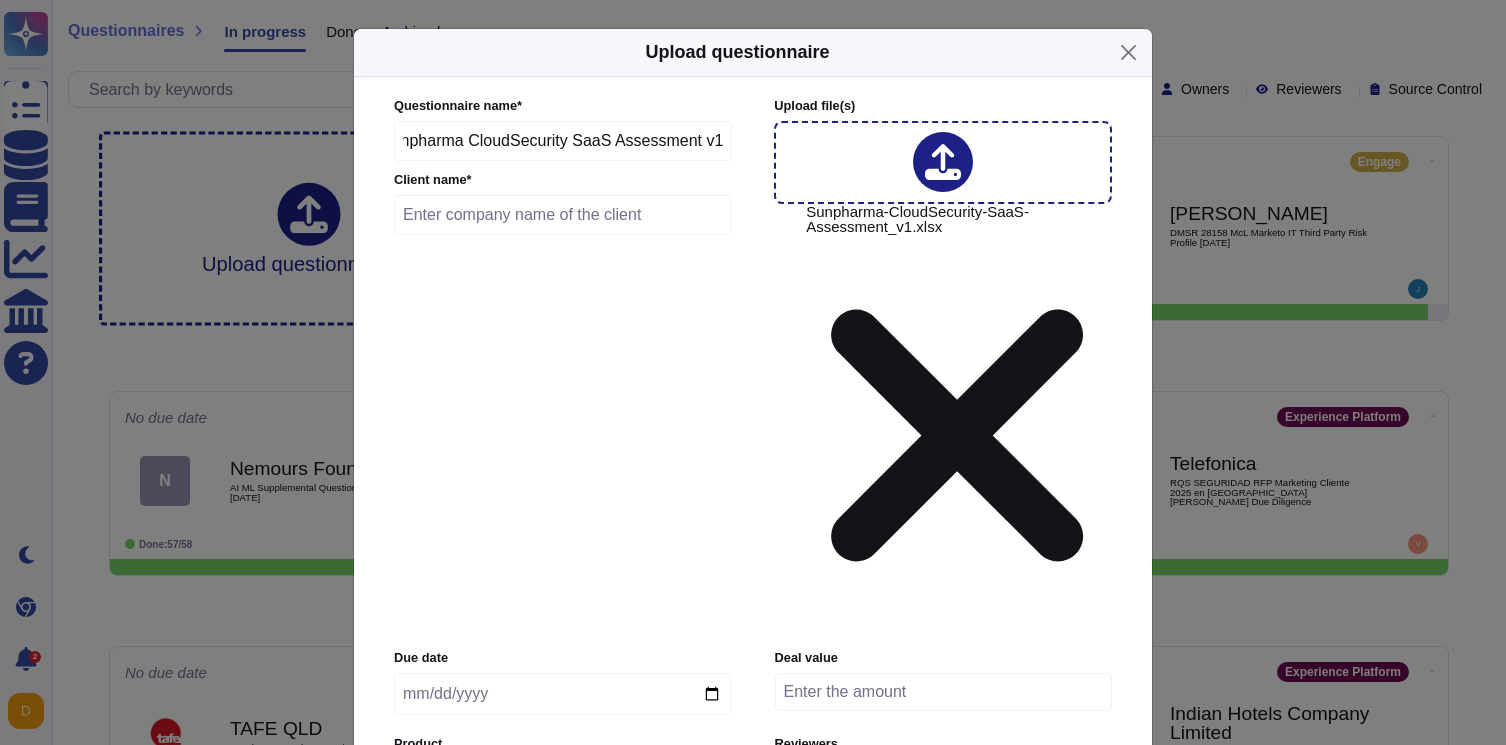 scroll, scrollTop: 0, scrollLeft: 0, axis: both 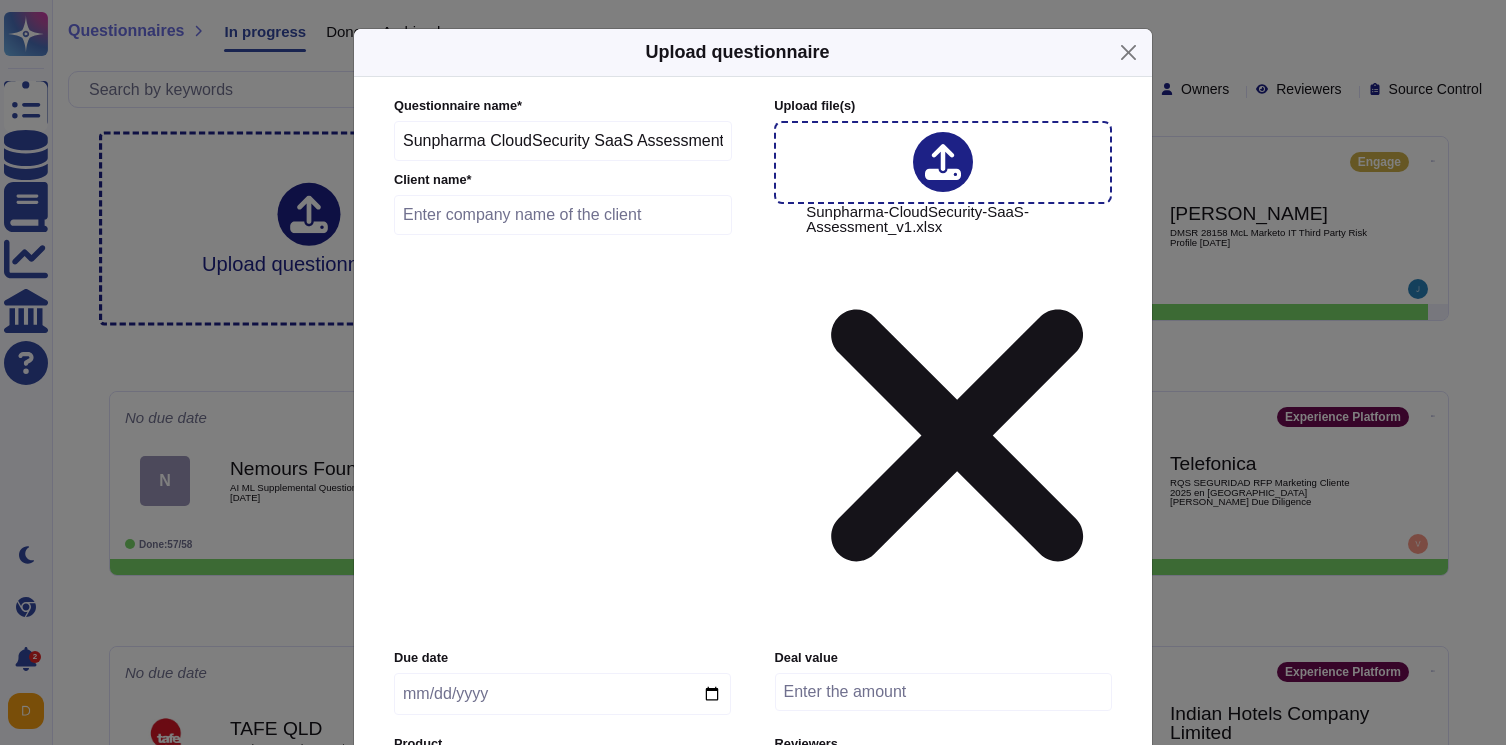 click at bounding box center (563, 215) 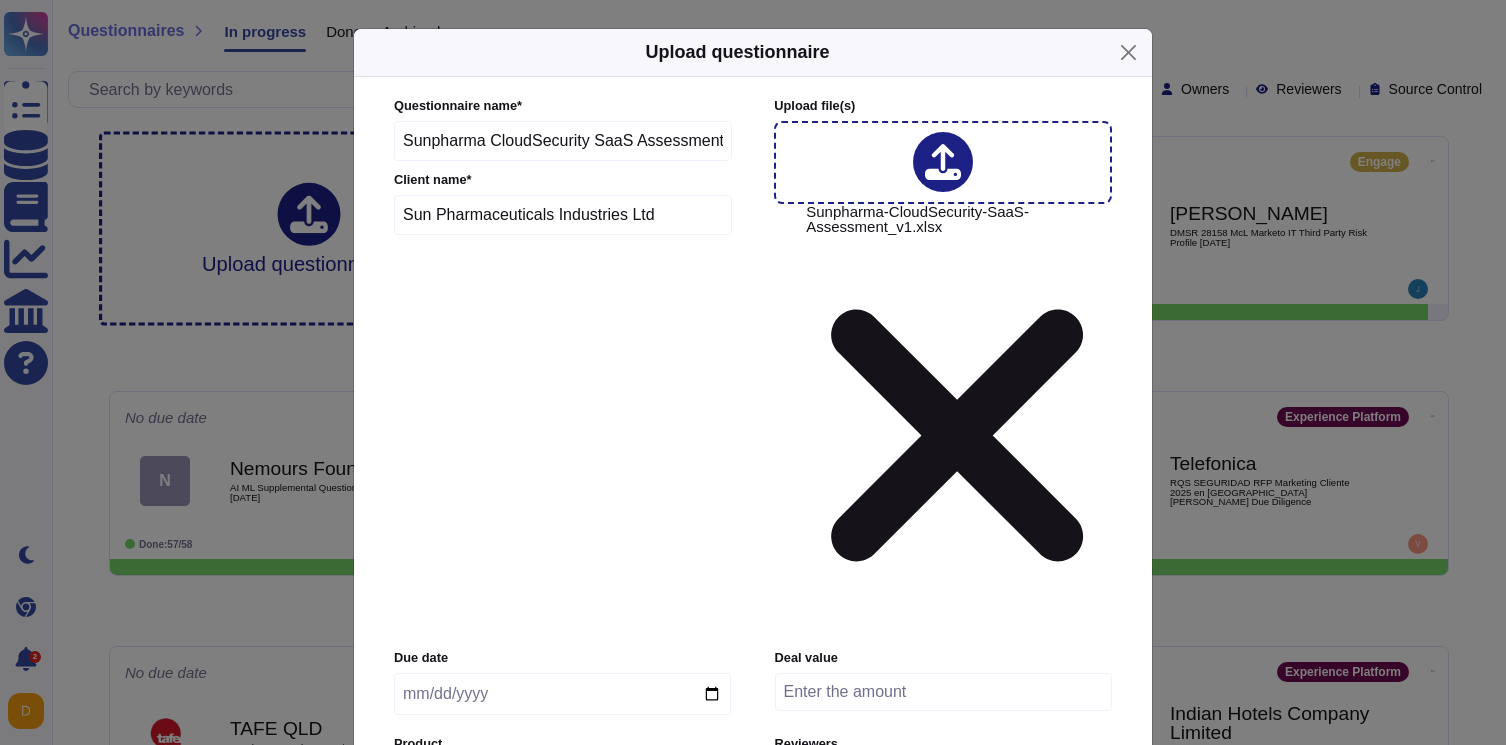 drag, startPoint x: 404, startPoint y: 257, endPoint x: 660, endPoint y: 250, distance: 256.09567 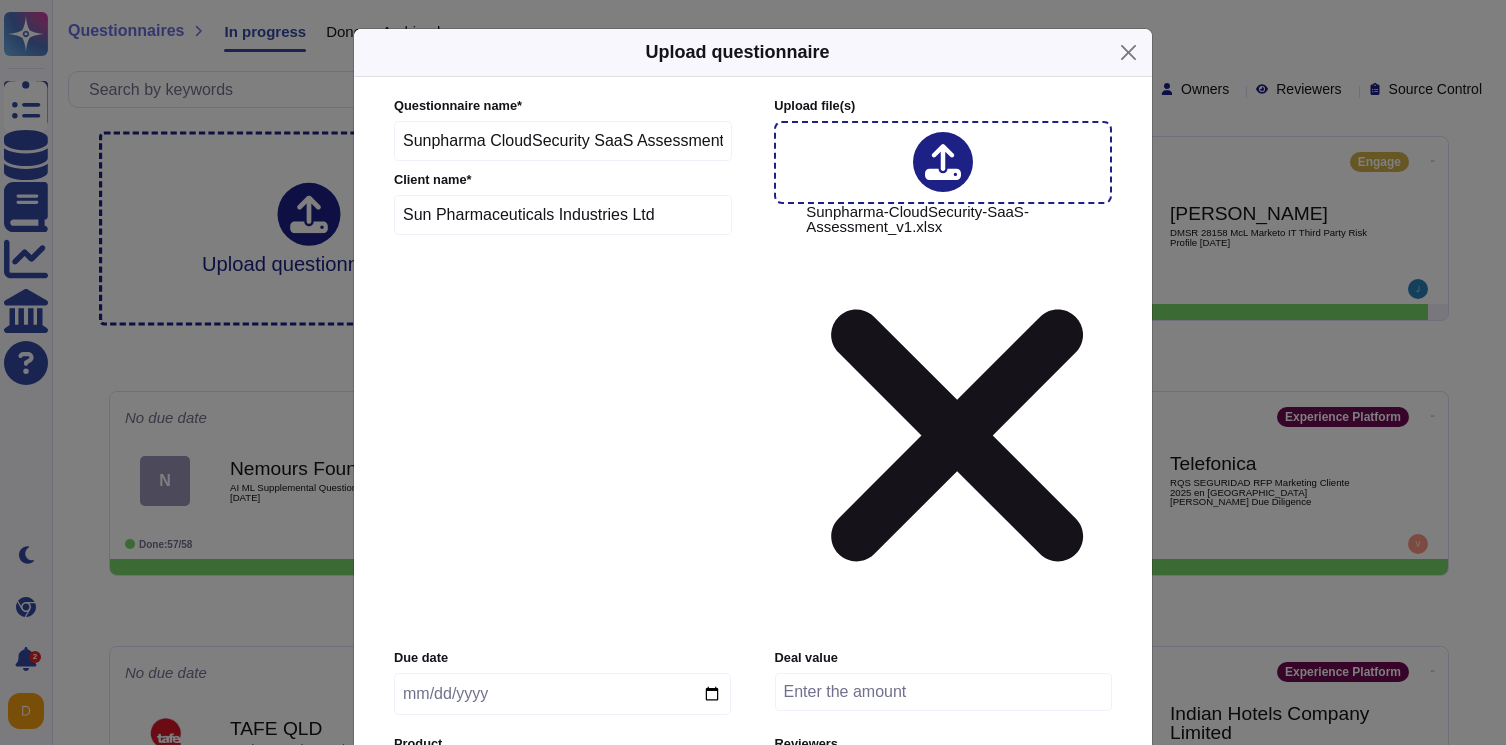 type on "Sun Pharmaceuticals Industries Ltd" 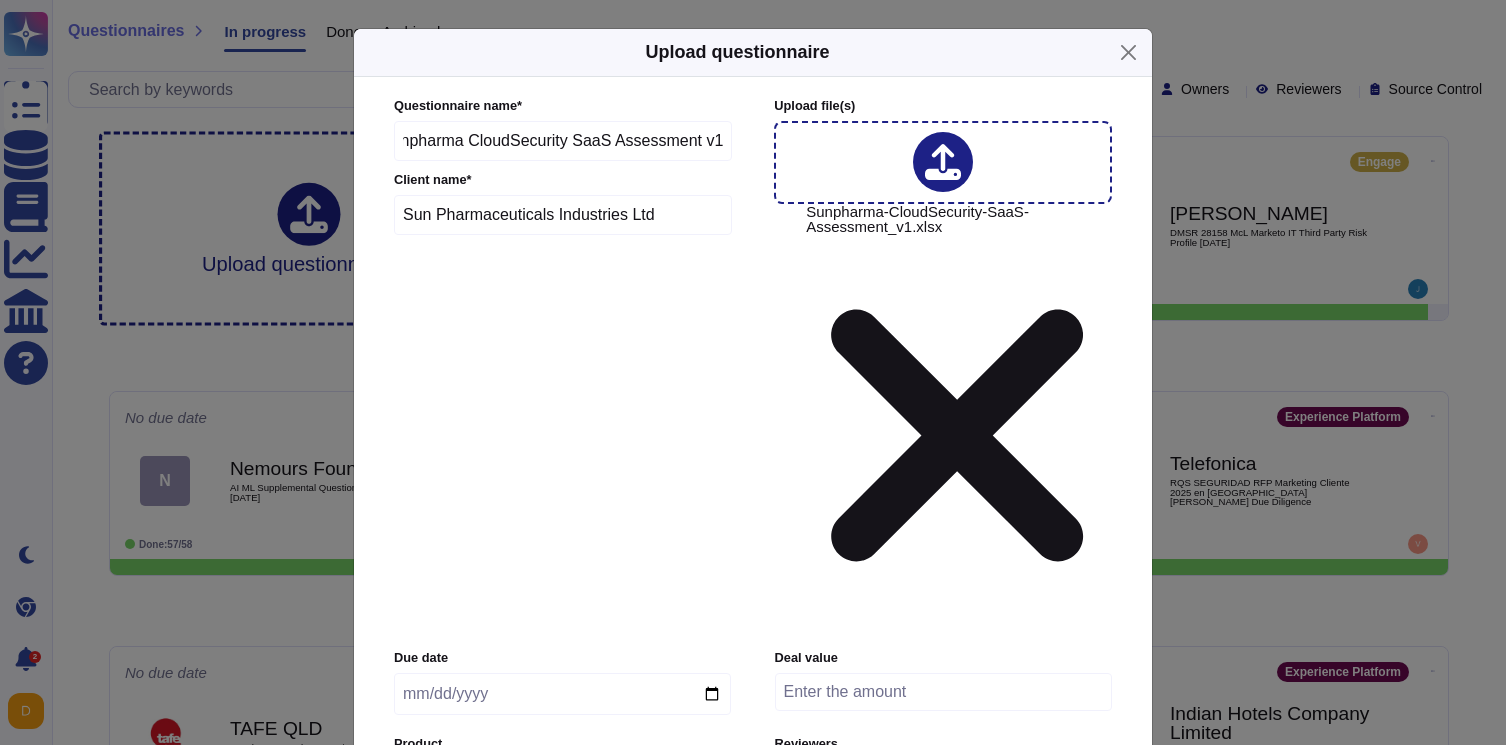 drag, startPoint x: 532, startPoint y: 184, endPoint x: 735, endPoint y: 193, distance: 203.1994 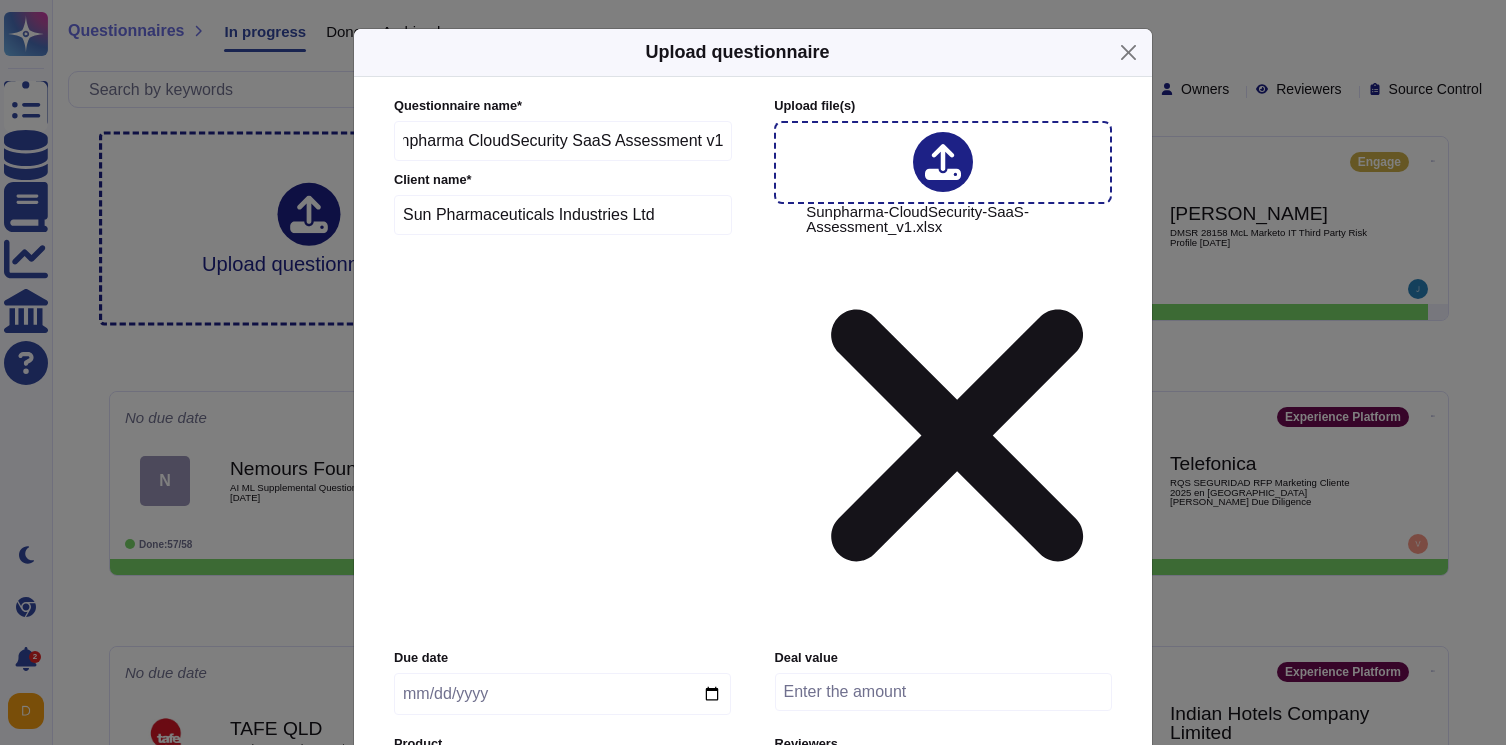 click on "Sunpharma CloudSecurity SaaS Assessment v1" at bounding box center (563, 141) 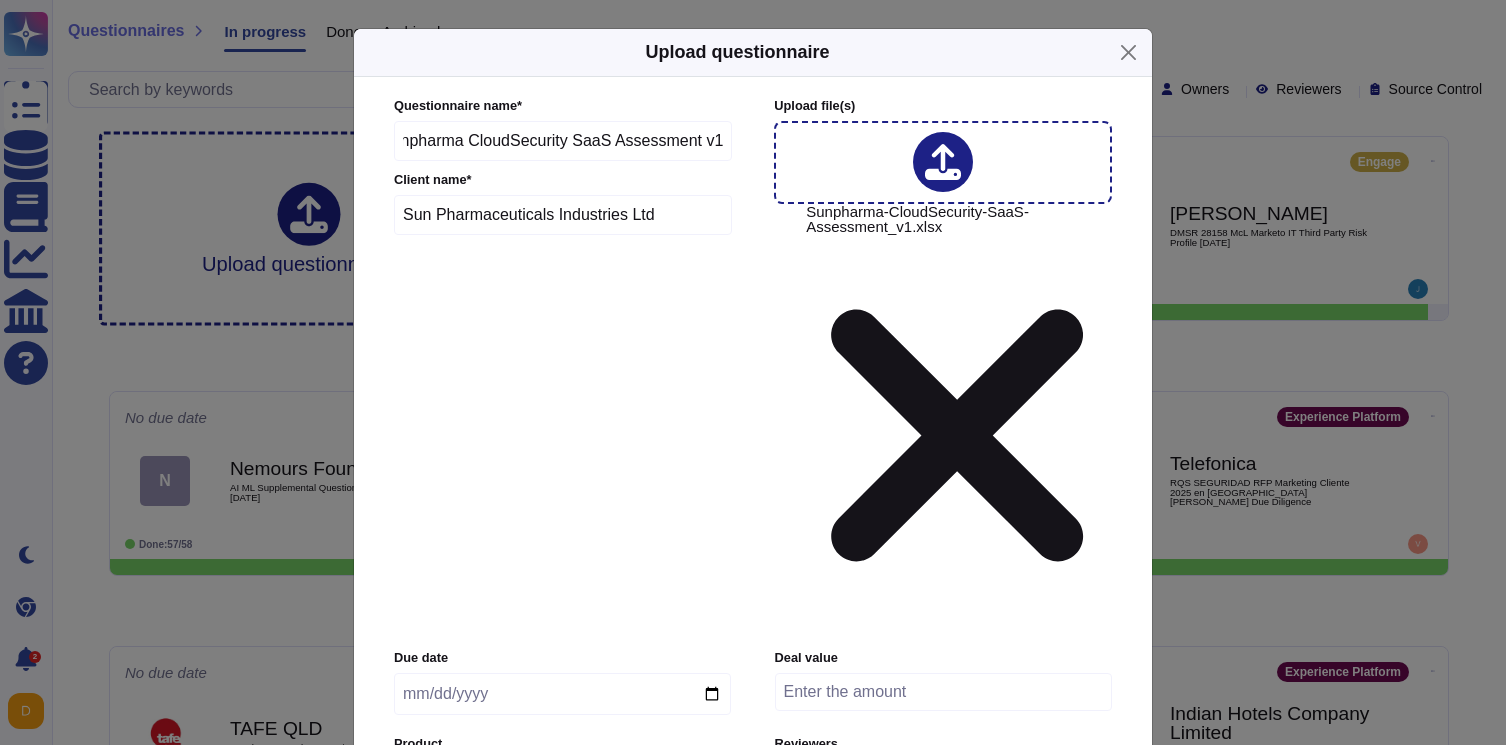 scroll, scrollTop: 0, scrollLeft: 0, axis: both 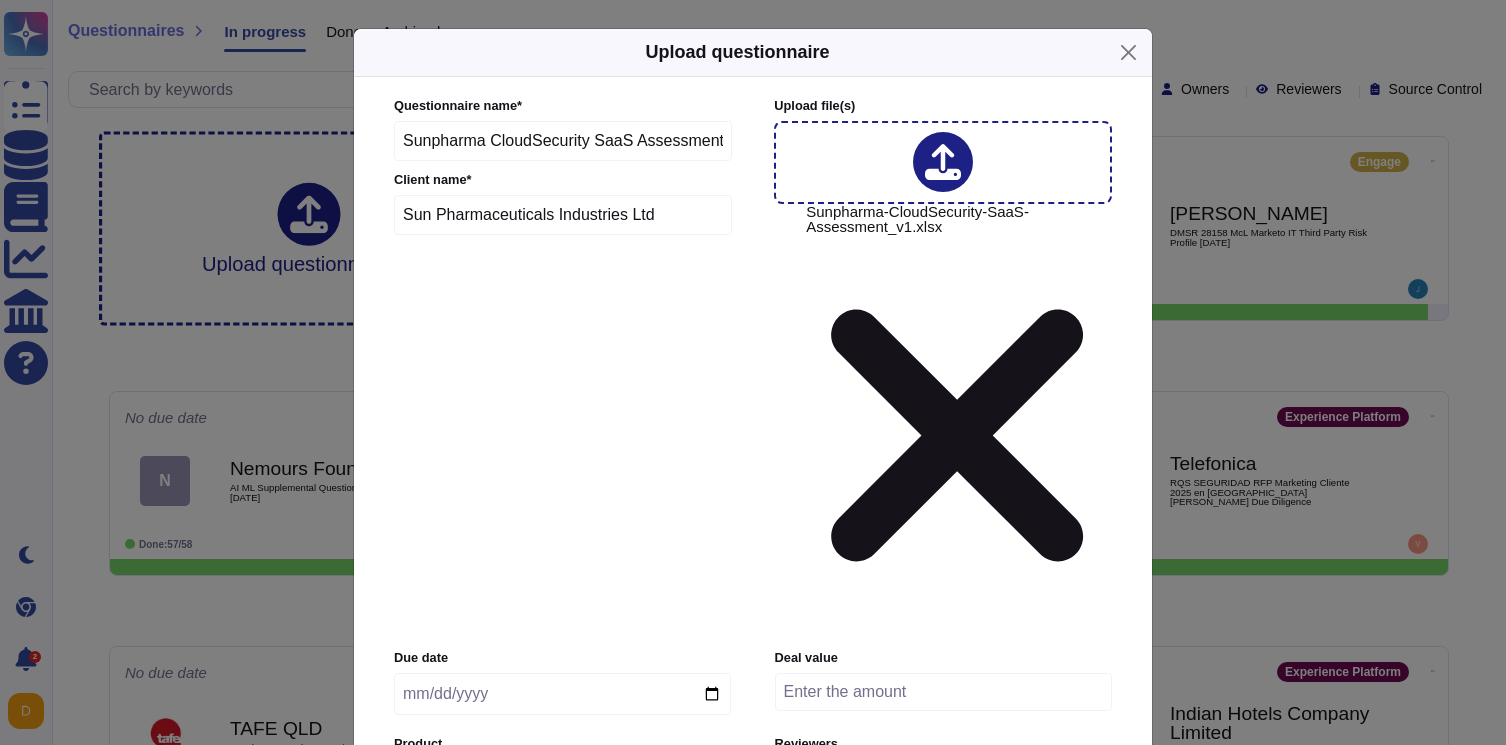 drag, startPoint x: 661, startPoint y: 259, endPoint x: 428, endPoint y: 259, distance: 233 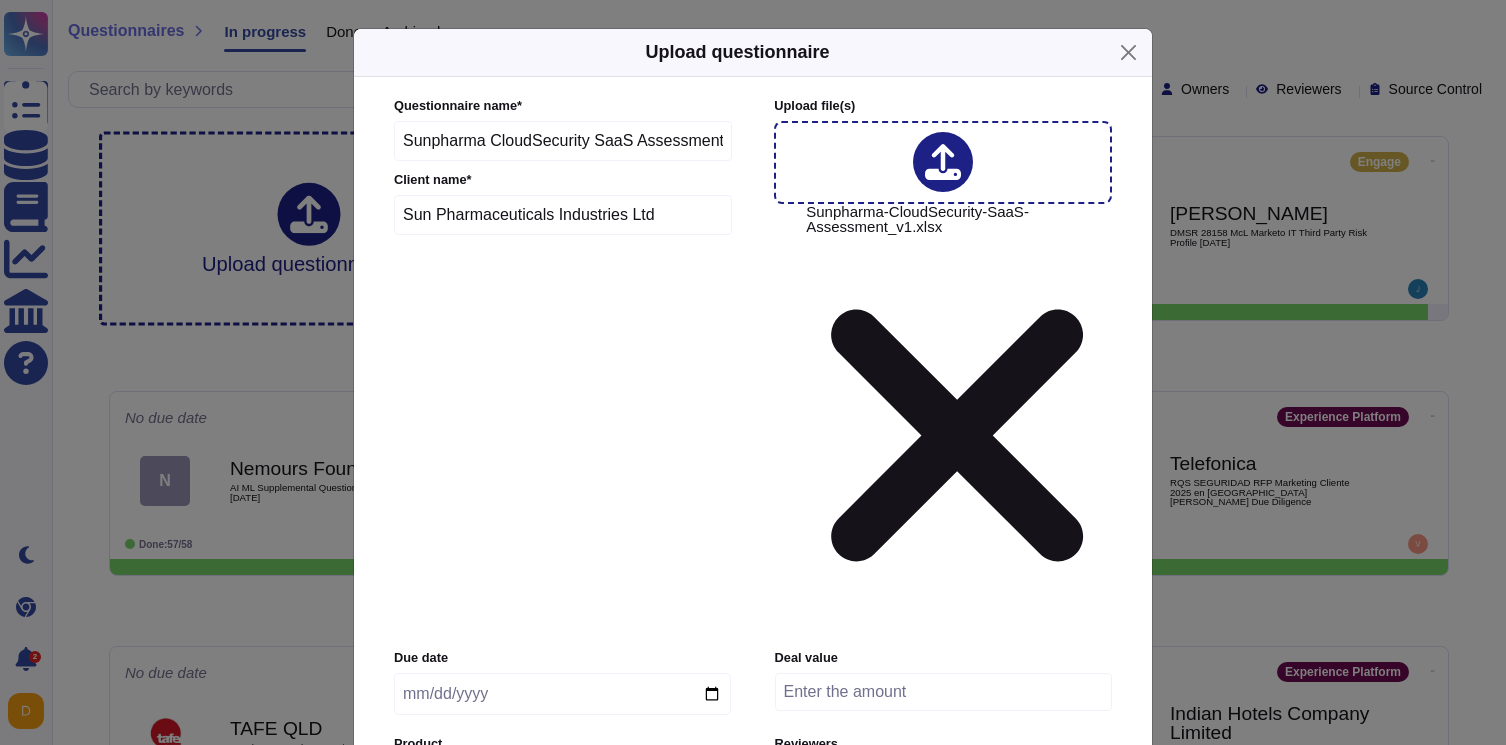 click at bounding box center [562, 694] 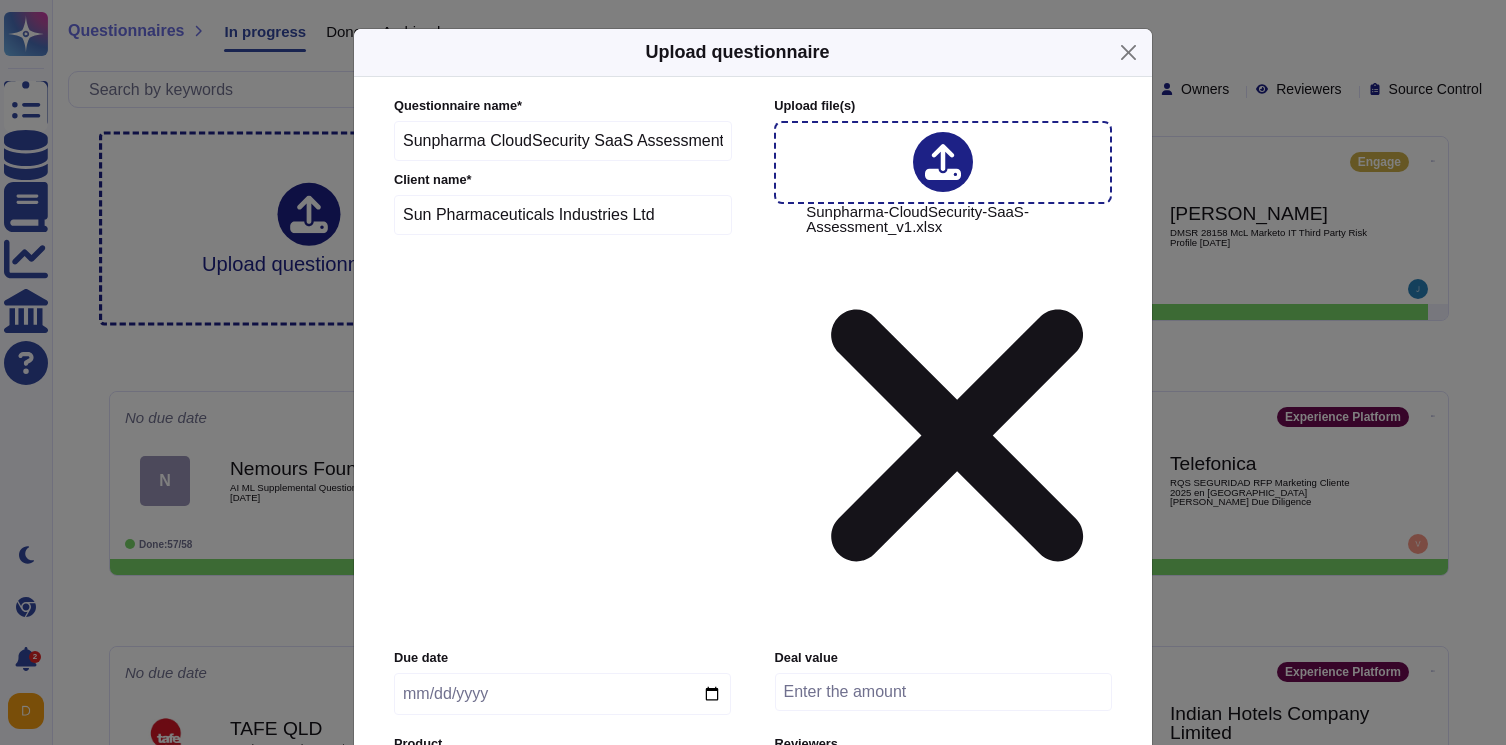 click on "Questionnaire name * Sunpharma CloudSecurity SaaS Assessment v1 Client name * Sun Pharmaceuticals Industries Ltd     Upload file (s) Sunpharma-CloudSecurity-SaaS-Assessment_v1.xlsx     Due date Deal value Product Adobe Wide Reviewers Users Tags Tags More options Automatically format file when possible Automatically assign teams on questions Keep existing answers from the file Require a review of existing answers (recommended for questionnaires to be filled out) Auto-approve existing answers (recommended for already filled out questionnaires) Use this questionnaire as a source of suggestions Use anonymization filter on the suggestions File Password (optional)" at bounding box center [753, 515] 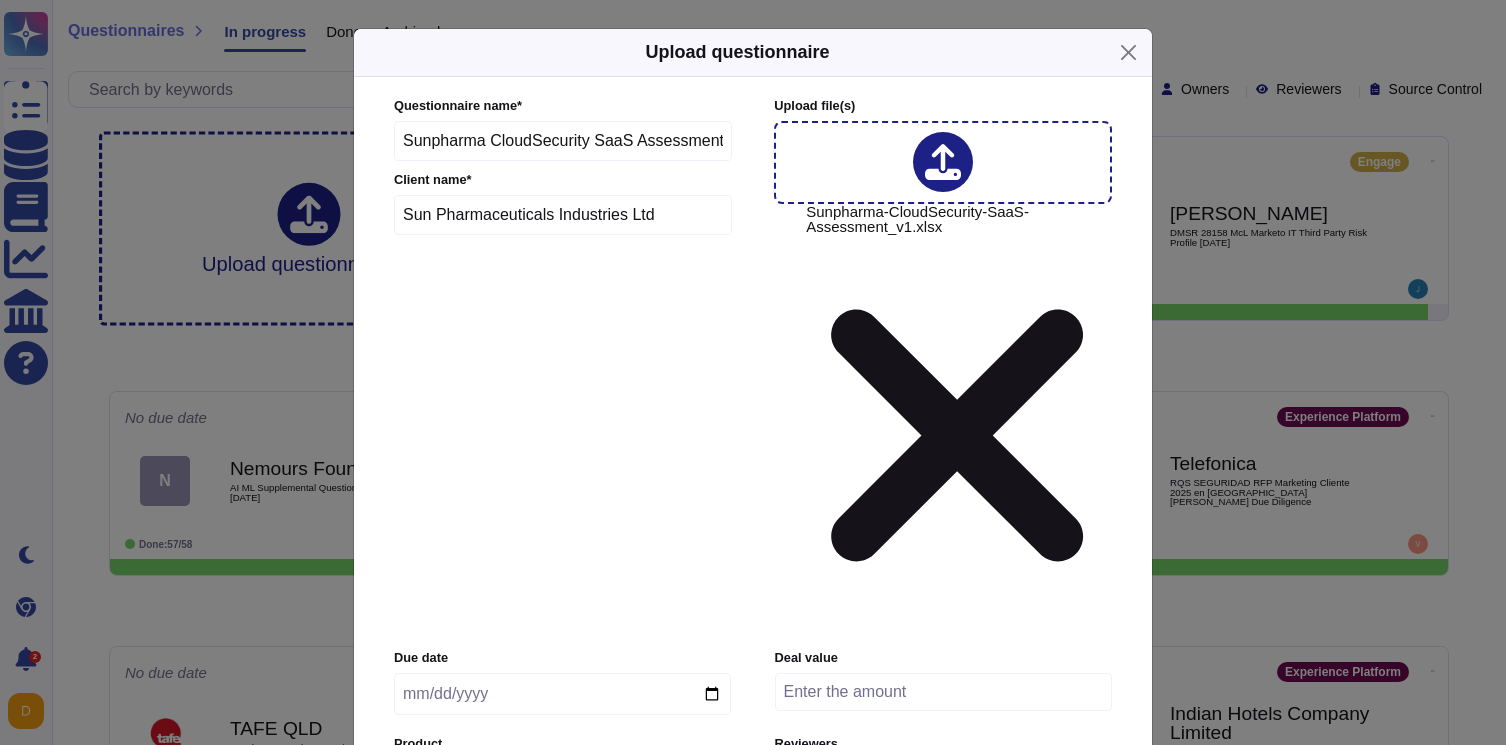 click 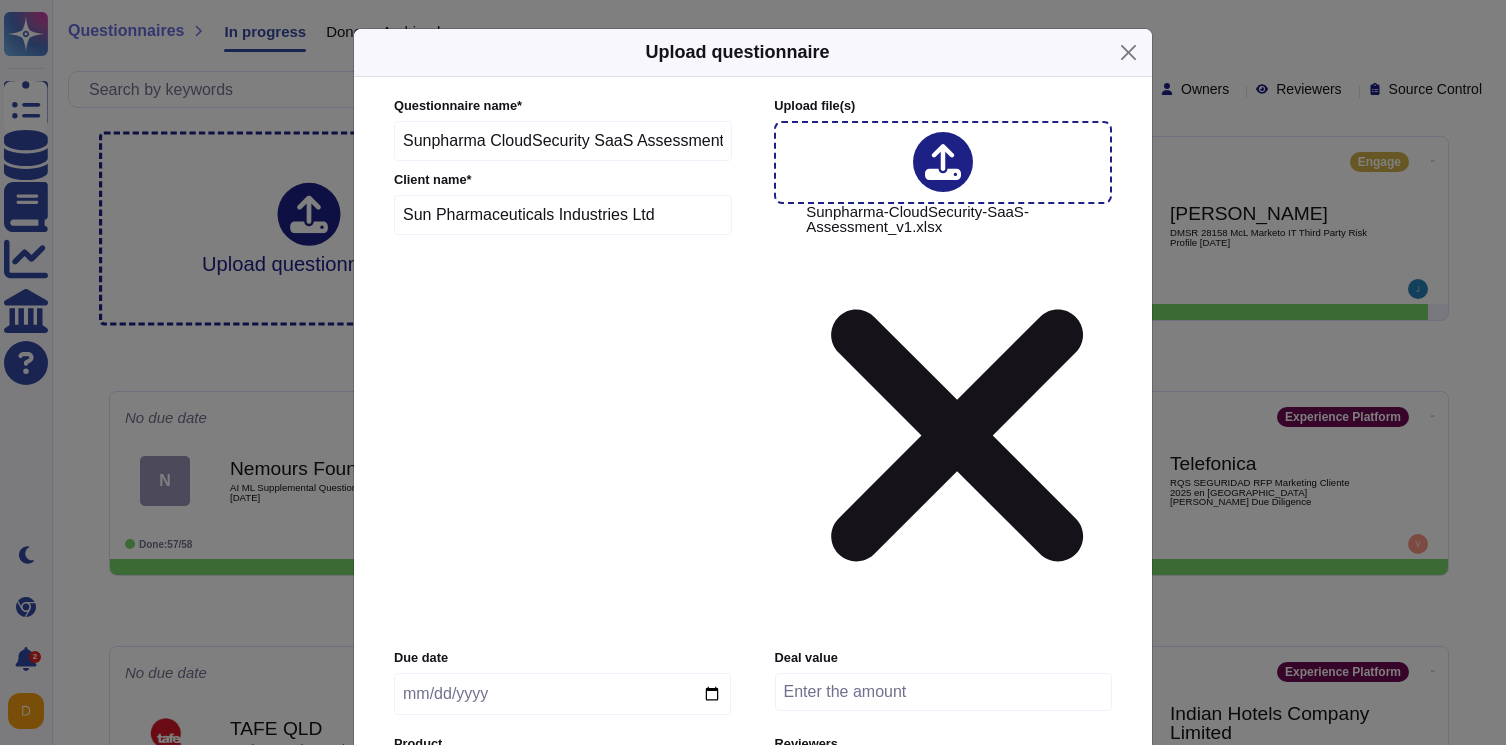 click on "Due date Deal value Product Adobe Wide Reviewers Users Tags Tags" at bounding box center (753, 758) 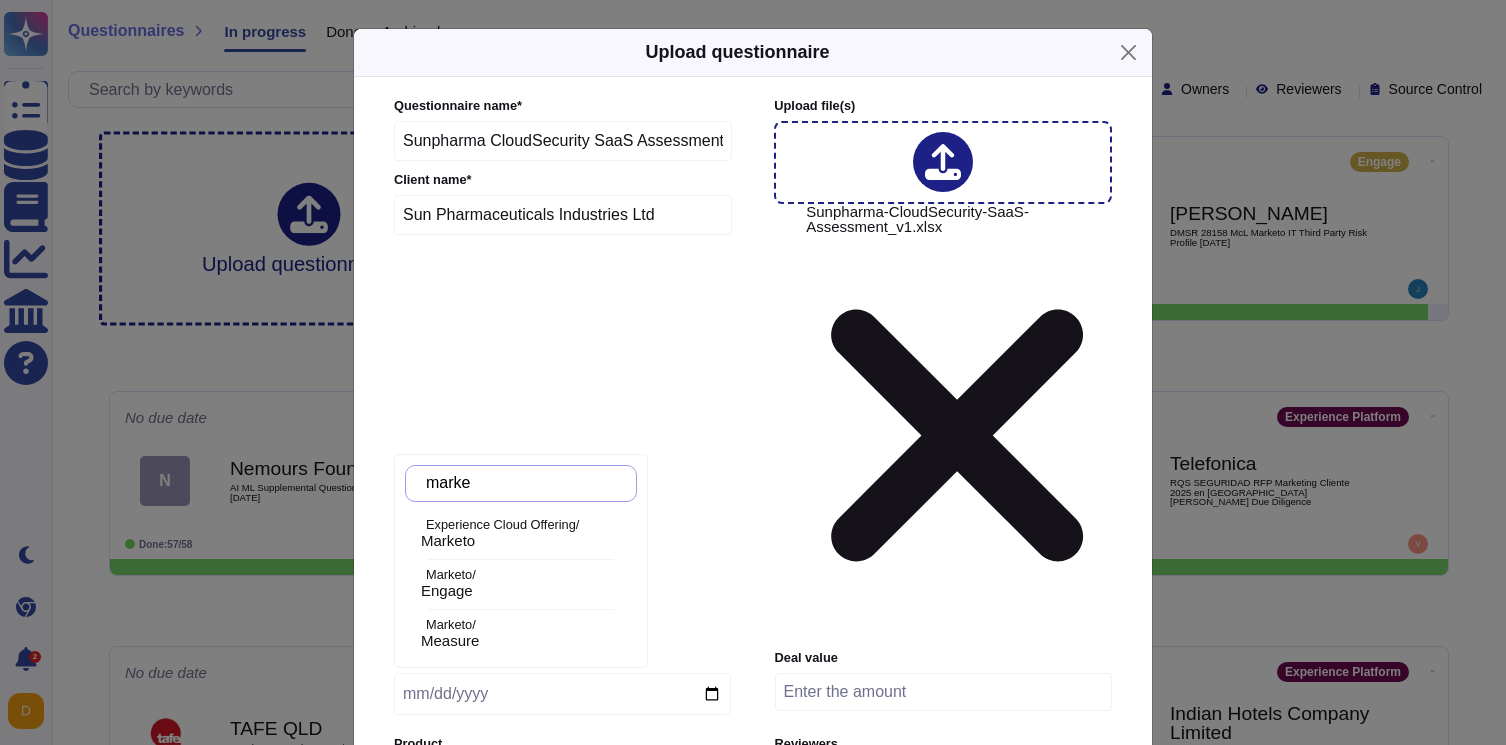 type on "marke" 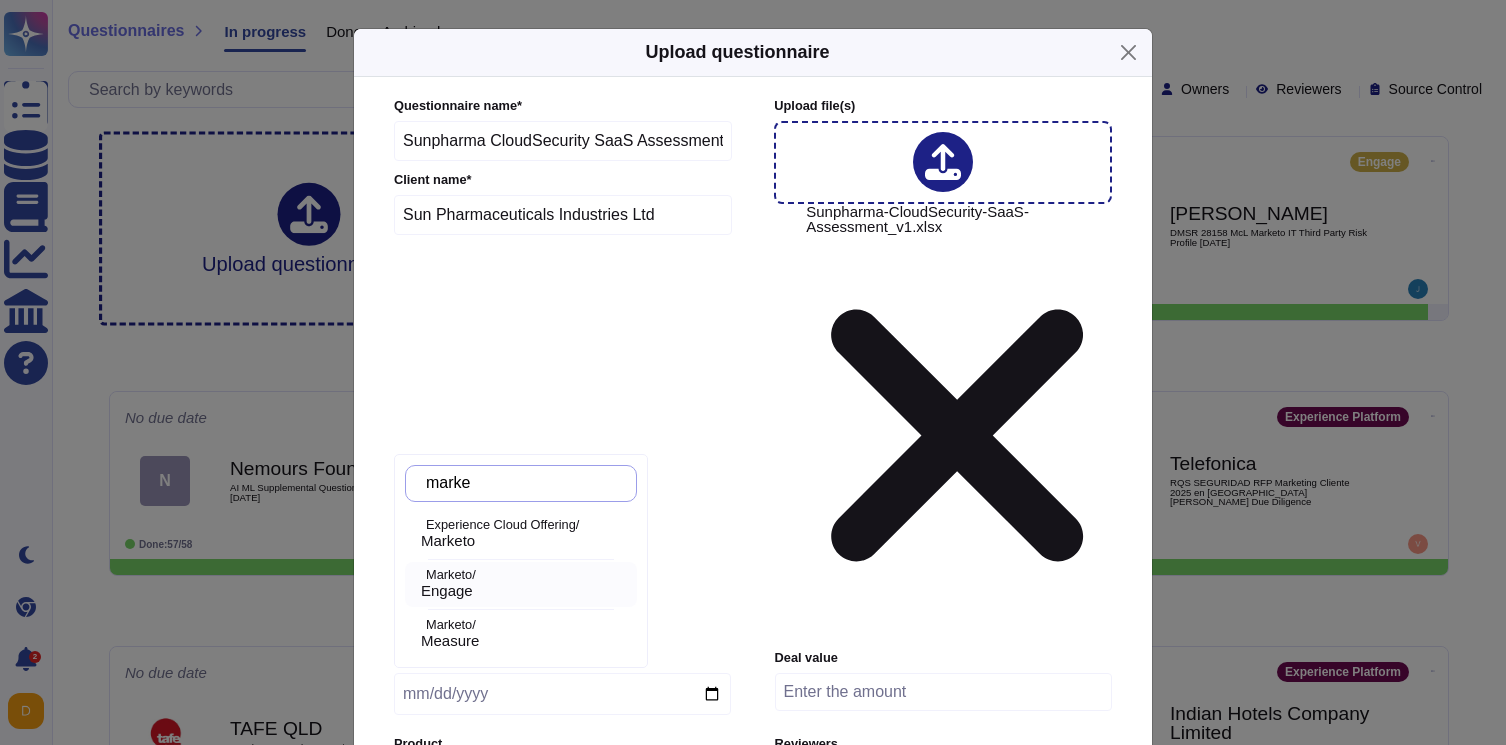 click on "Engage" at bounding box center [447, 591] 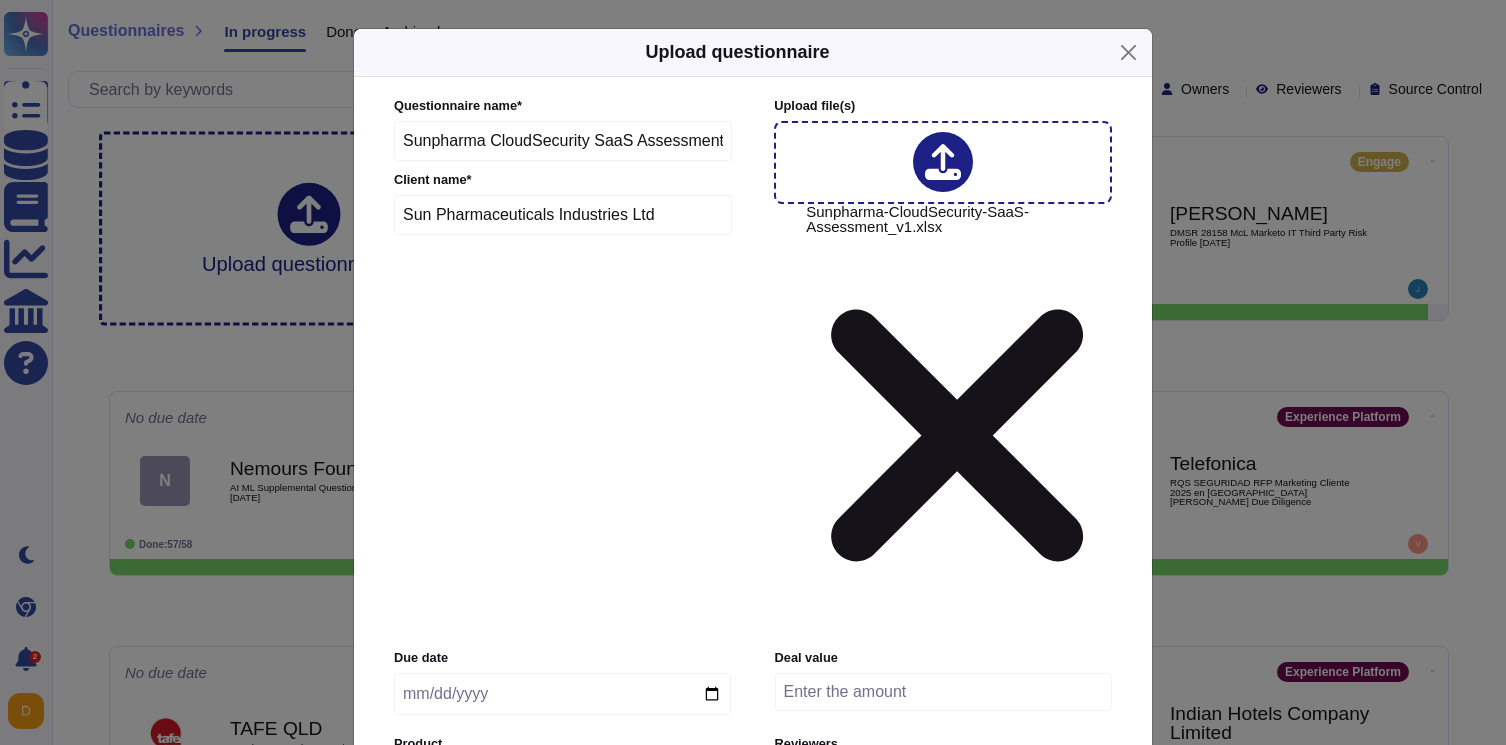 click on "More options" at bounding box center [458, 1192] 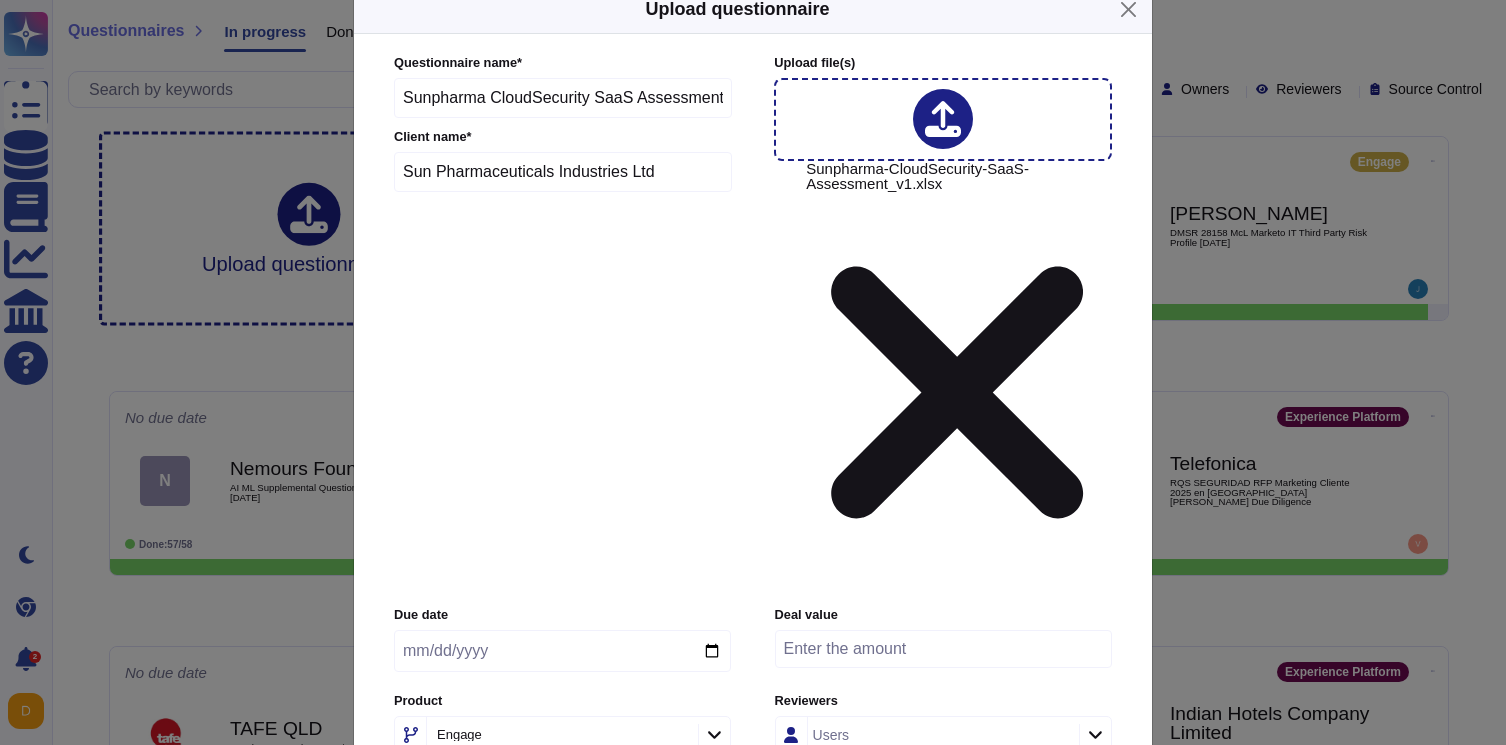 scroll, scrollTop: 0, scrollLeft: 0, axis: both 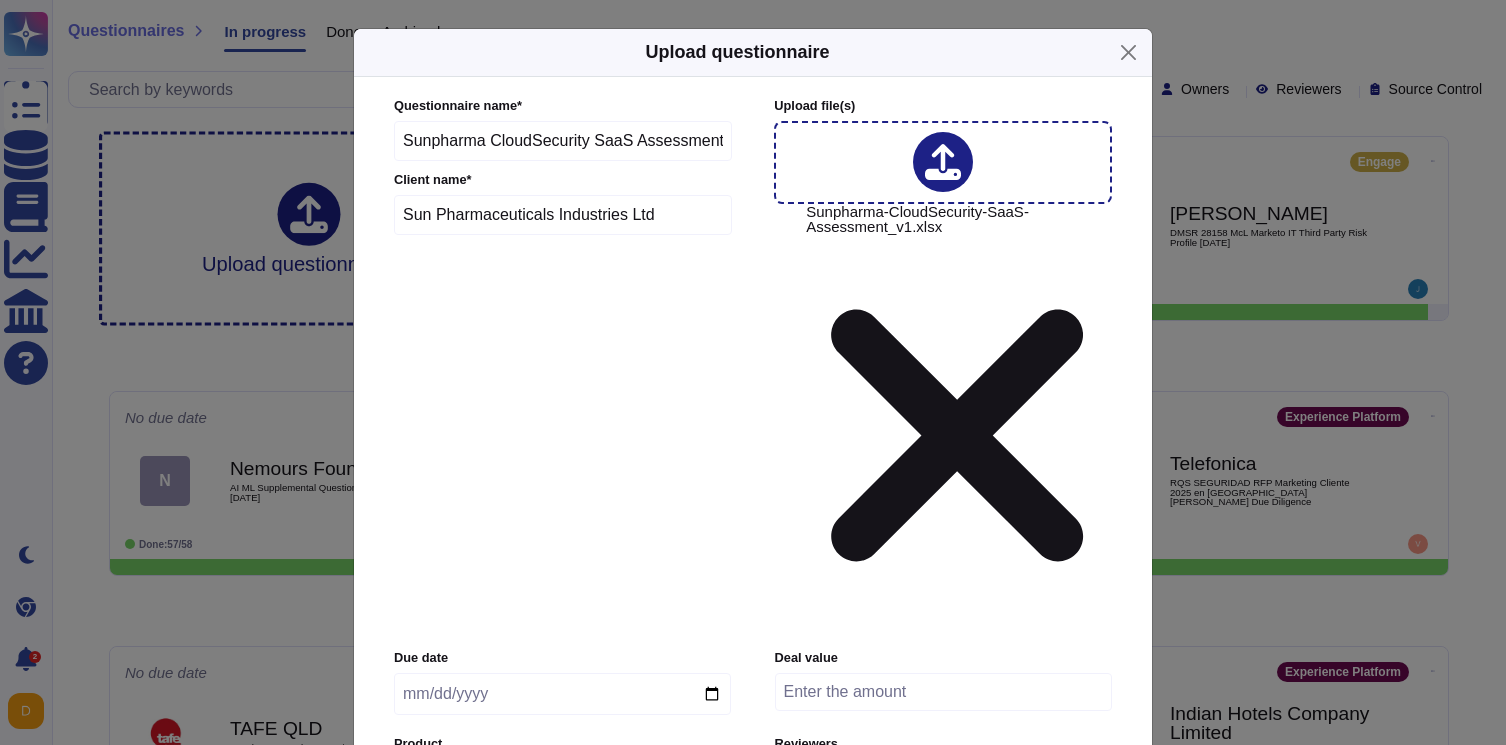click on "Users" at bounding box center [941, 778] 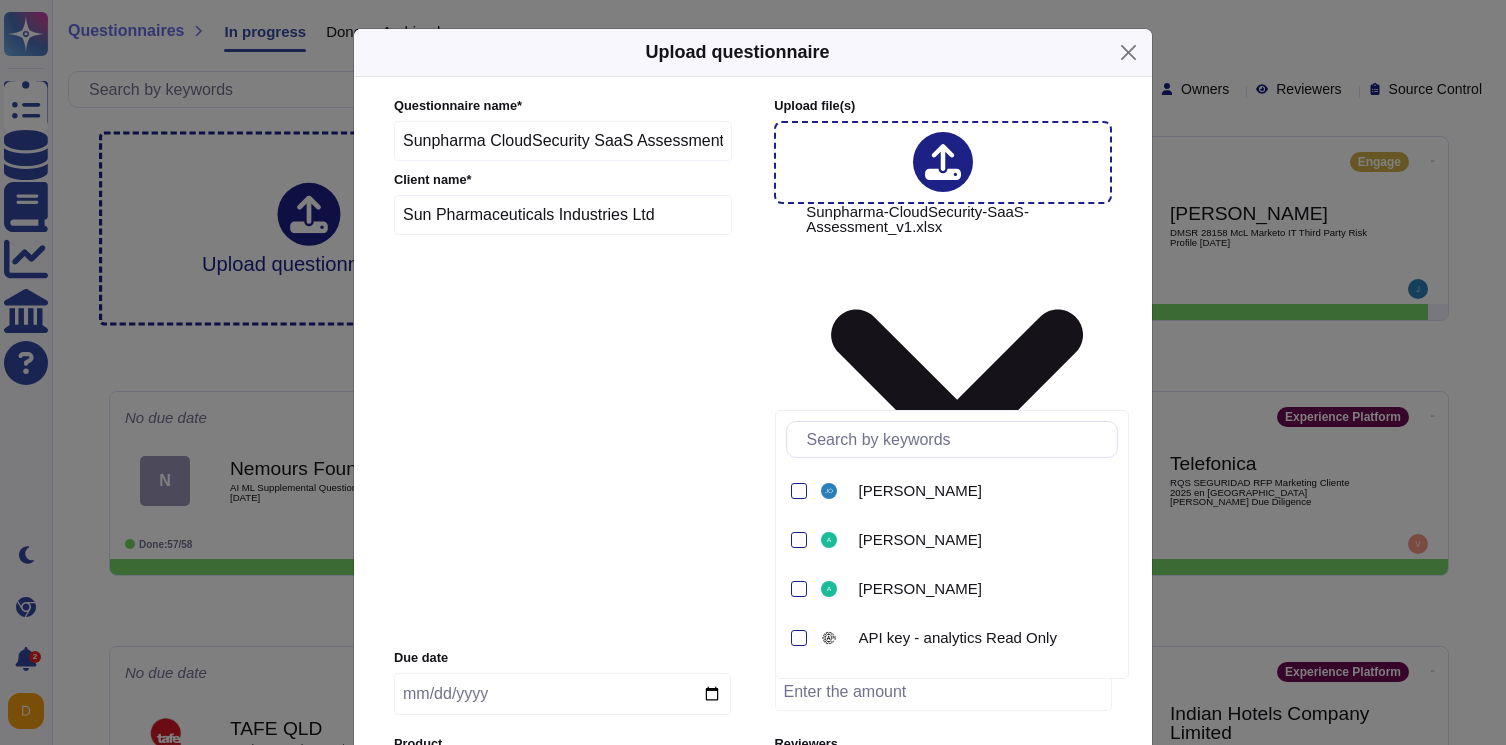 click at bounding box center [957, 439] 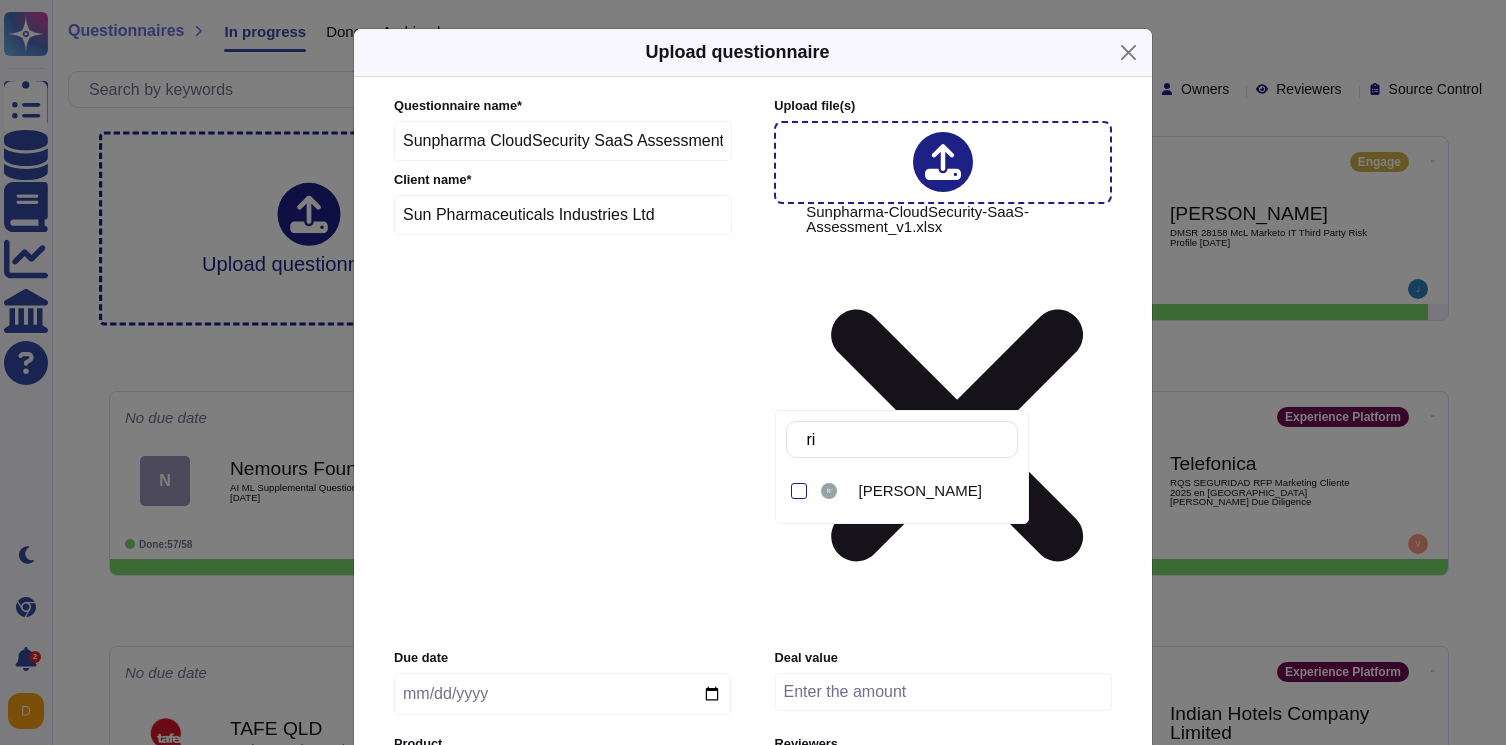 type on "riz" 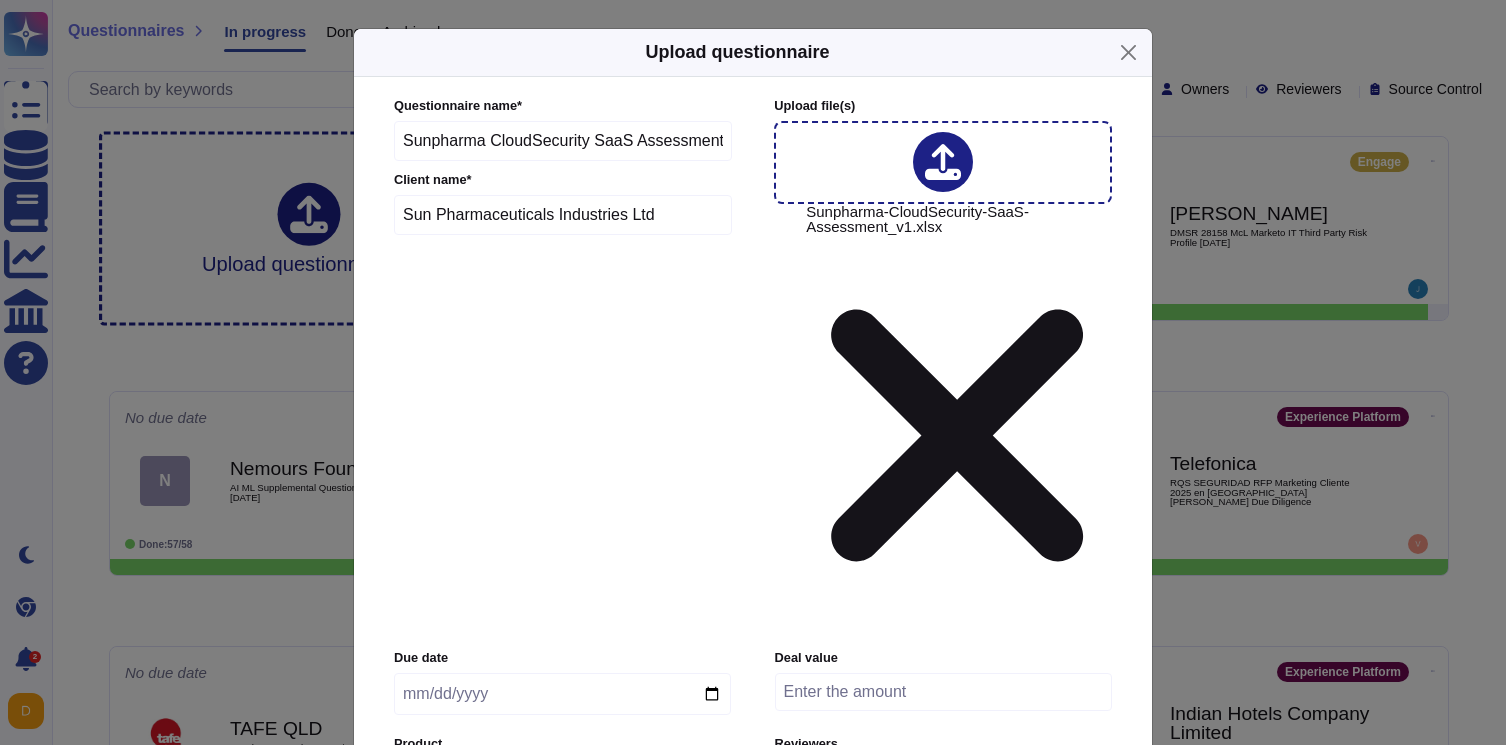 click on "Due date Deal value Product Engage Reviewers Users Tags Tags" at bounding box center (753, 758) 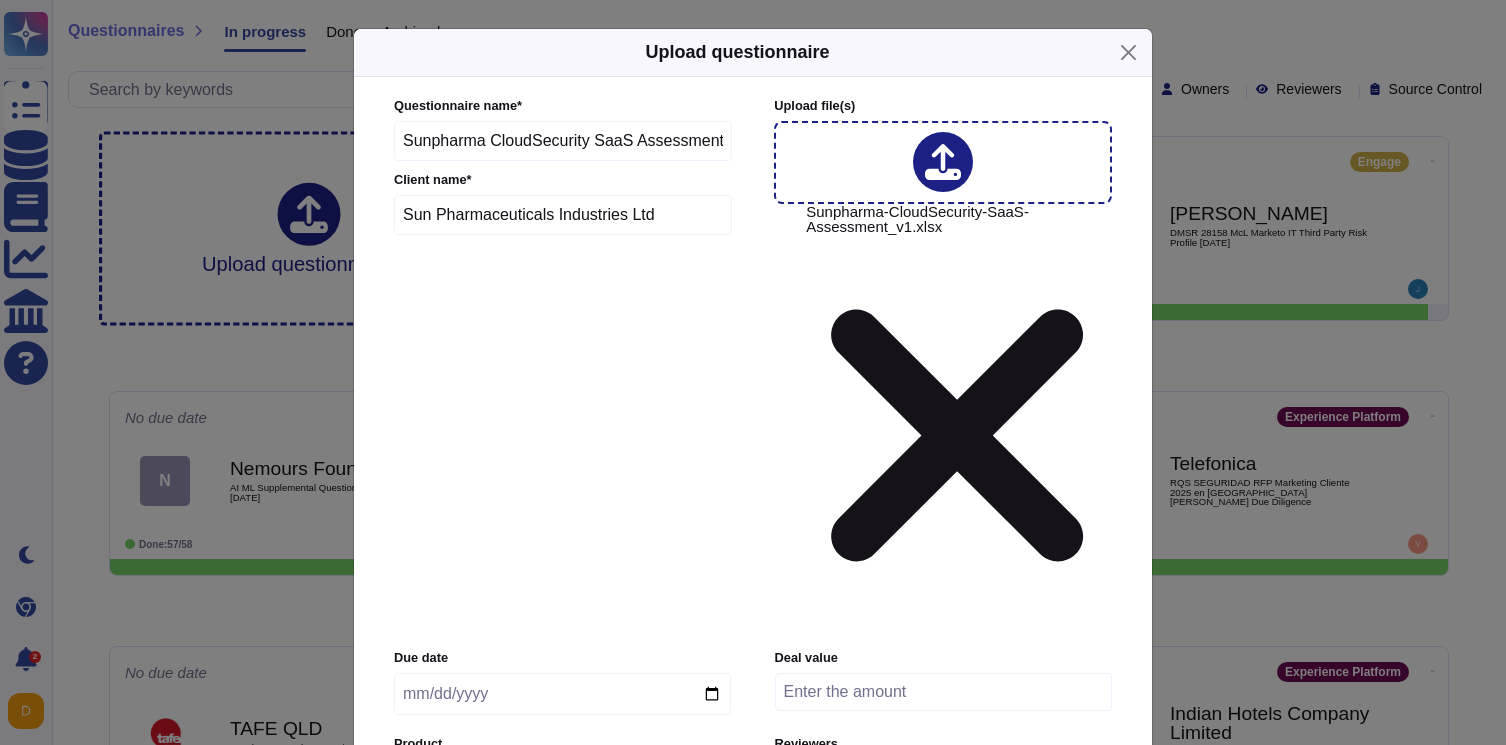 click on "Users" at bounding box center [941, 778] 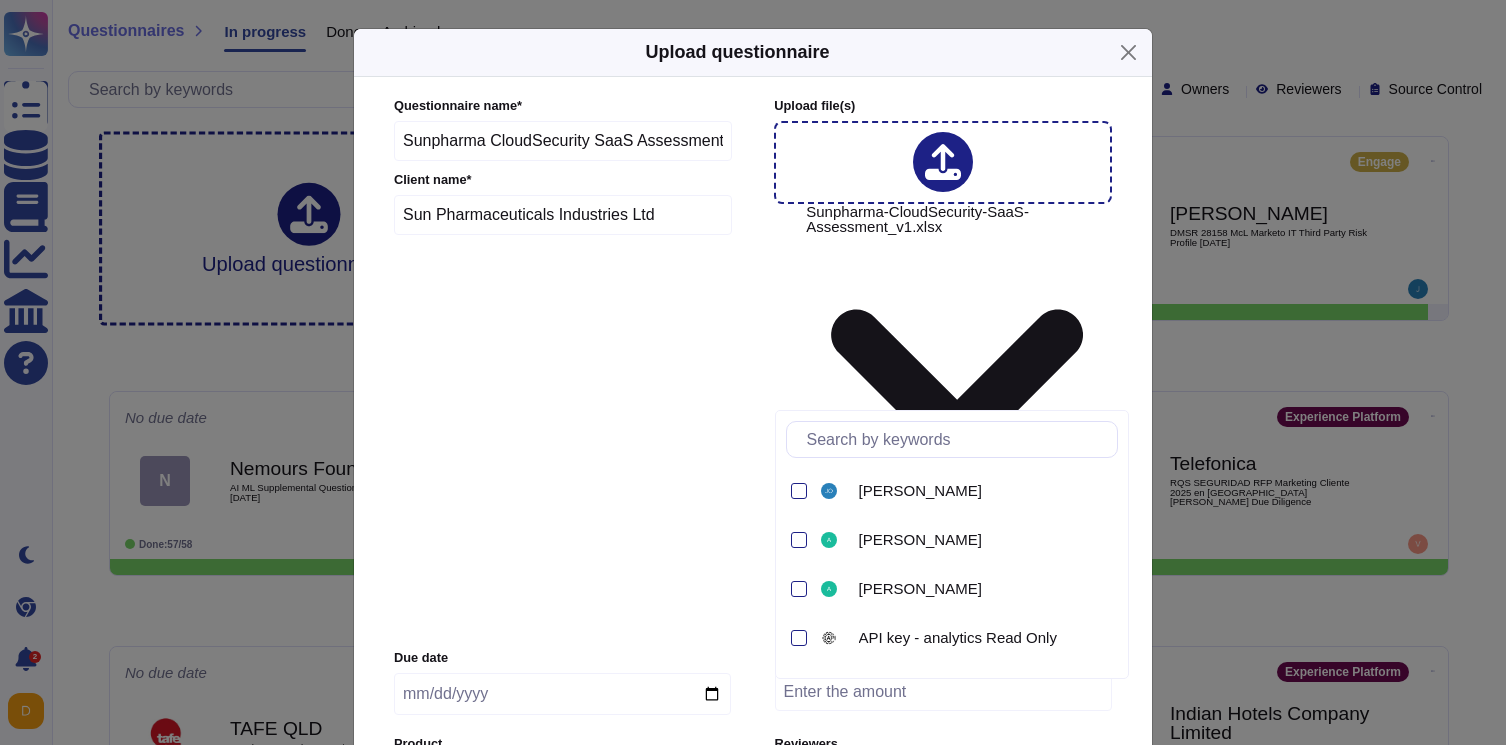 click at bounding box center [957, 439] 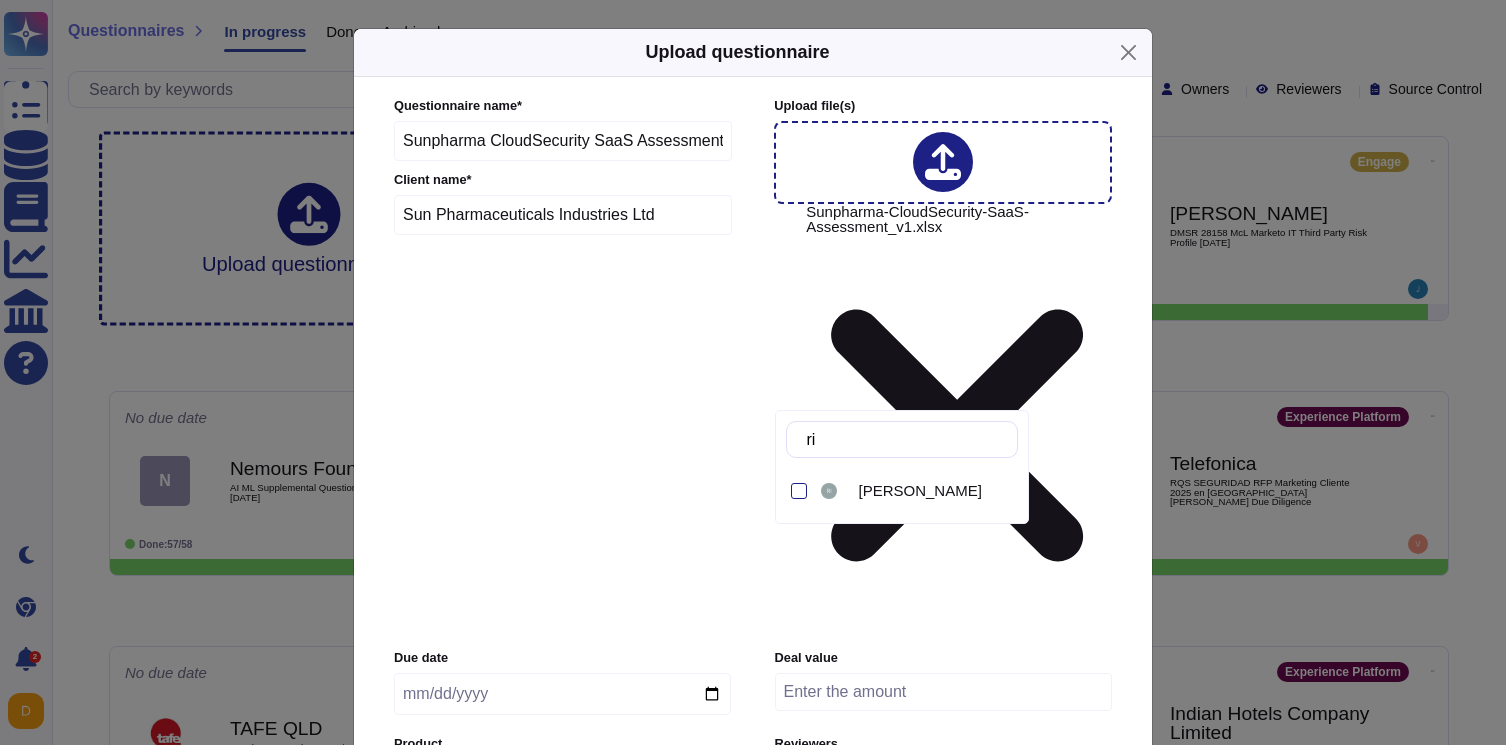 type on "riz" 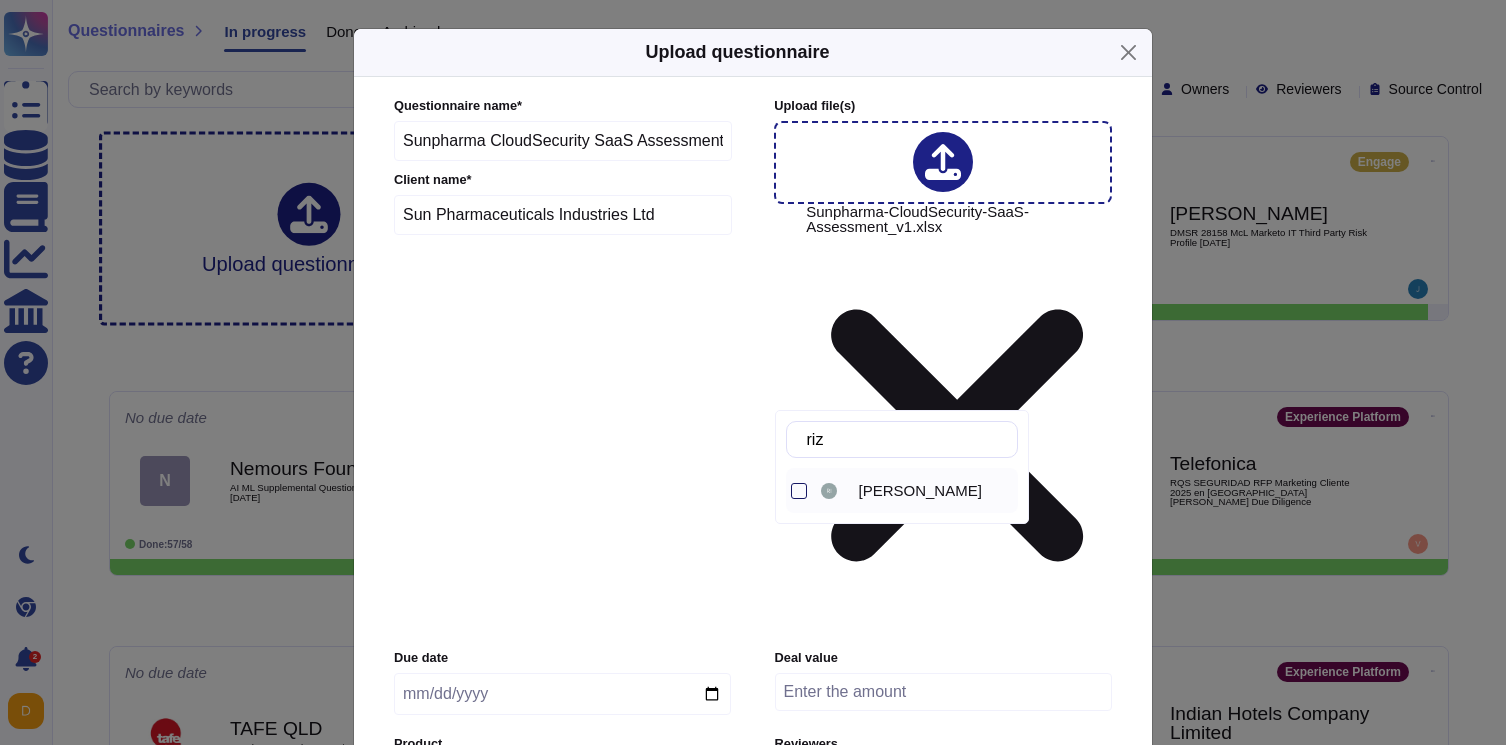 click at bounding box center (799, 491) 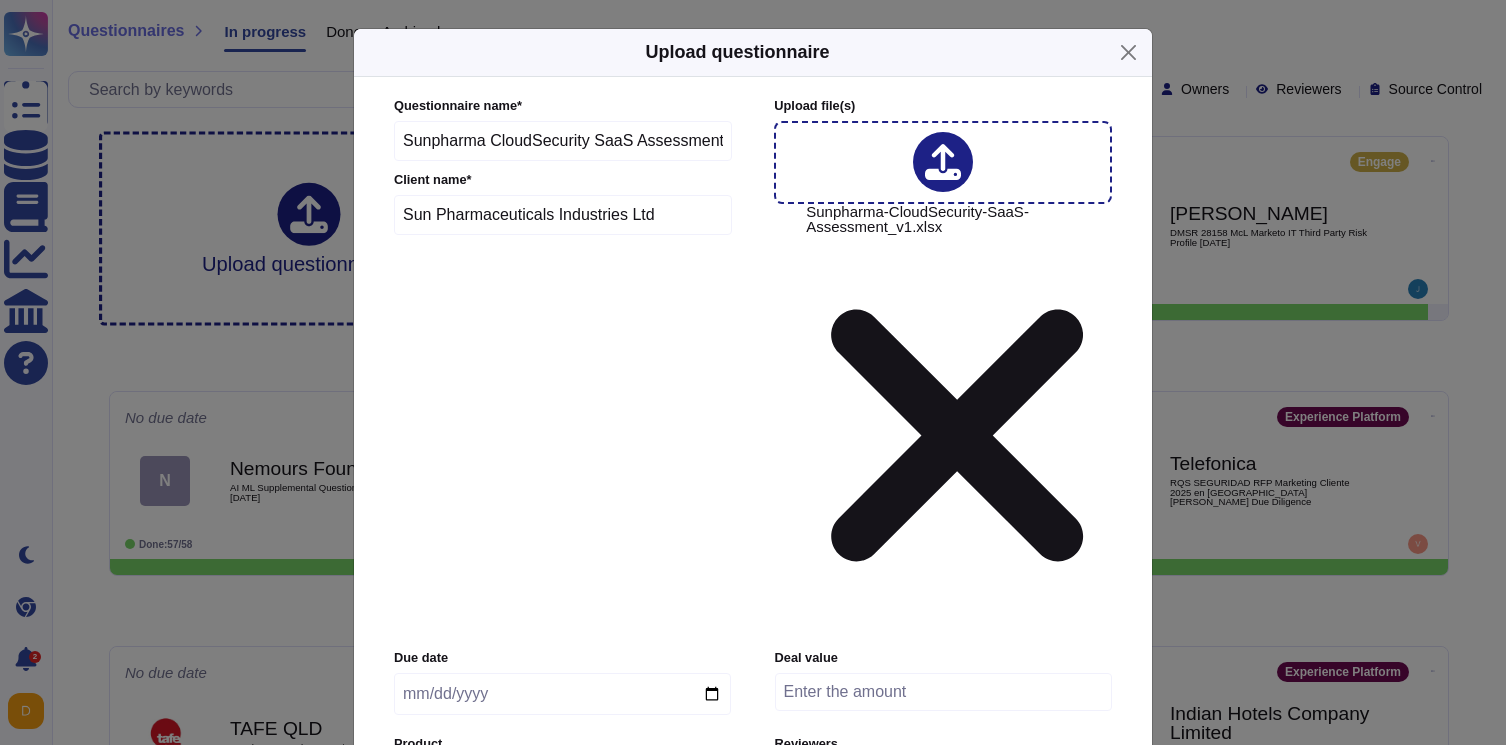 click on "Due date Deal value Product Engage Reviewers [PERSON_NAME] Tags Tags" at bounding box center [753, 758] 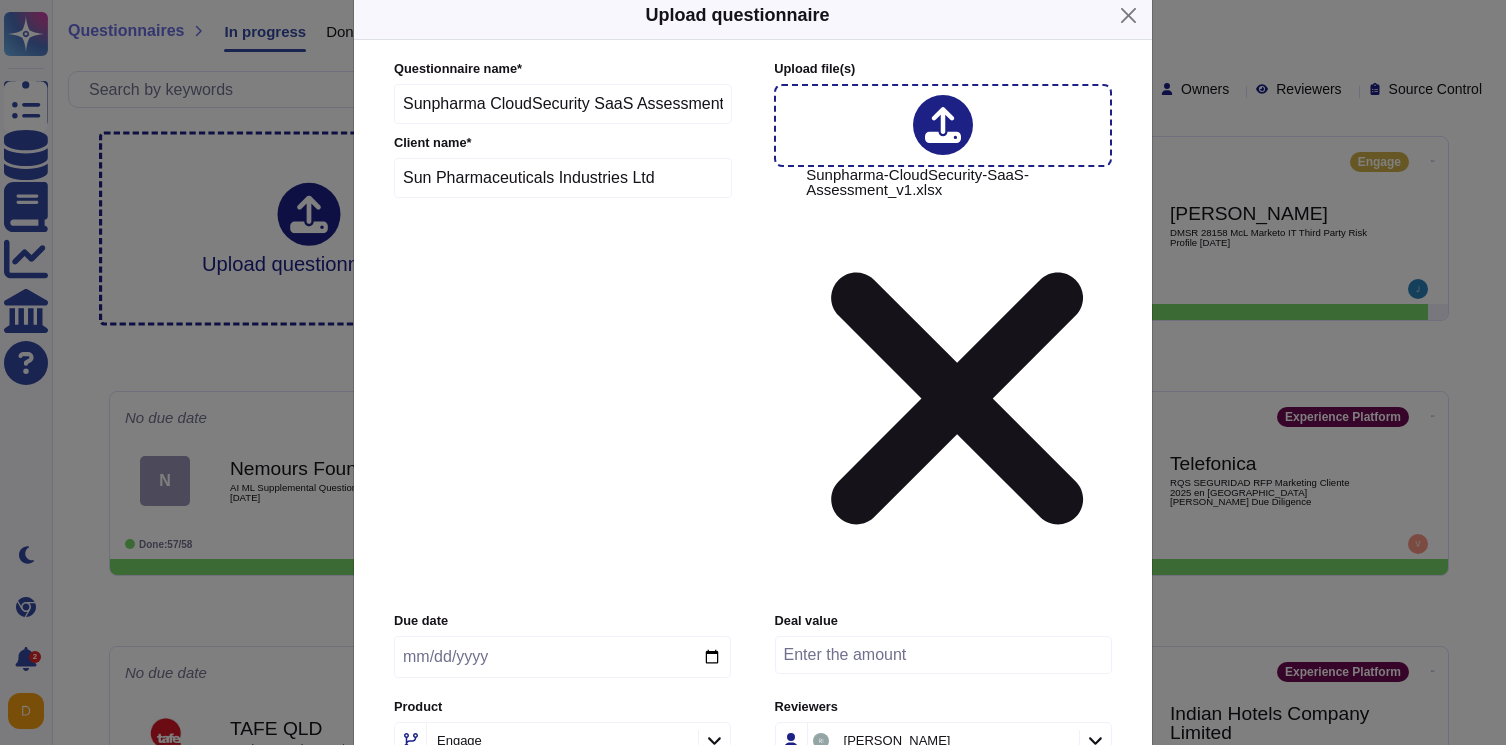 scroll, scrollTop: 0, scrollLeft: 0, axis: both 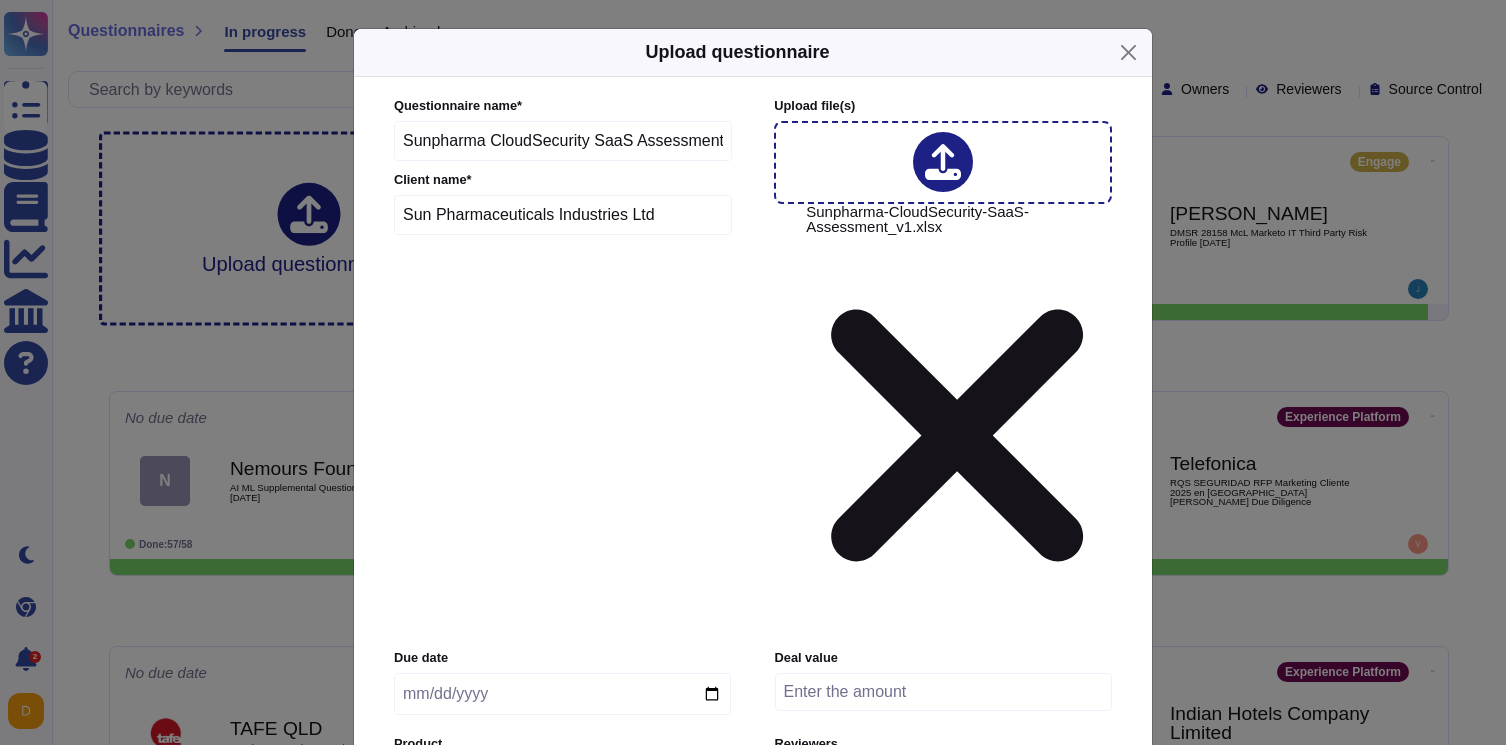 click at bounding box center (943, 692) 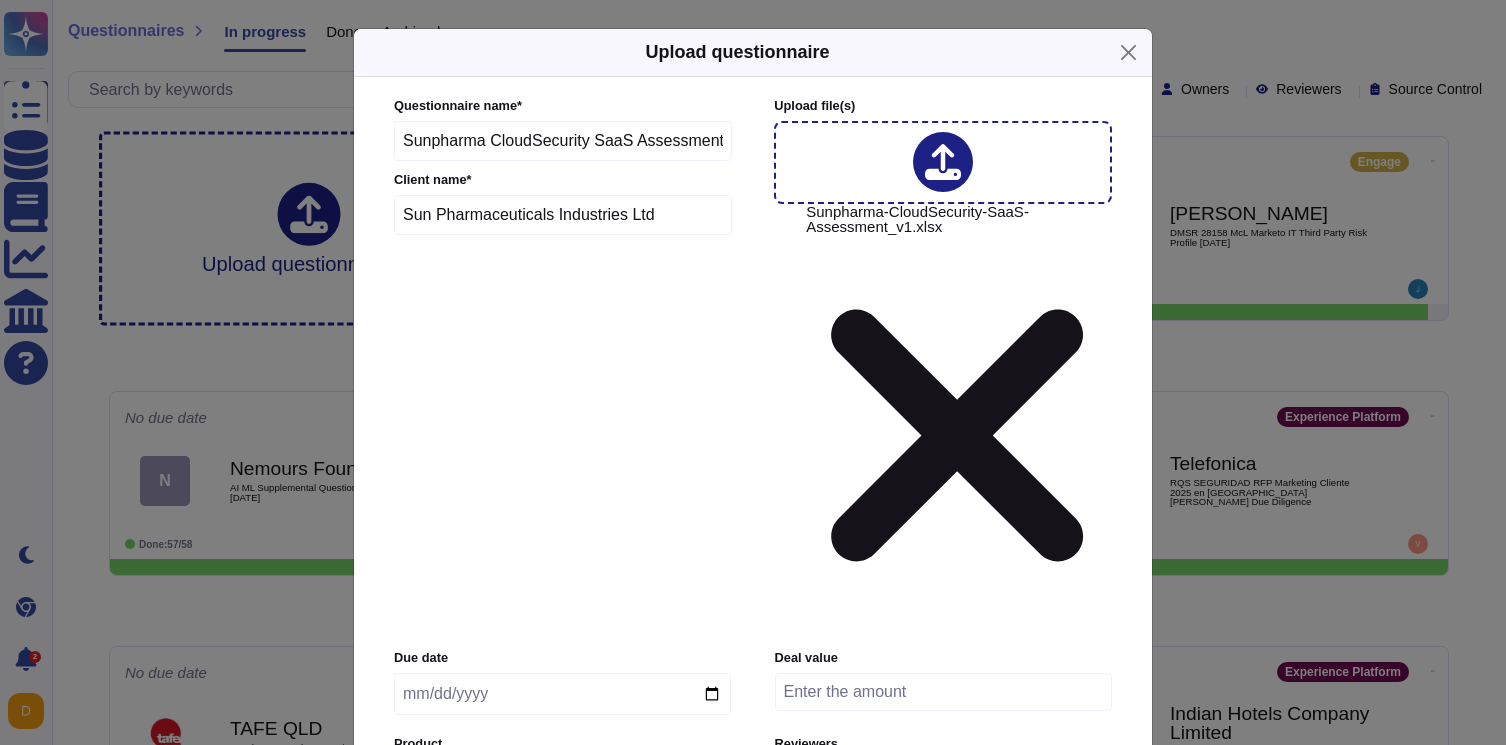 scroll, scrollTop: 236, scrollLeft: 0, axis: vertical 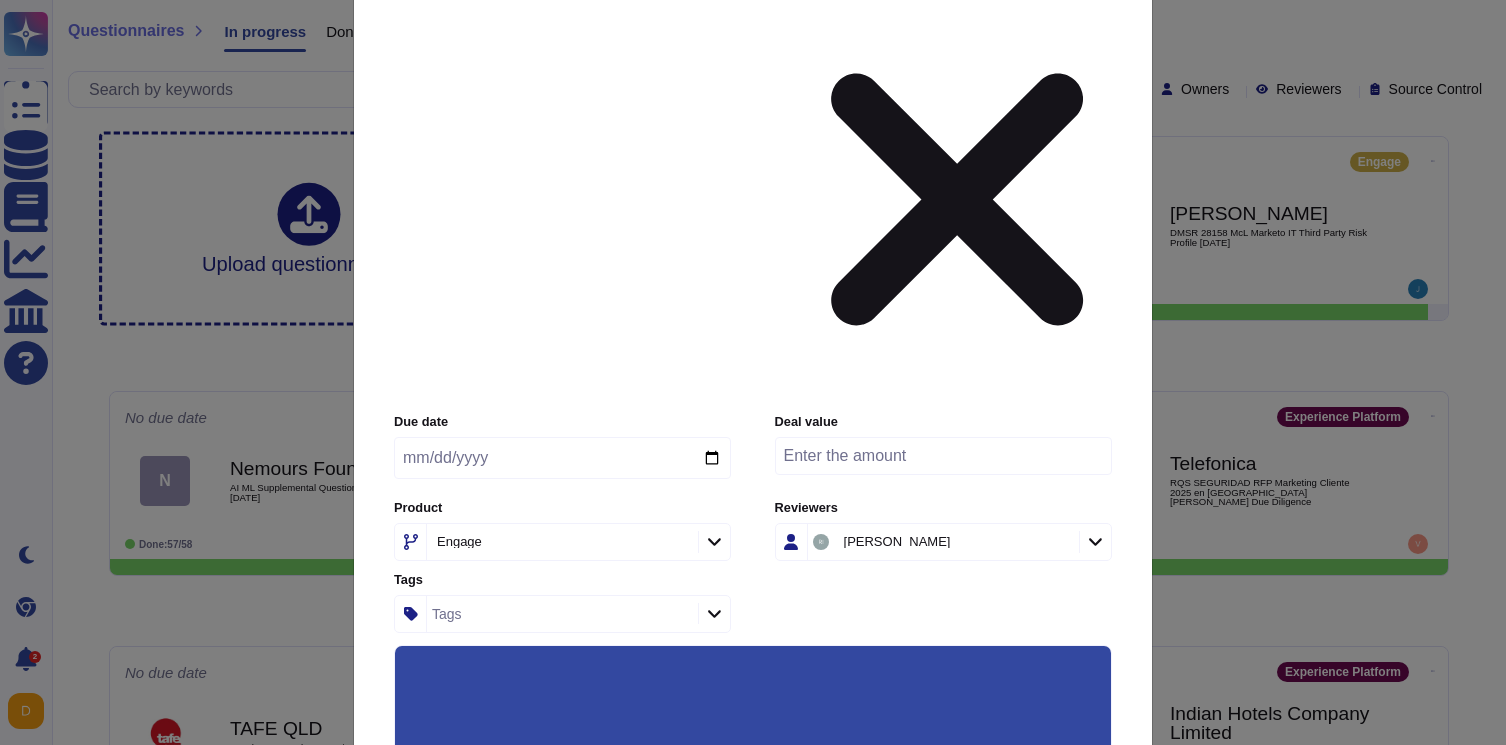 click on "Upload" at bounding box center (753, 1076) 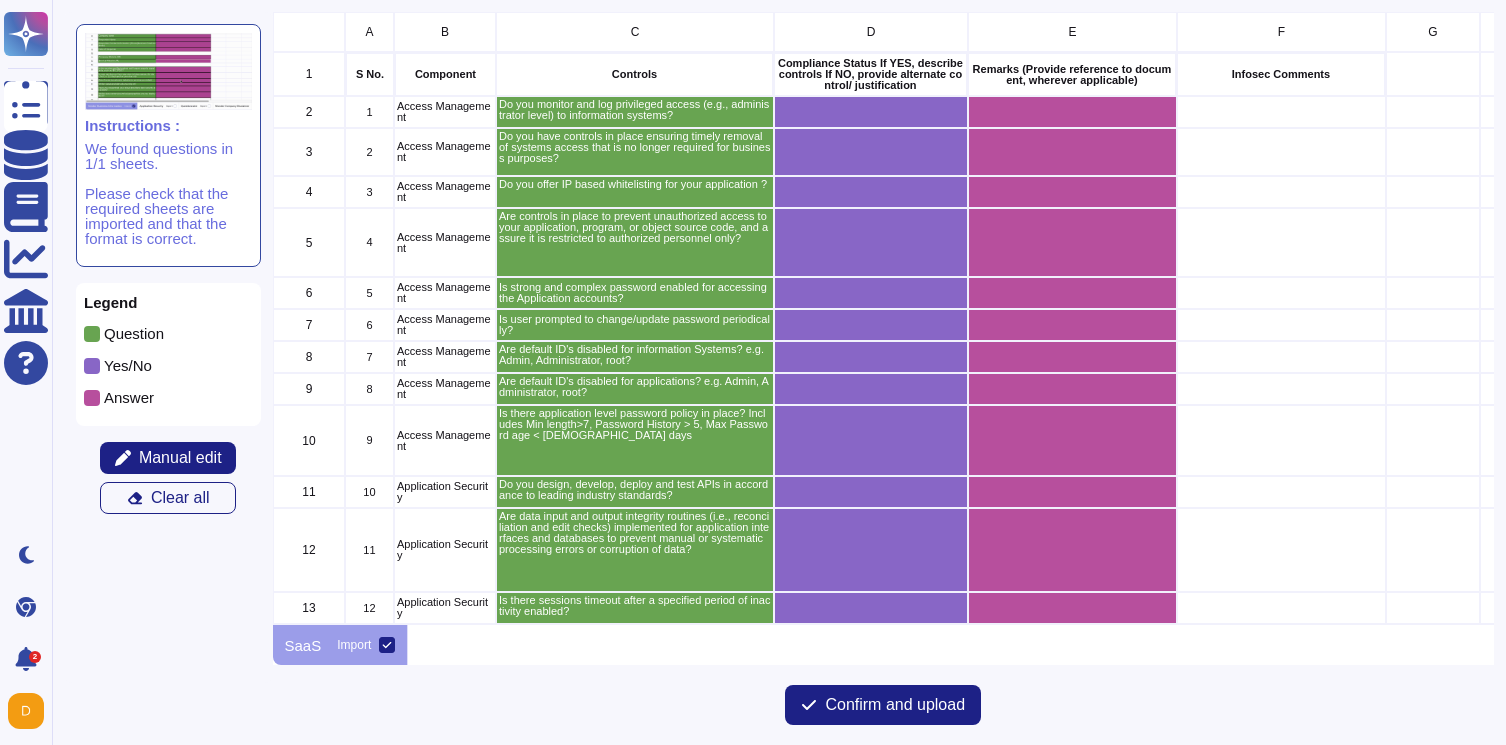 scroll, scrollTop: 1, scrollLeft: 0, axis: vertical 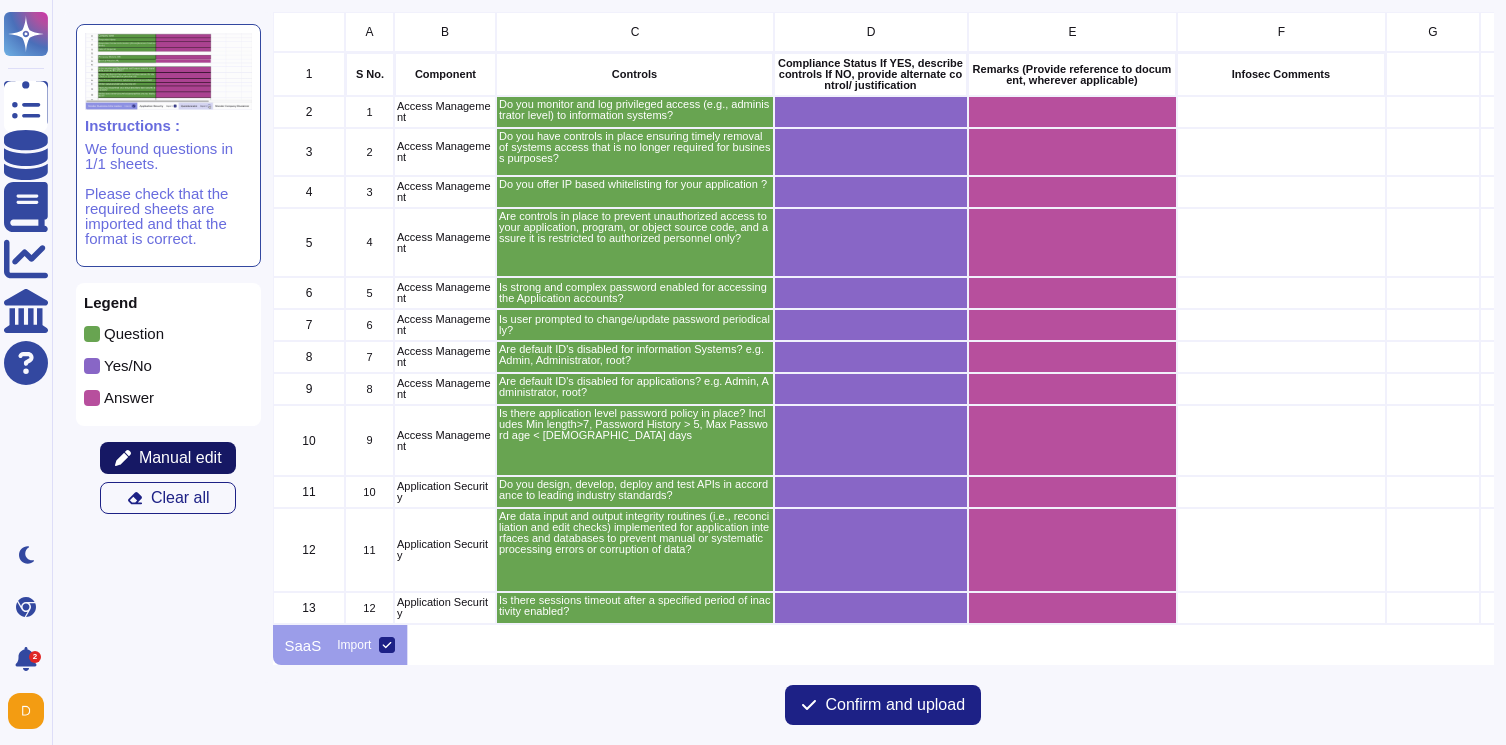 click on "Manual edit" at bounding box center (180, 458) 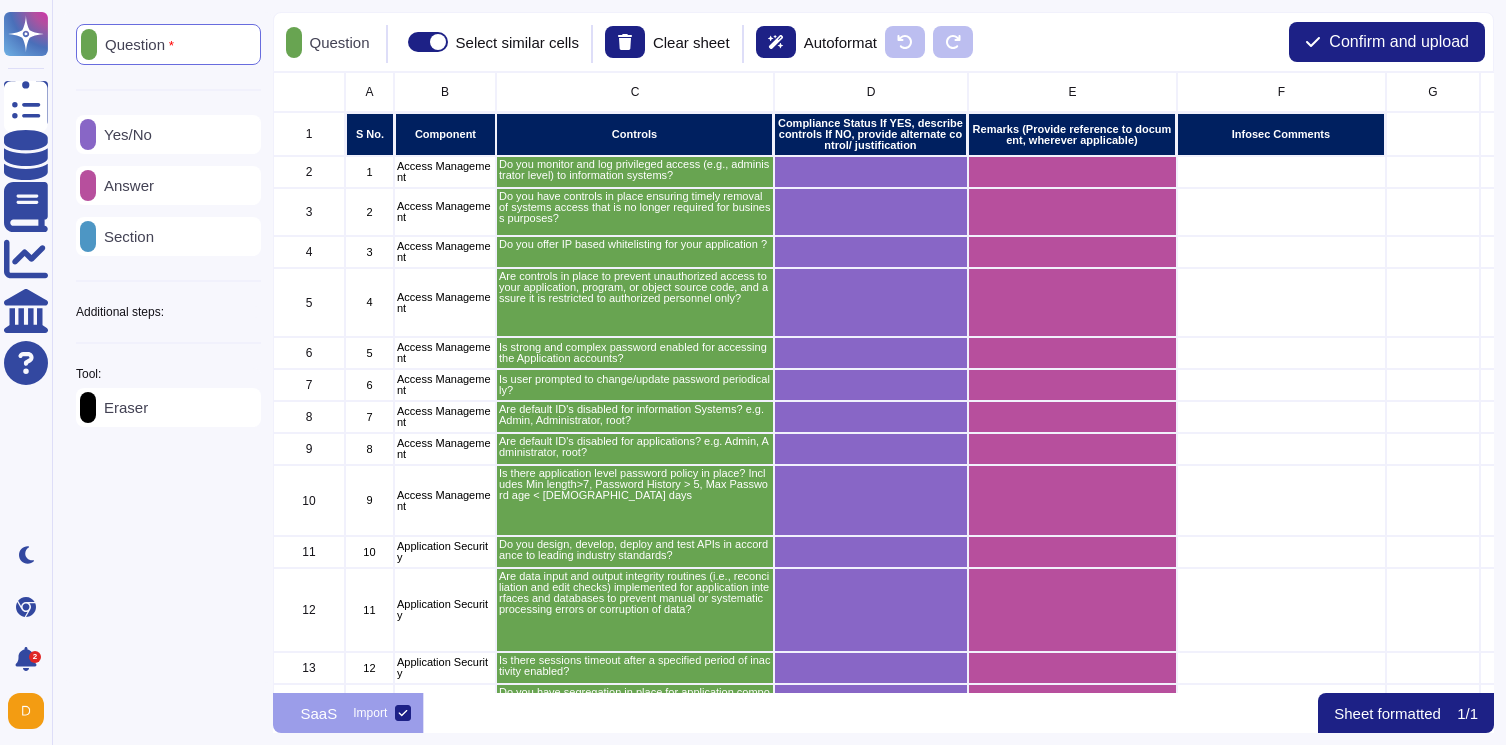scroll, scrollTop: 1, scrollLeft: 0, axis: vertical 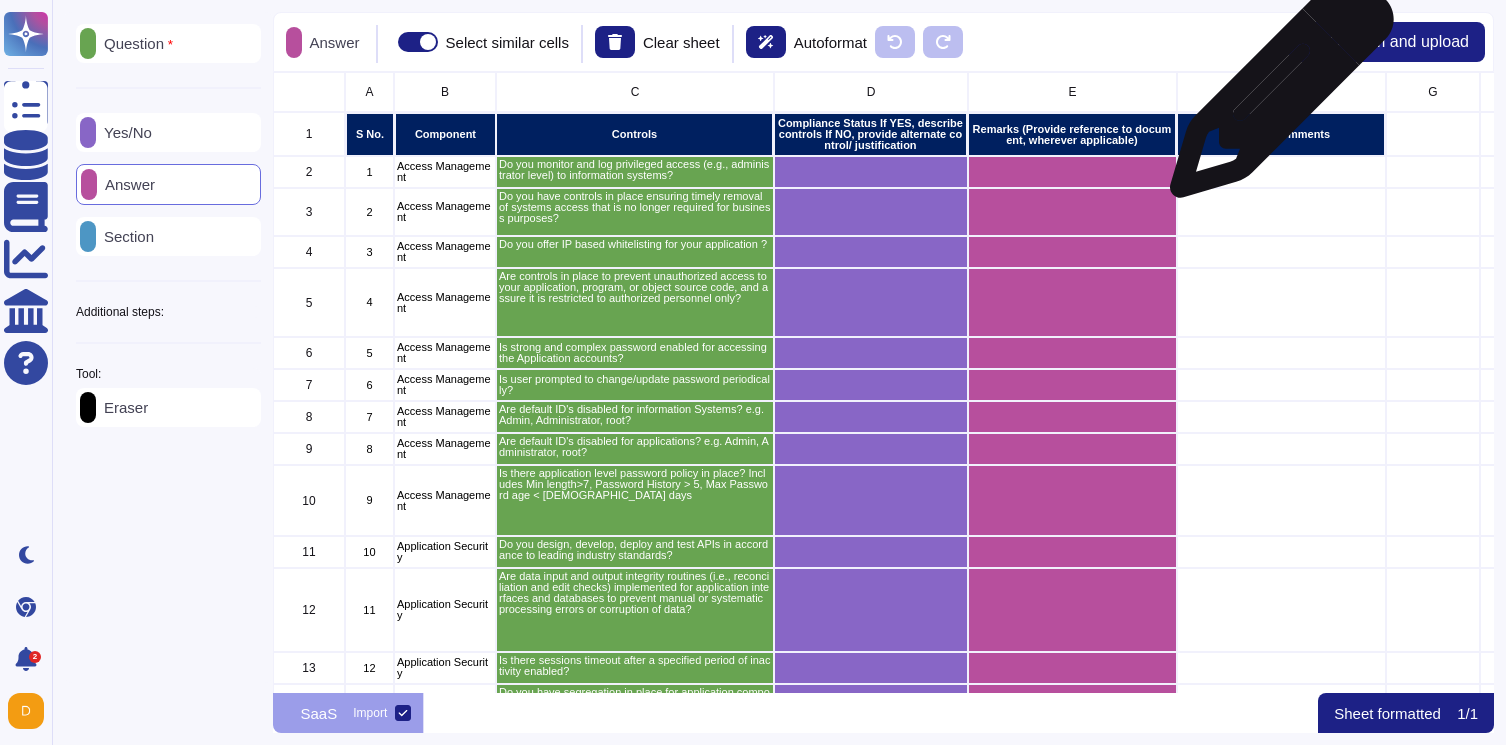 click on "F" at bounding box center [1280, 92] 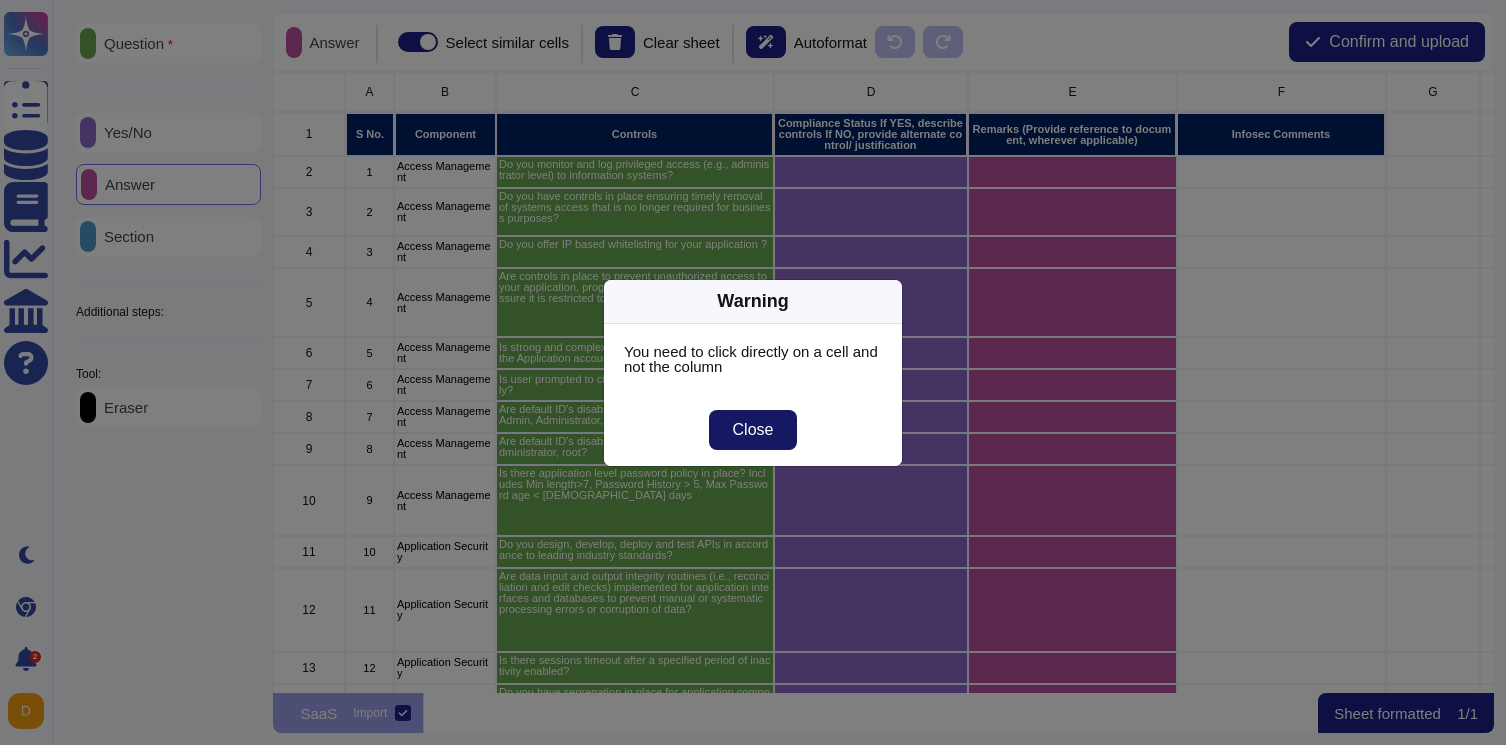 click on "Close" at bounding box center (753, 430) 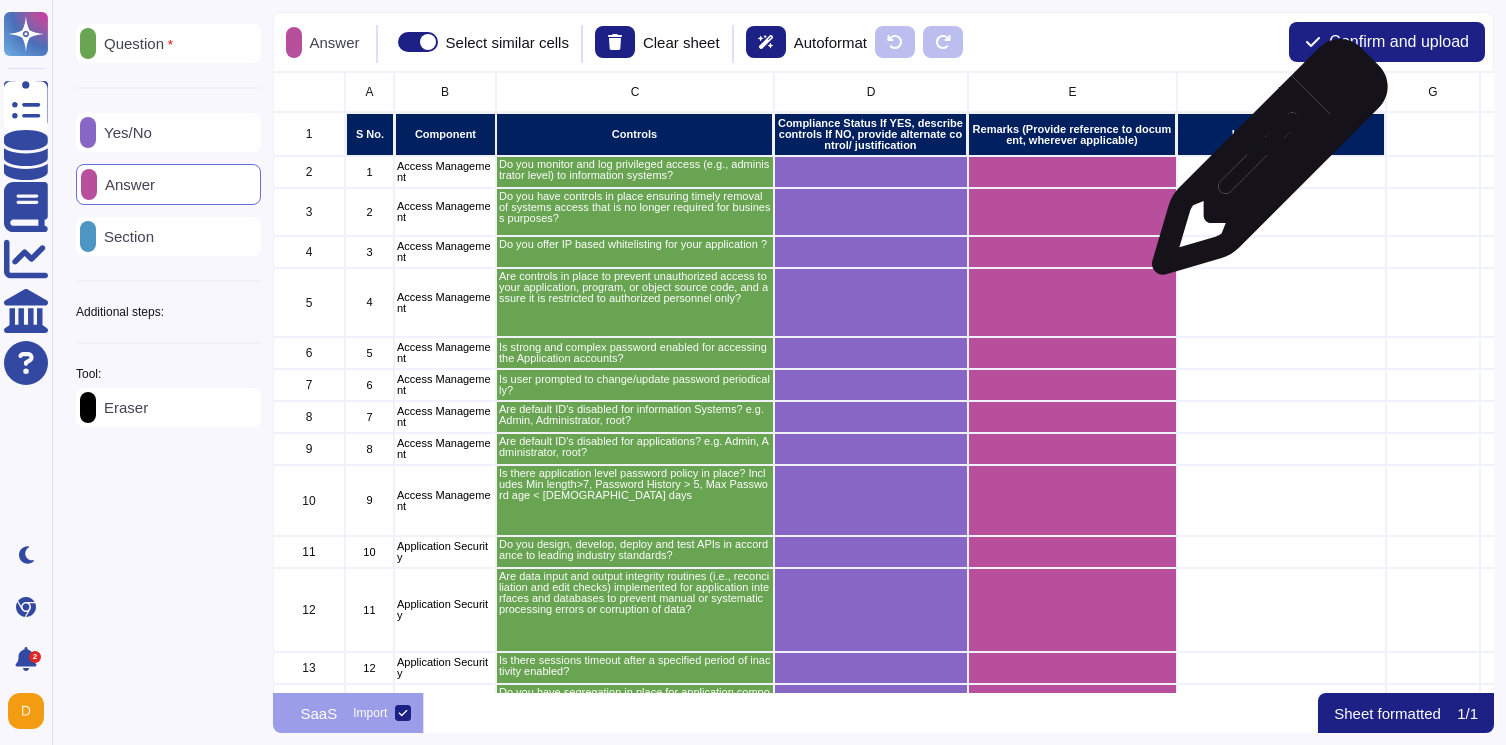 click at bounding box center [1280, 172] 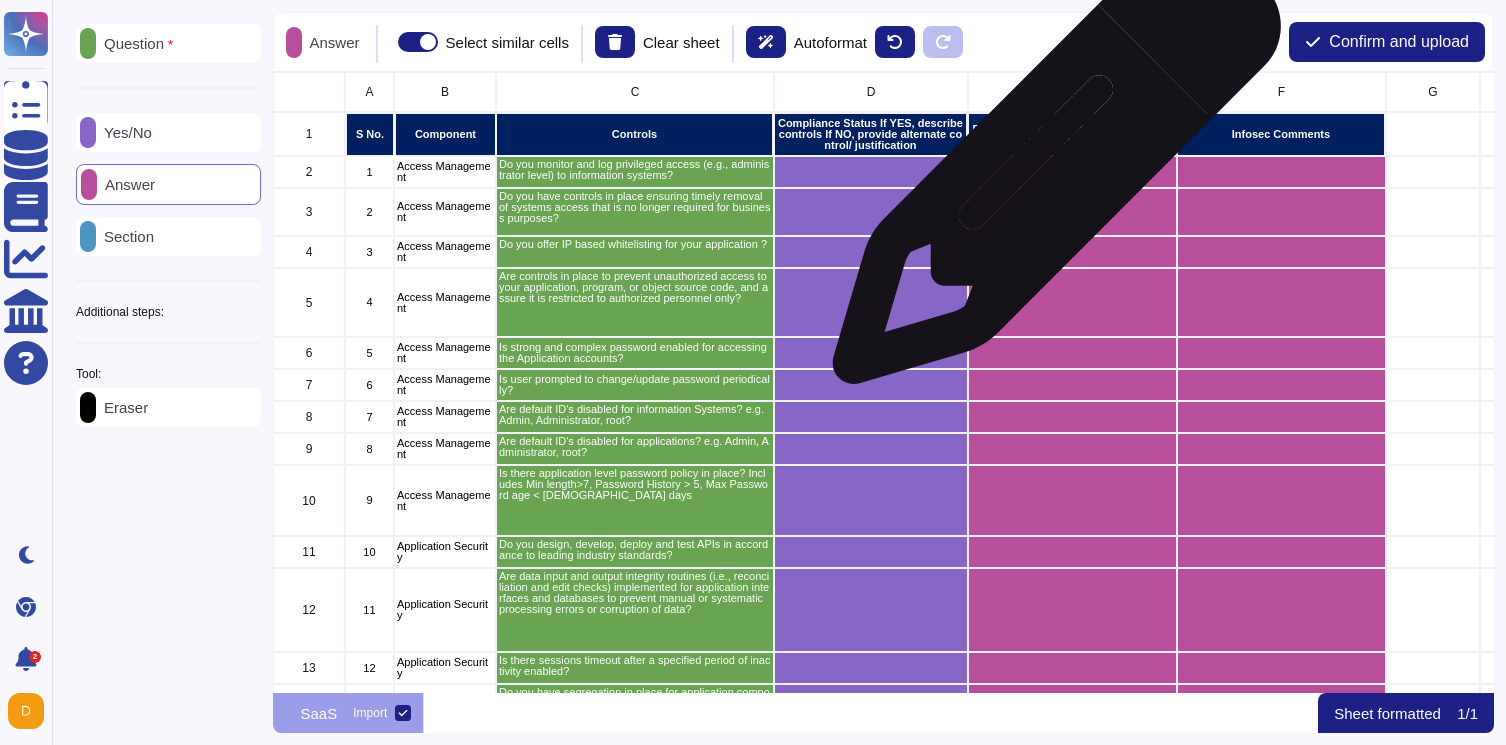 click at bounding box center (1071, 172) 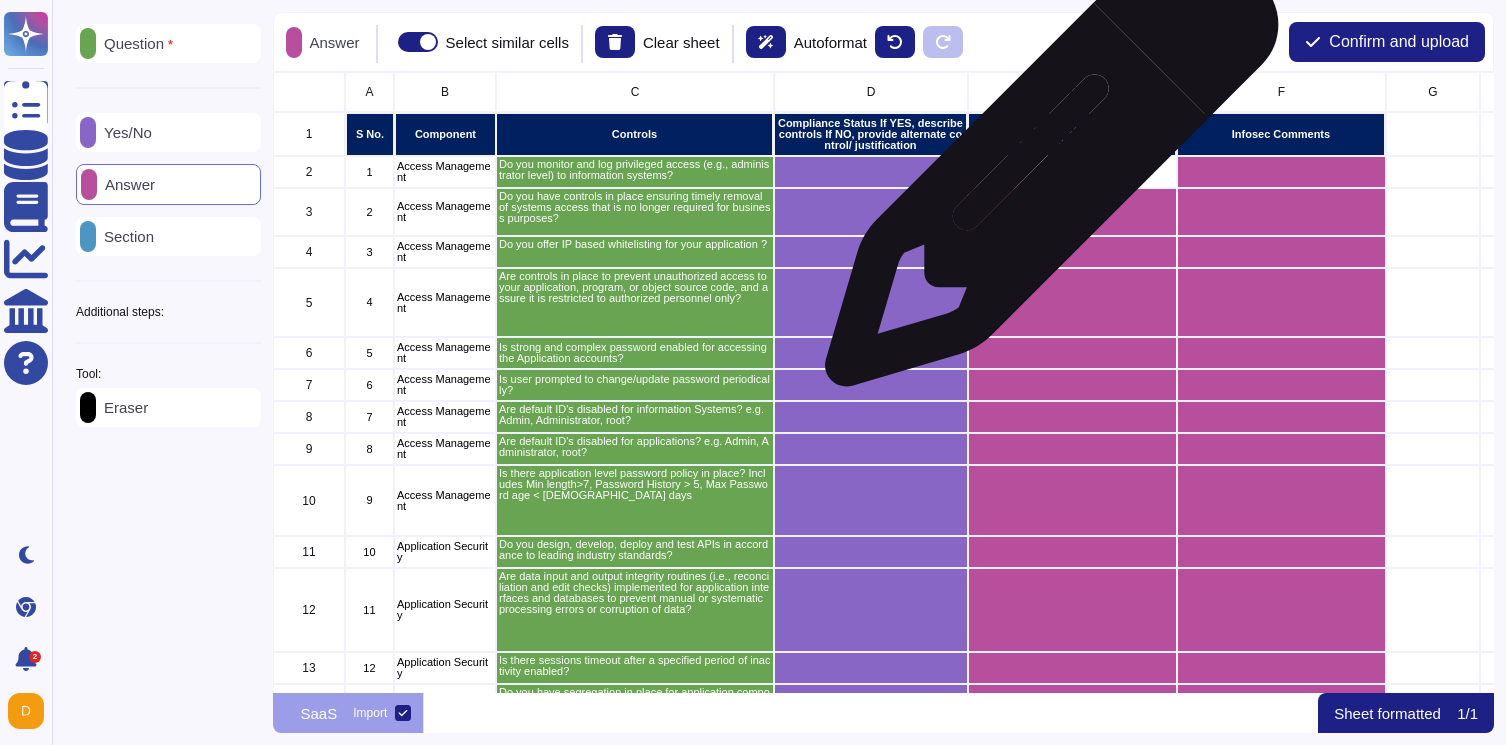 click at bounding box center [1071, 172] 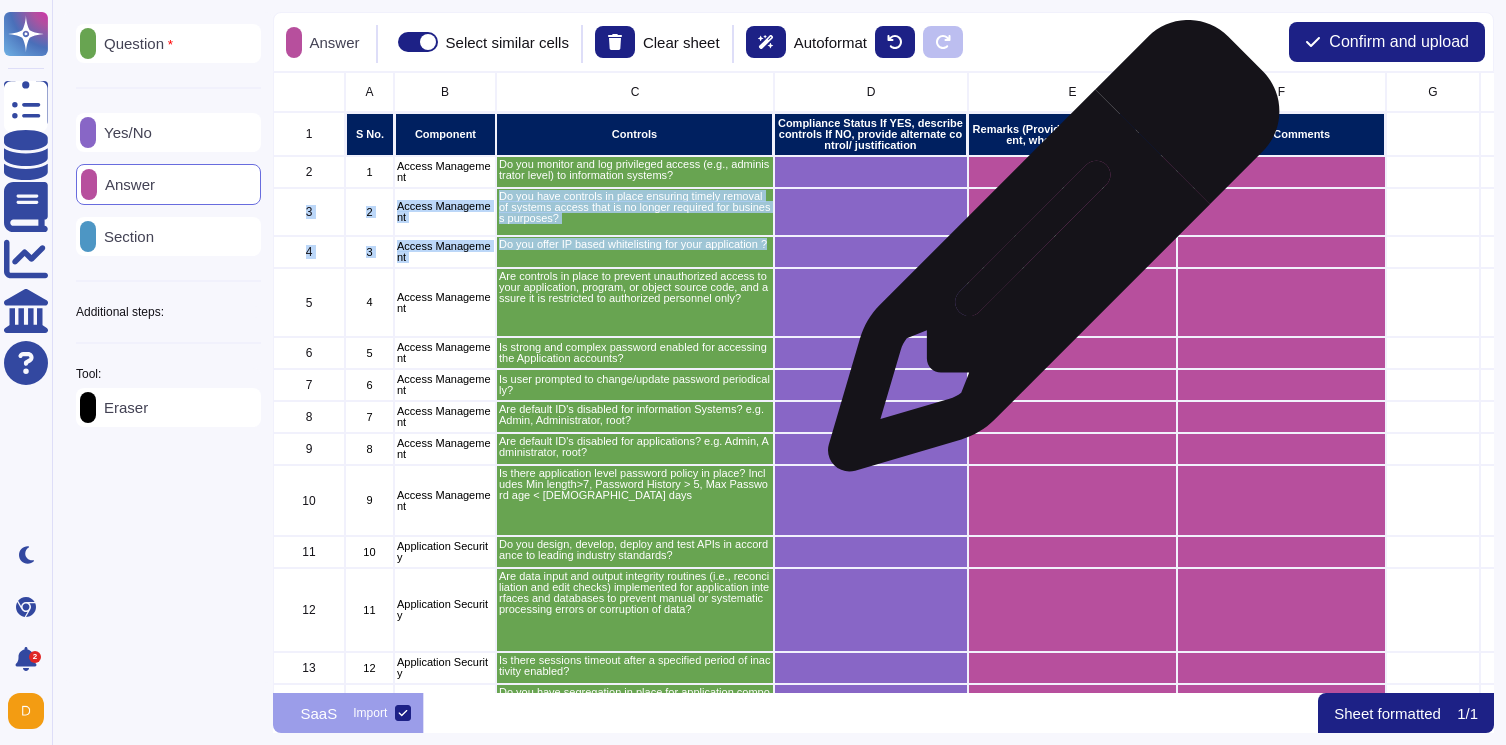 drag, startPoint x: 1044, startPoint y: 170, endPoint x: 1044, endPoint y: 252, distance: 82 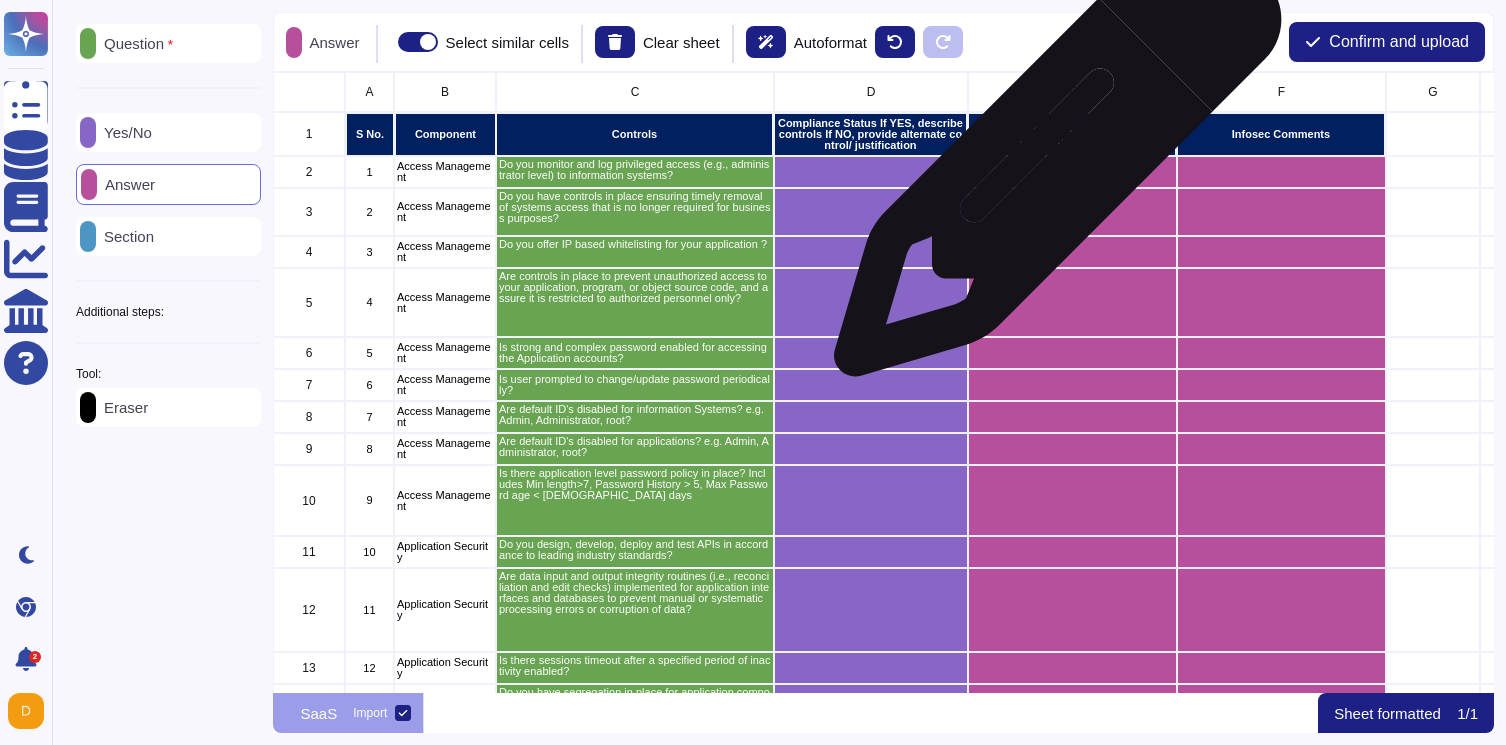 click at bounding box center [1071, 172] 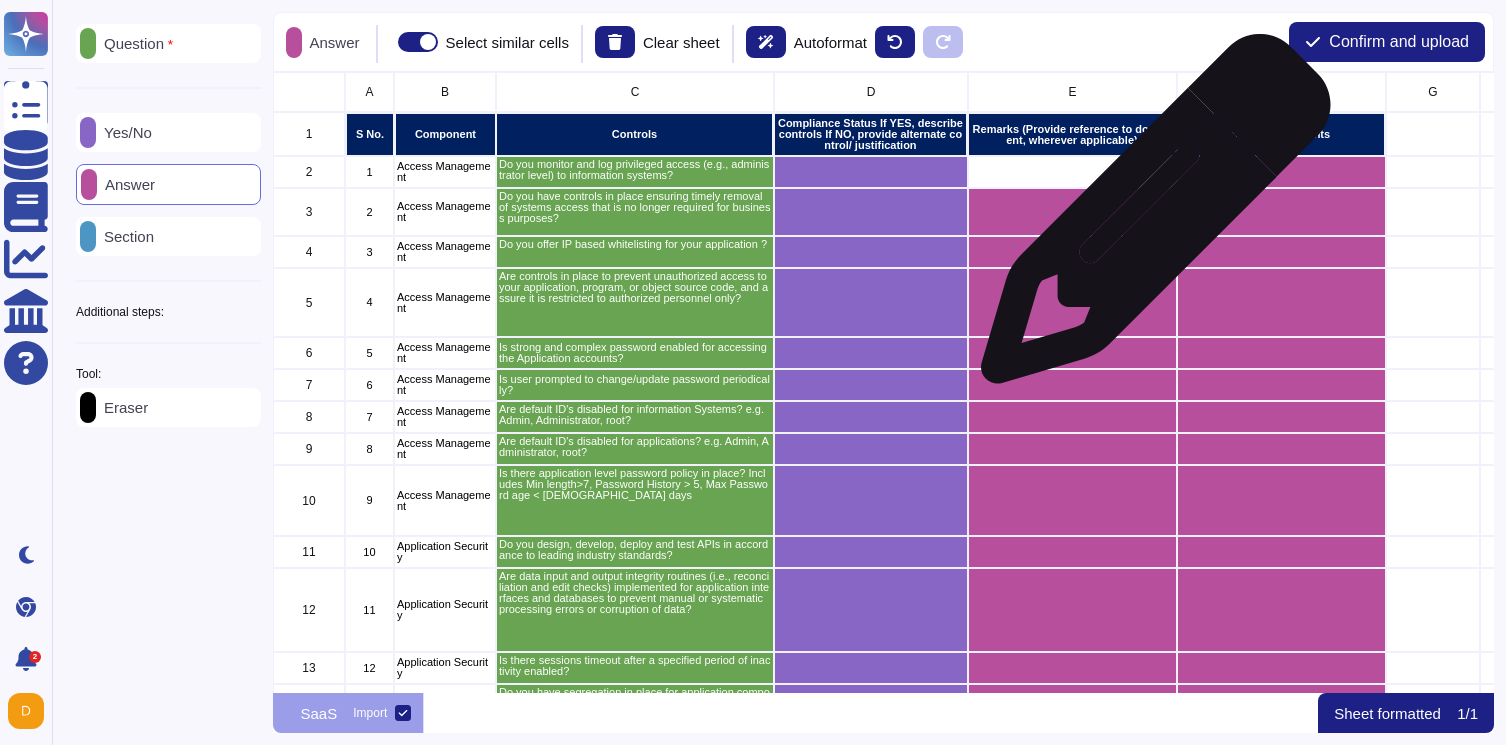 click at bounding box center [1071, 212] 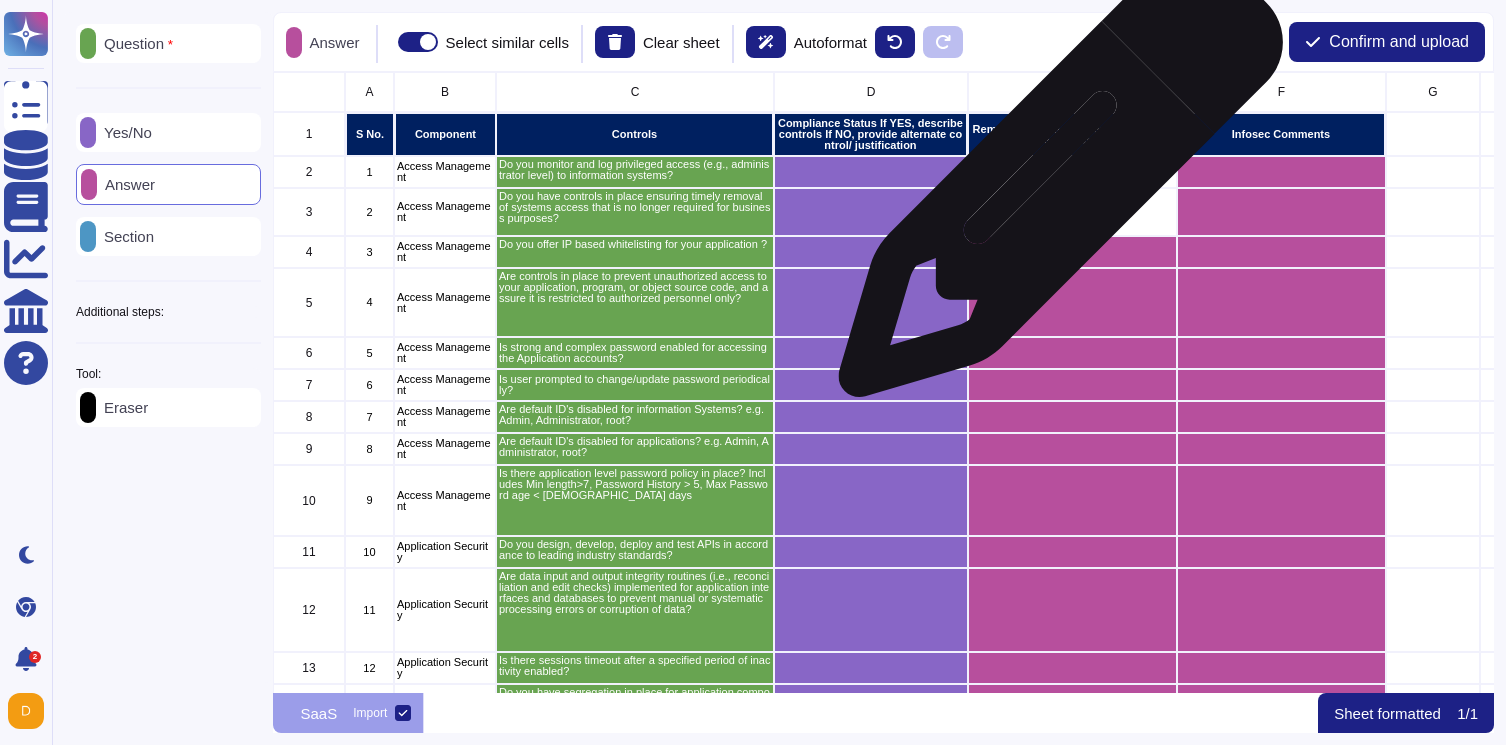 click at bounding box center [1071, 172] 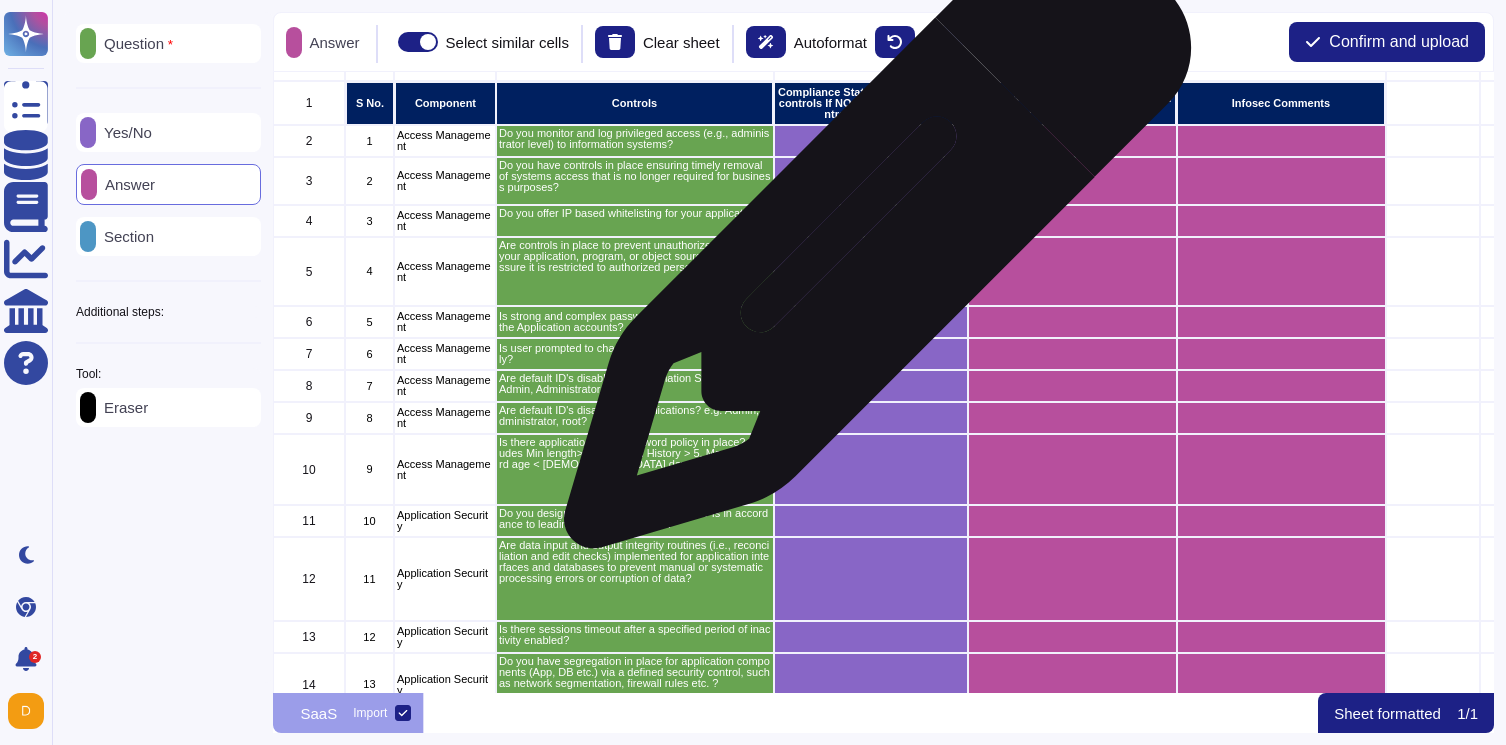 scroll, scrollTop: 0, scrollLeft: 0, axis: both 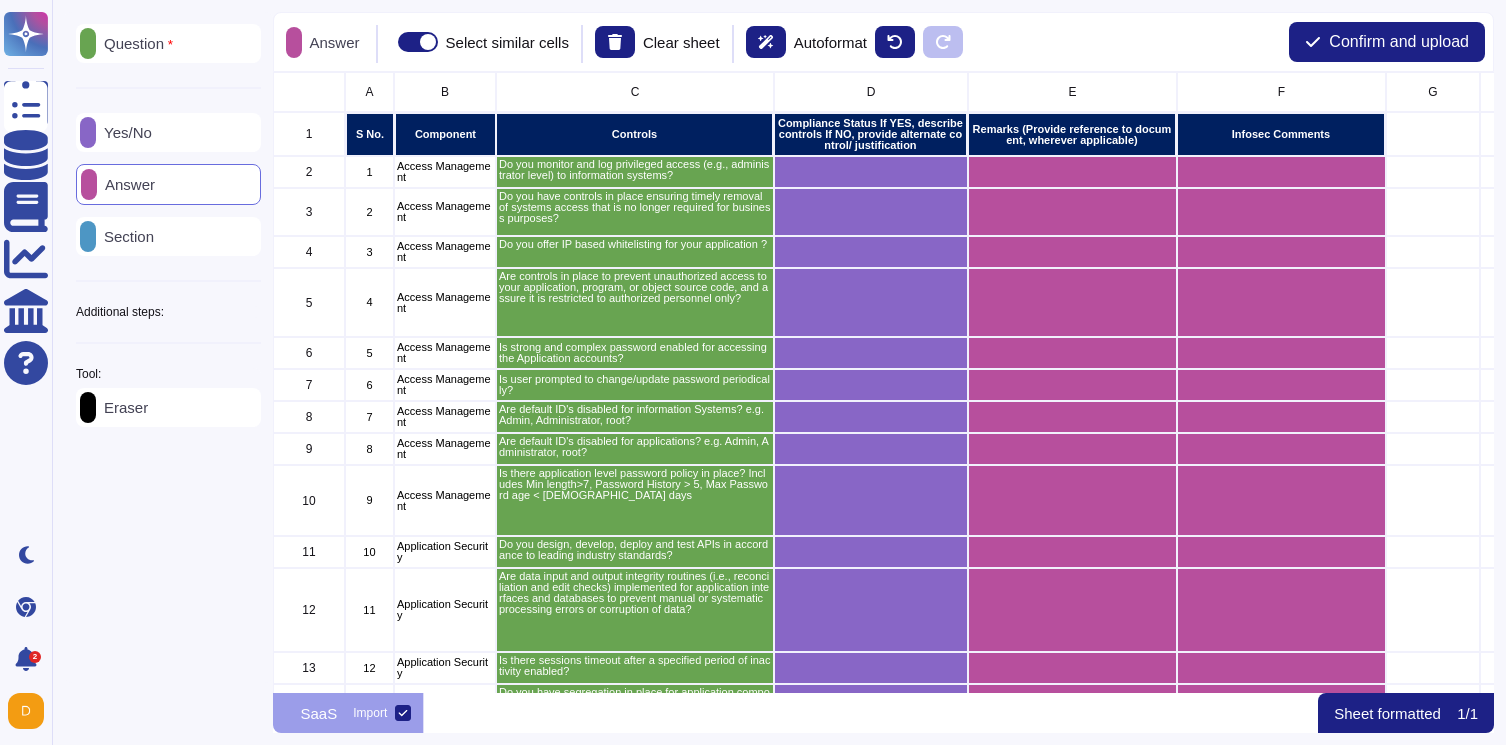 click on "Eraser" at bounding box center [122, 407] 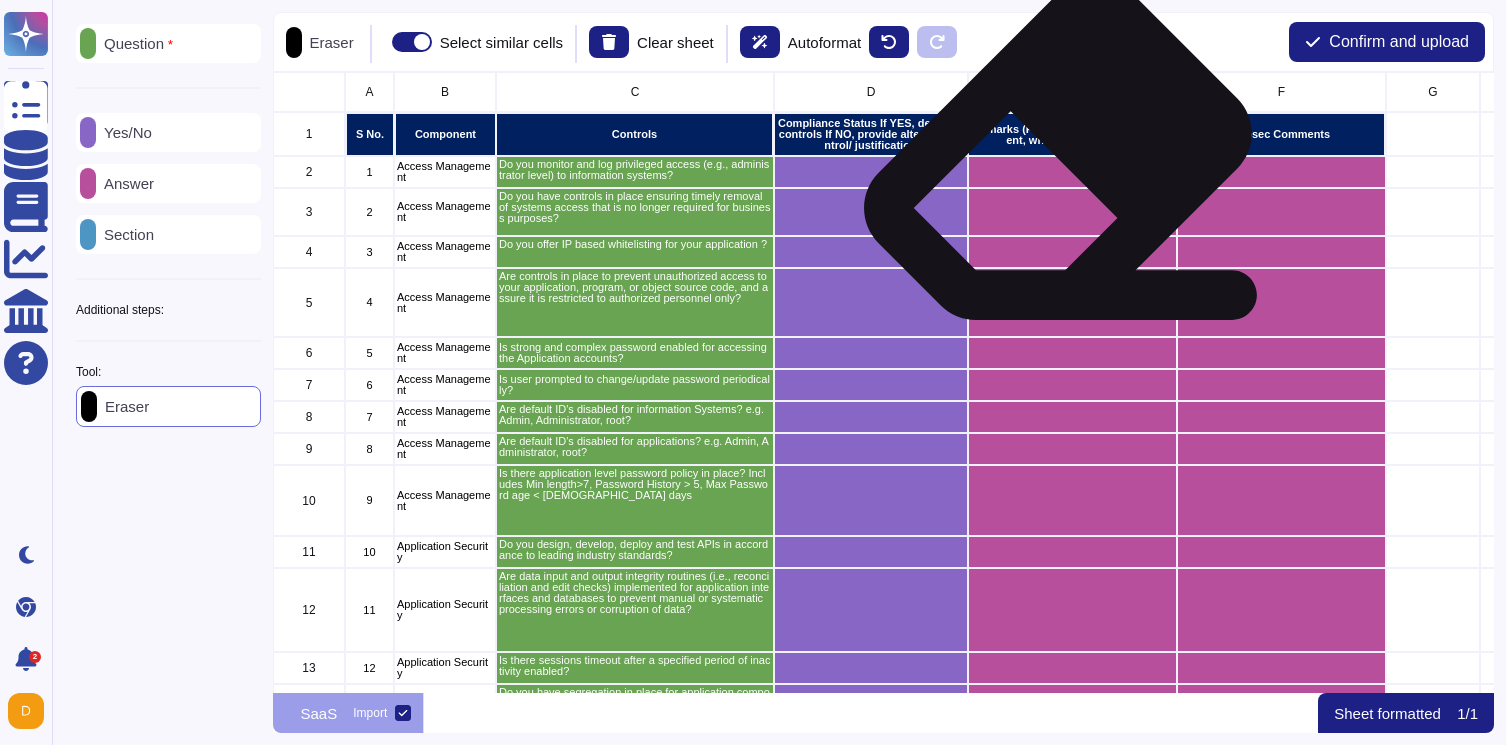 click on "Remarks
(Provide reference to document, wherever applicable)" at bounding box center (1071, 134) 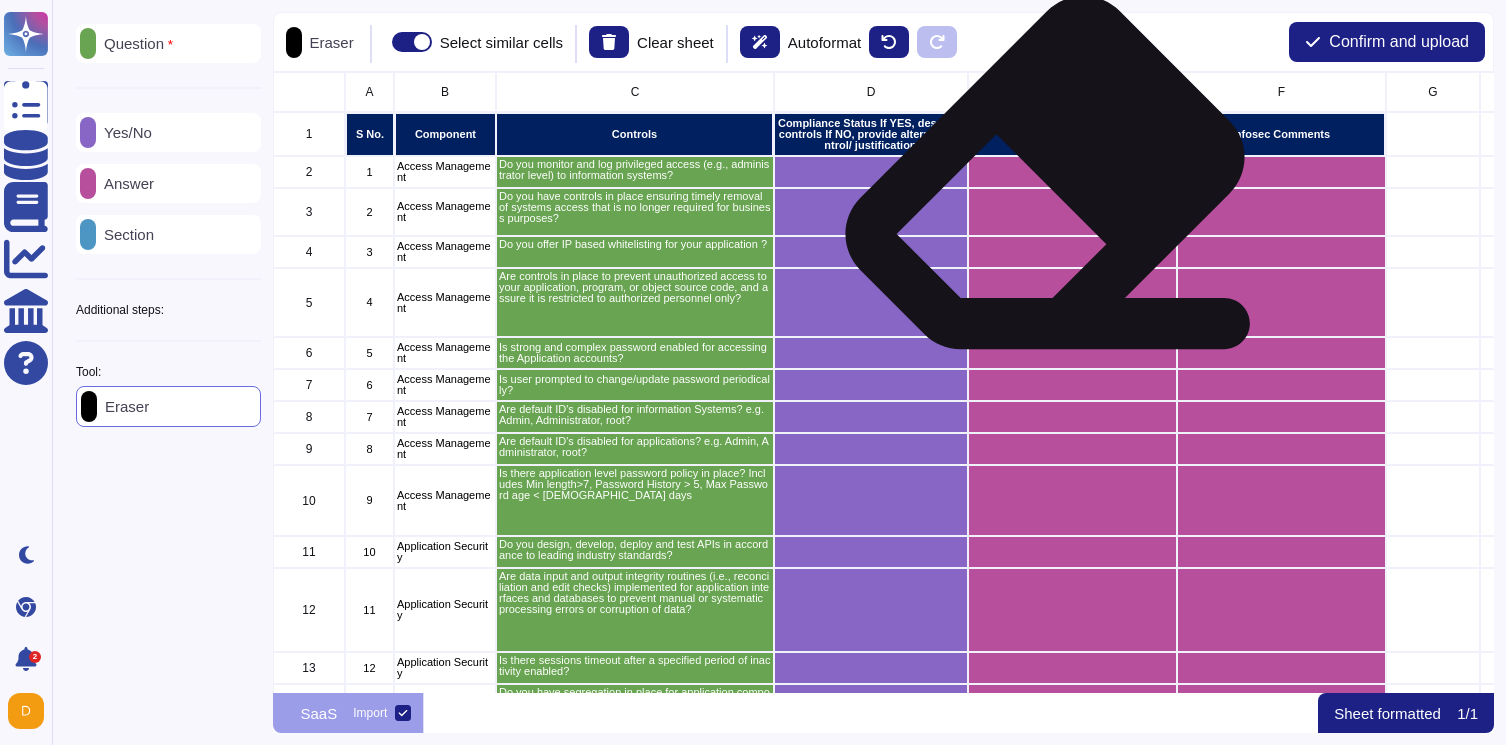 click at bounding box center (1071, 172) 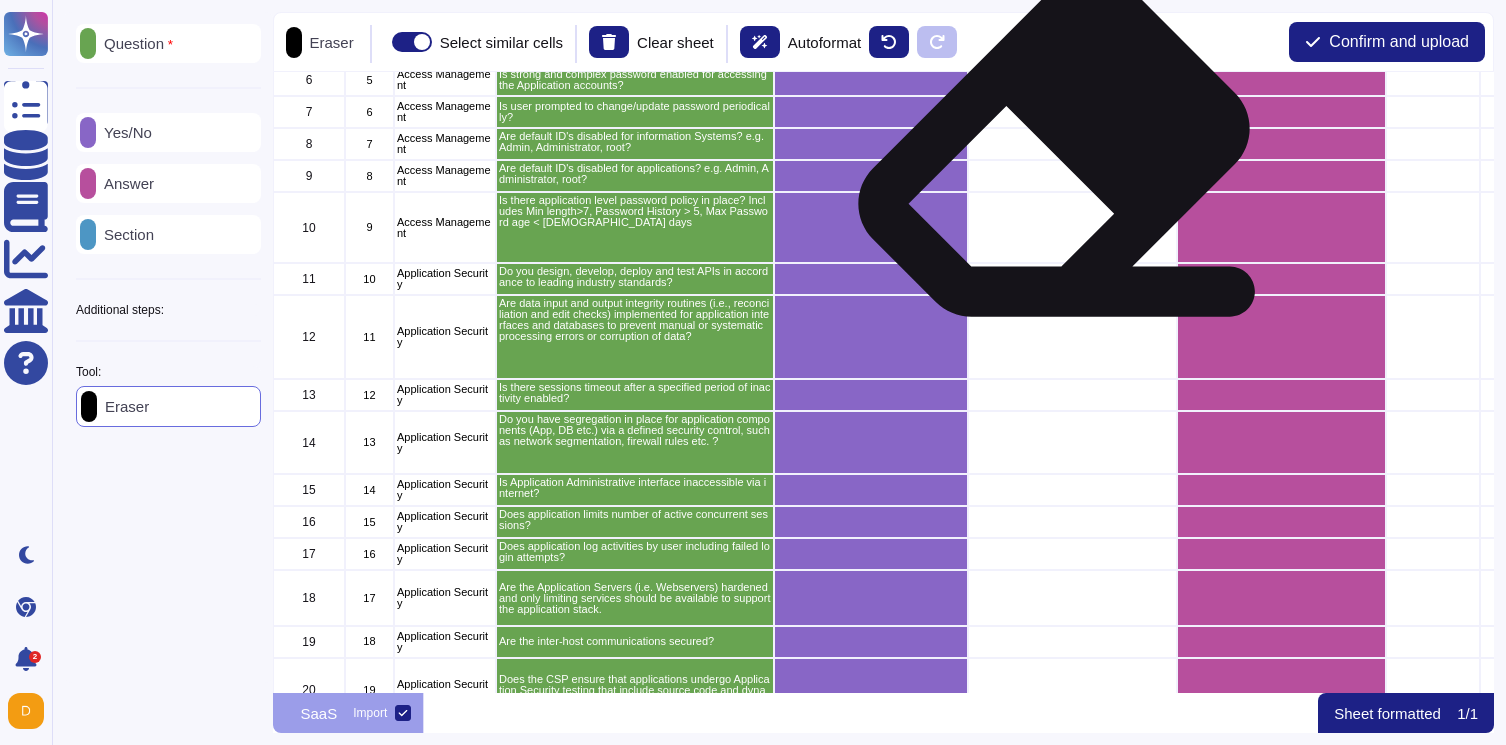 scroll, scrollTop: 0, scrollLeft: 0, axis: both 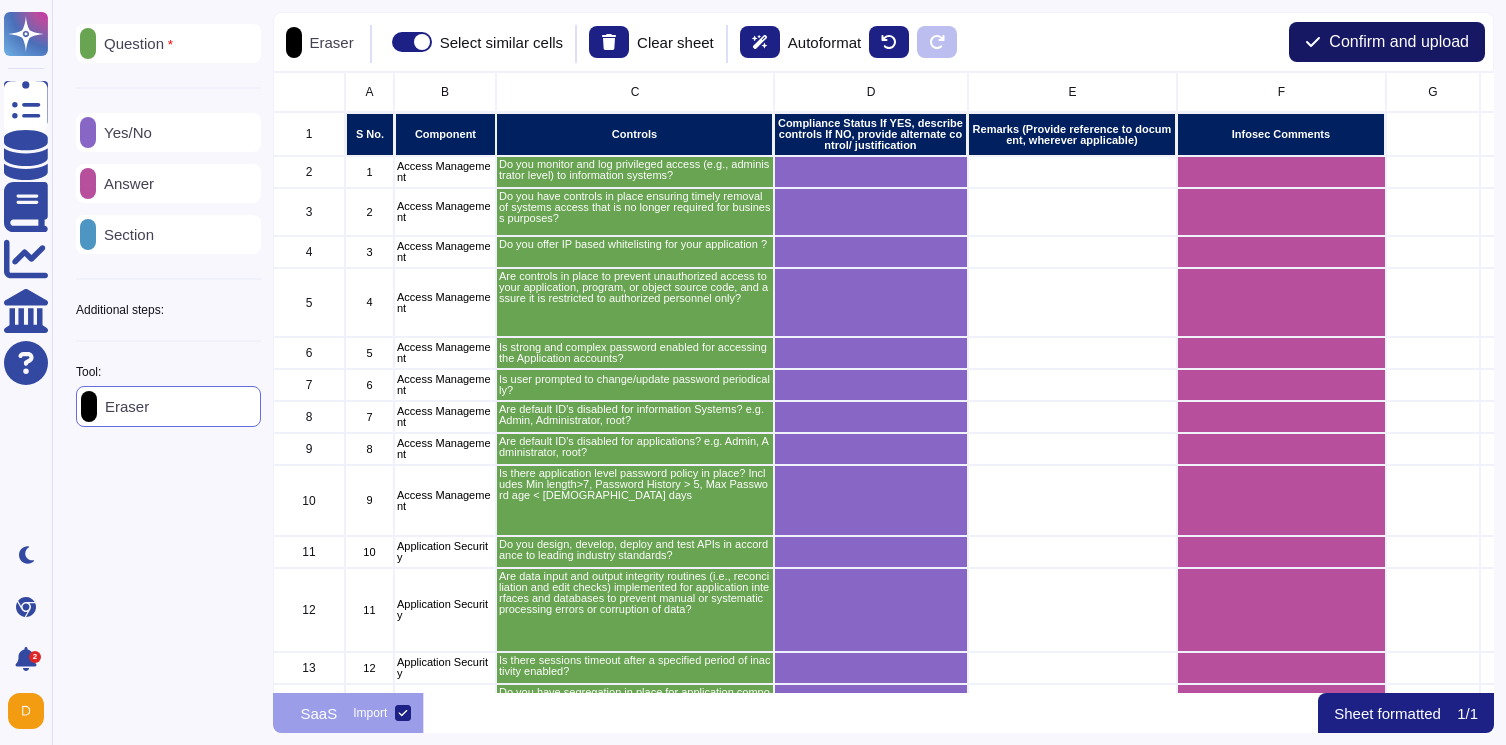 click on "Confirm and upload" at bounding box center (1399, 42) 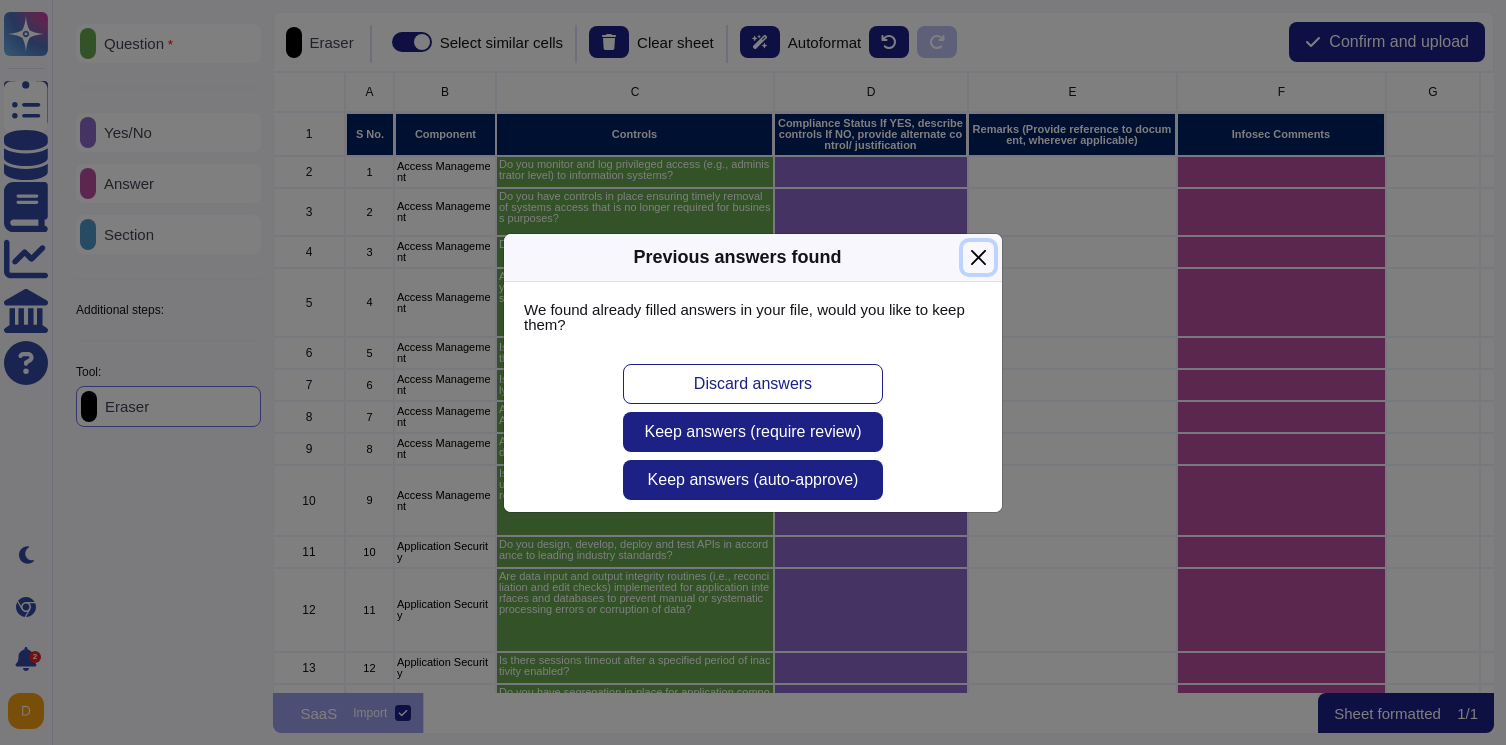 click at bounding box center [978, 257] 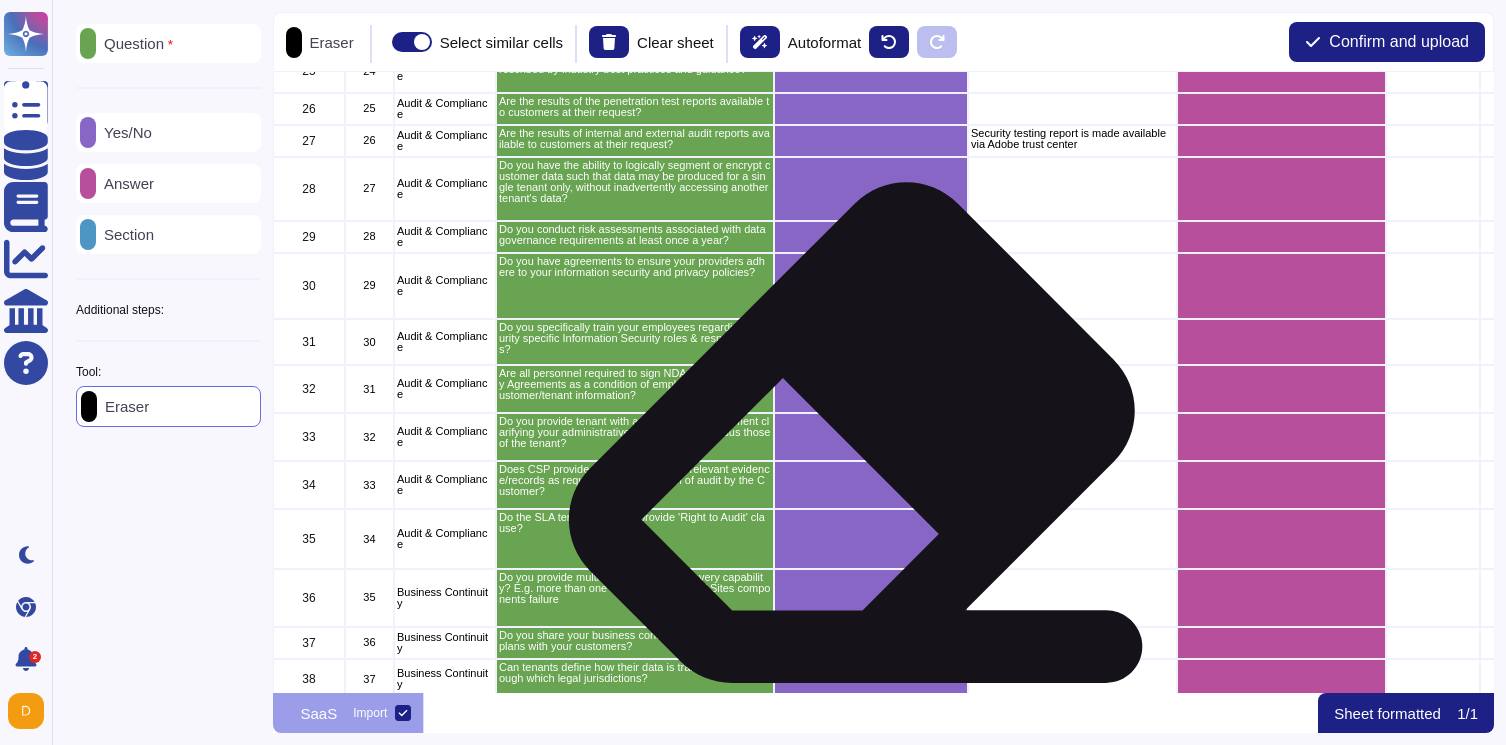 scroll, scrollTop: 1183, scrollLeft: 0, axis: vertical 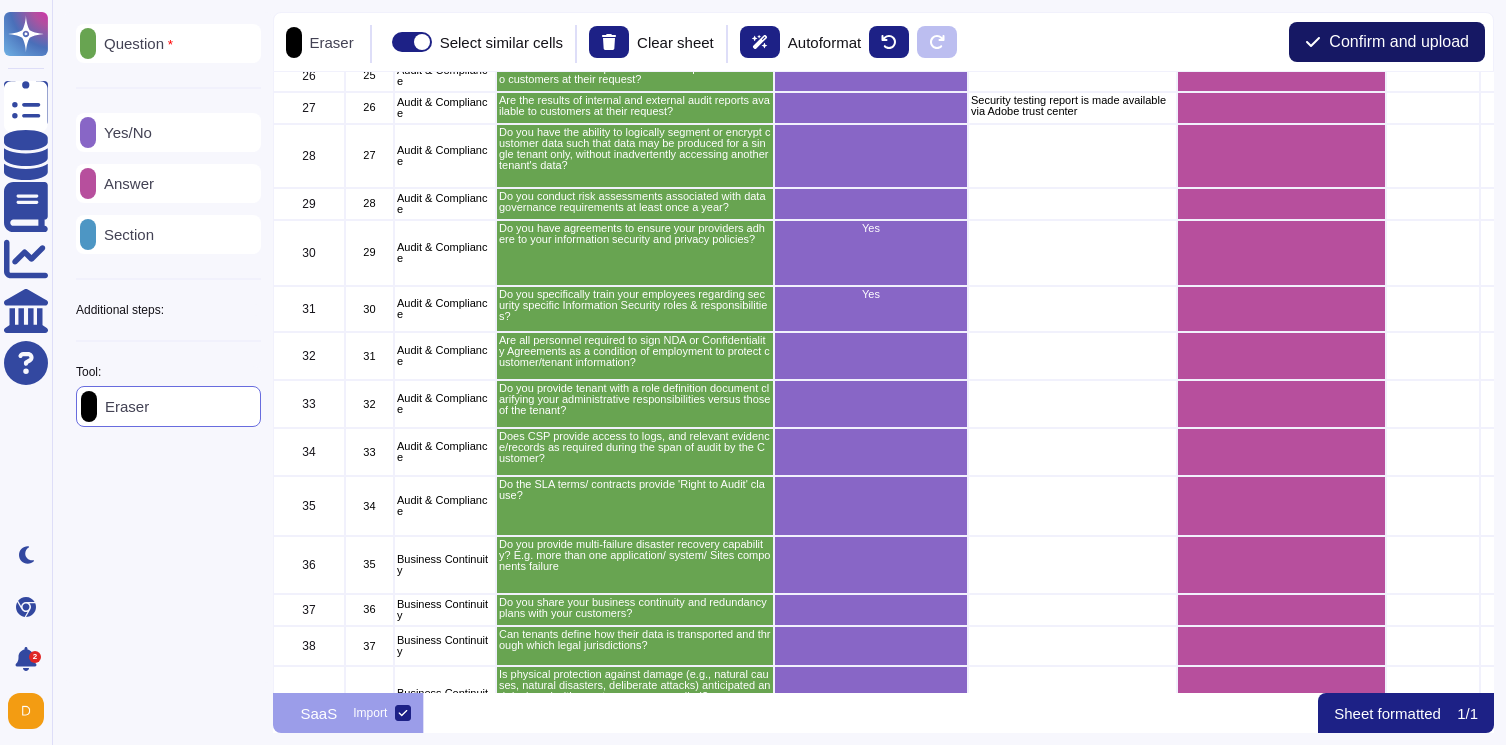 click on "Confirm and upload" at bounding box center [1387, 42] 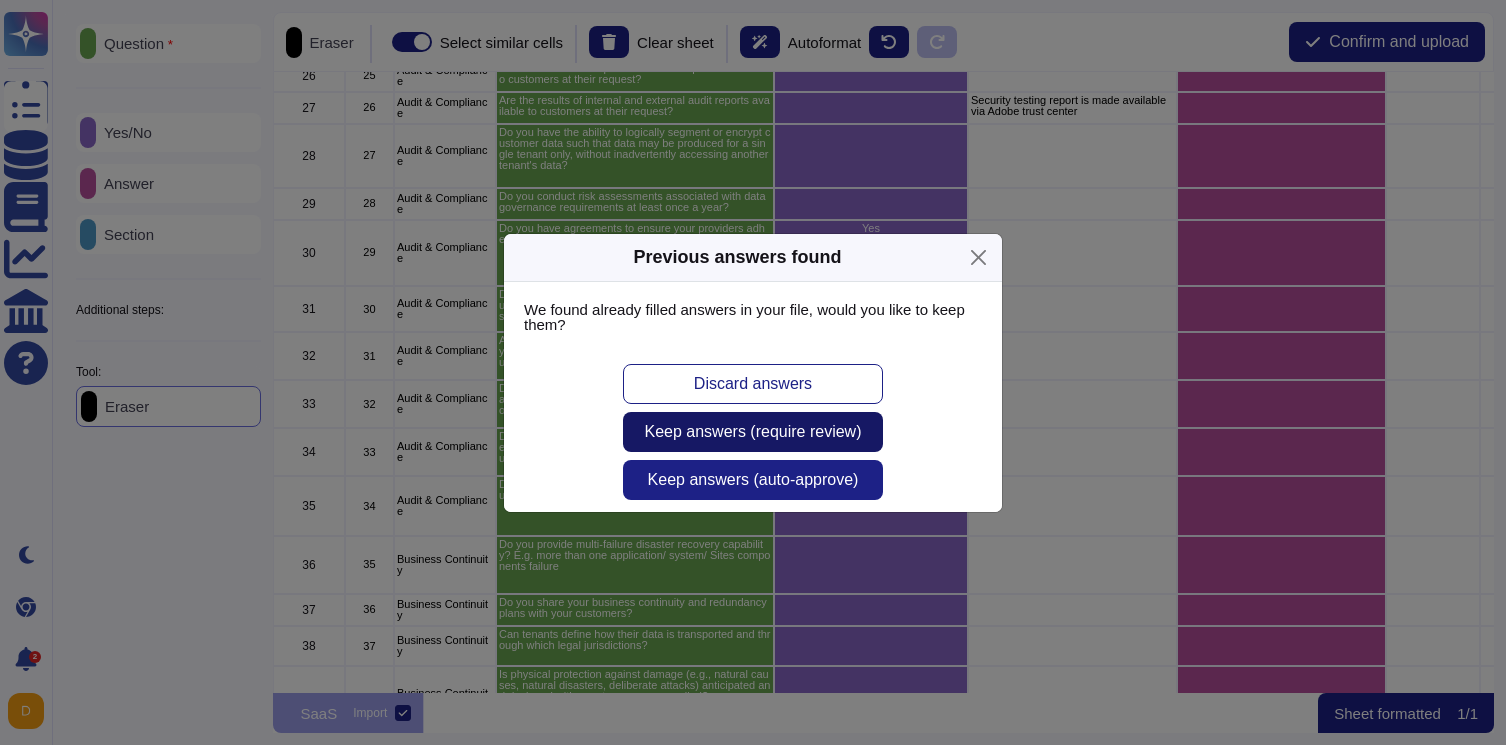 click on "Keep answers (require review)" at bounding box center (753, 432) 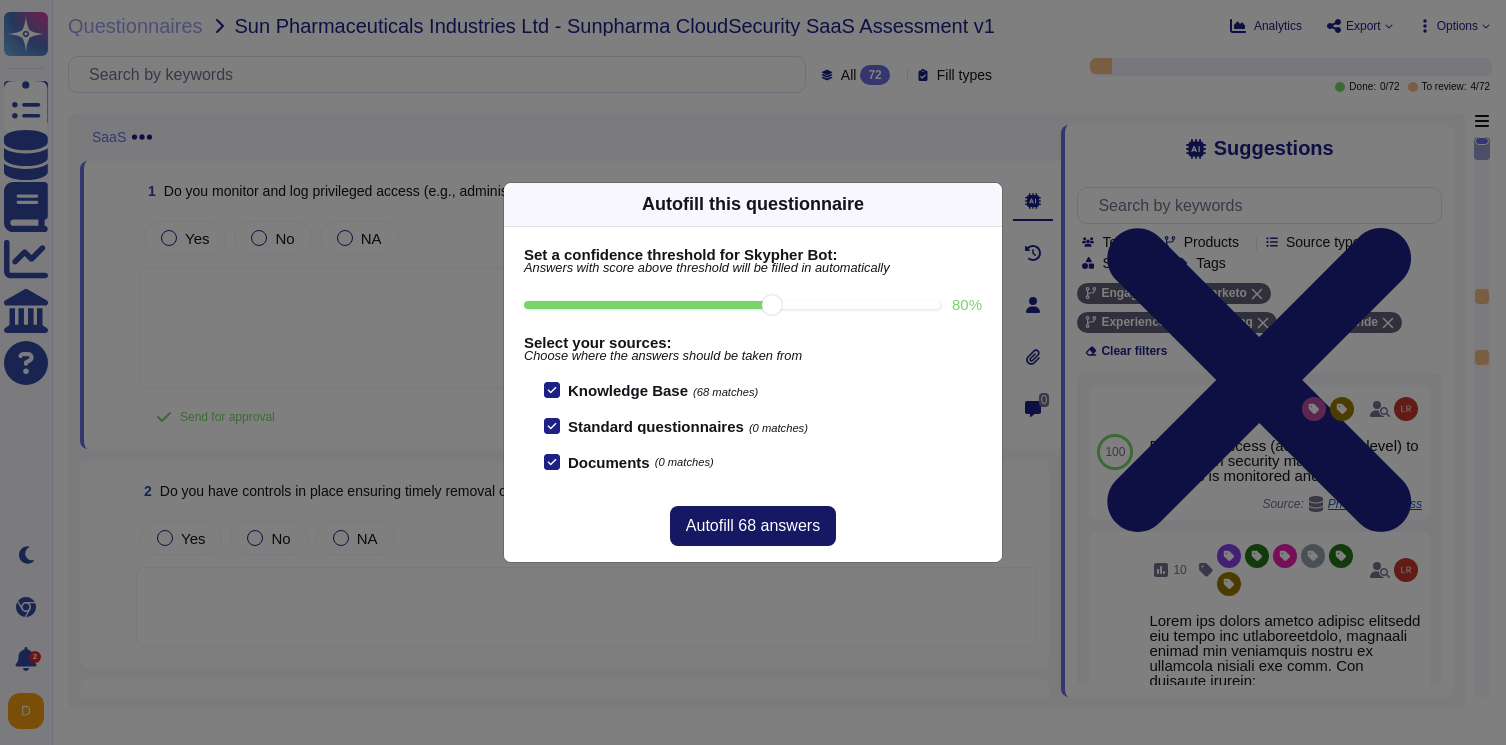 click on "Autofill 68 answers" at bounding box center (753, 526) 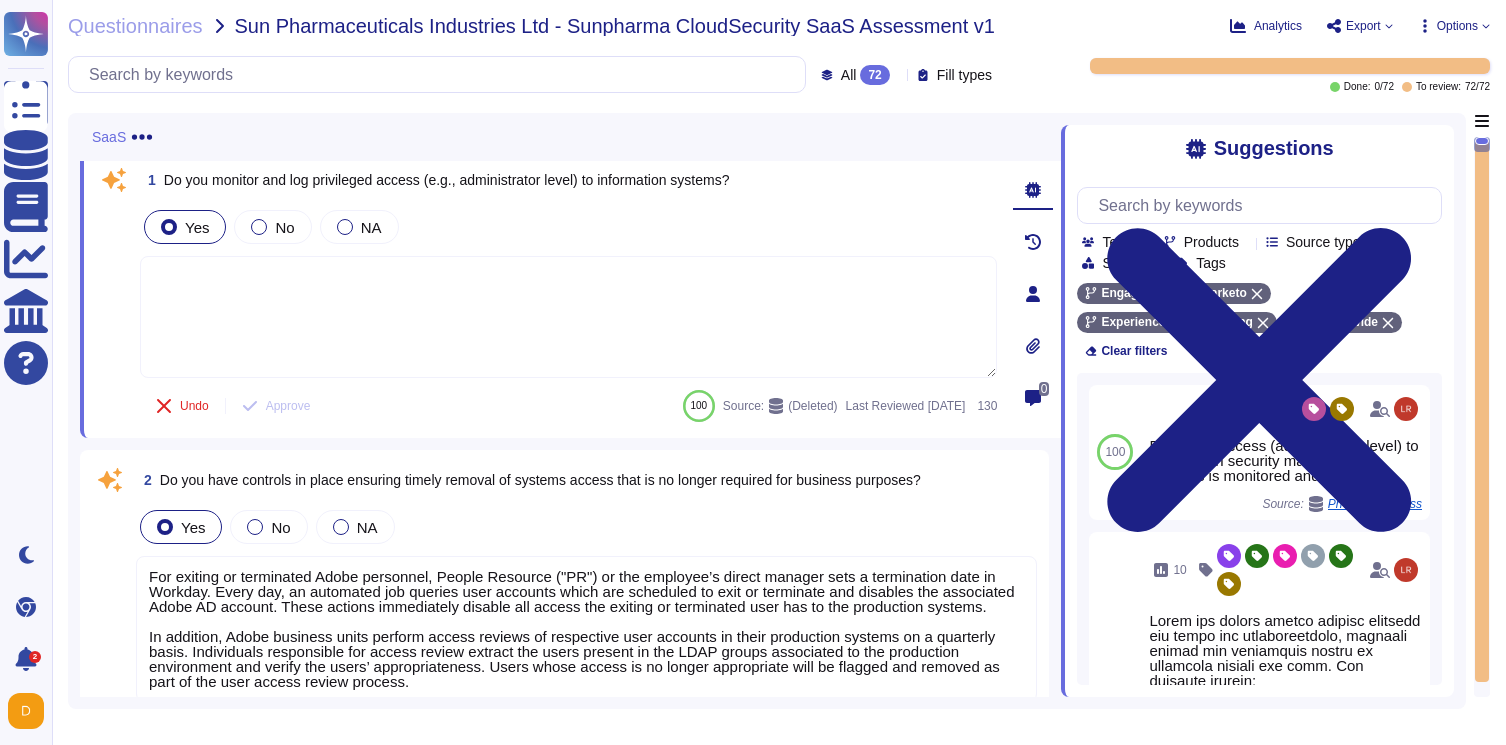 scroll, scrollTop: 0, scrollLeft: 0, axis: both 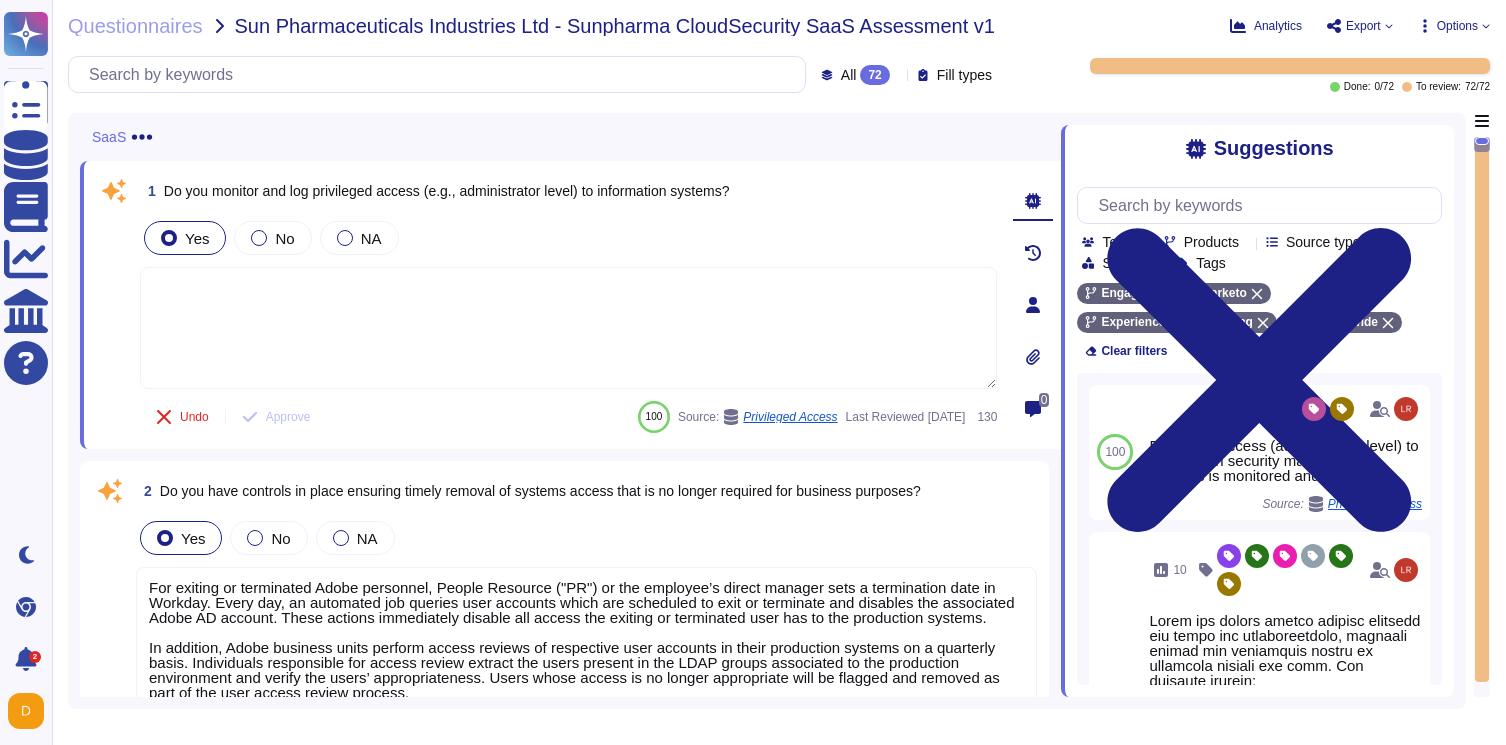 click at bounding box center (568, 328) 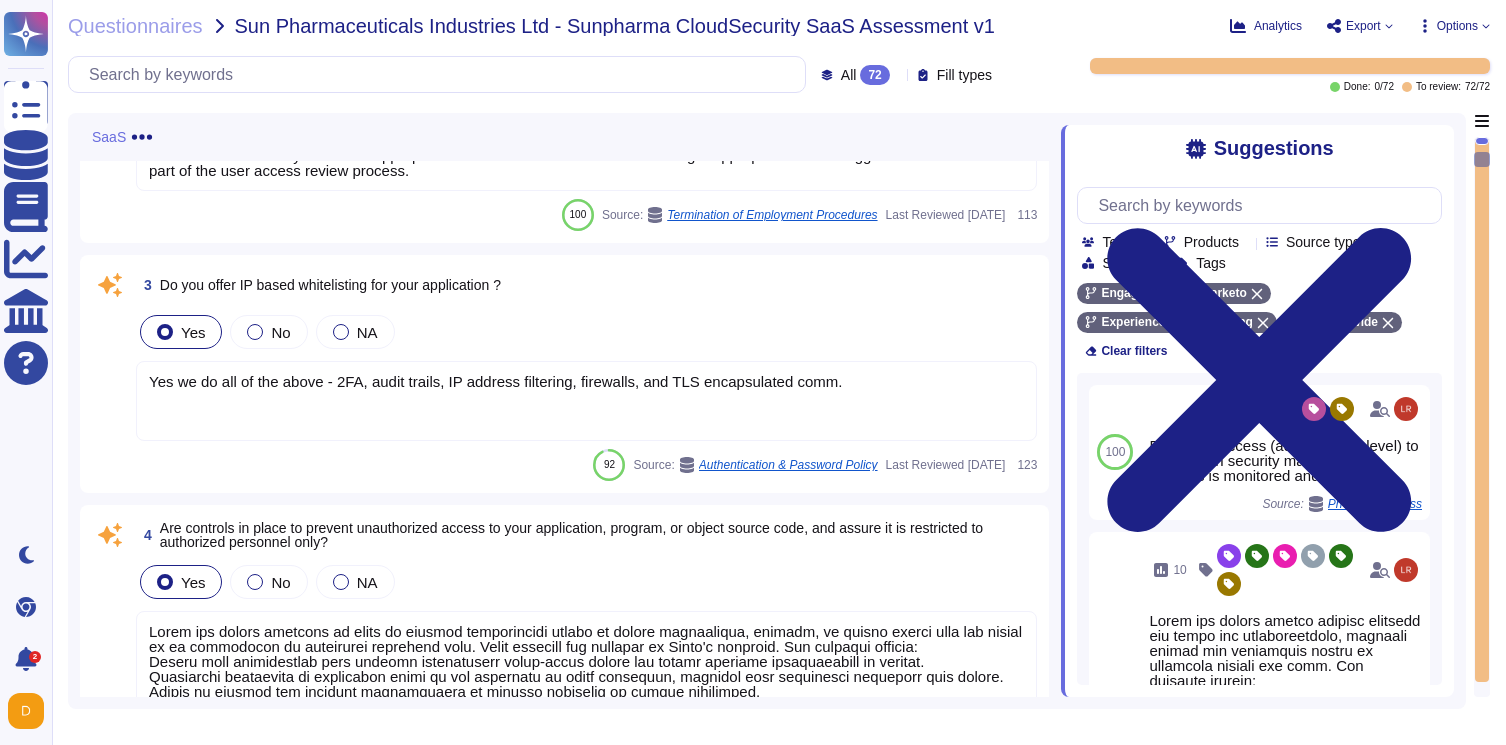 scroll, scrollTop: 0, scrollLeft: 0, axis: both 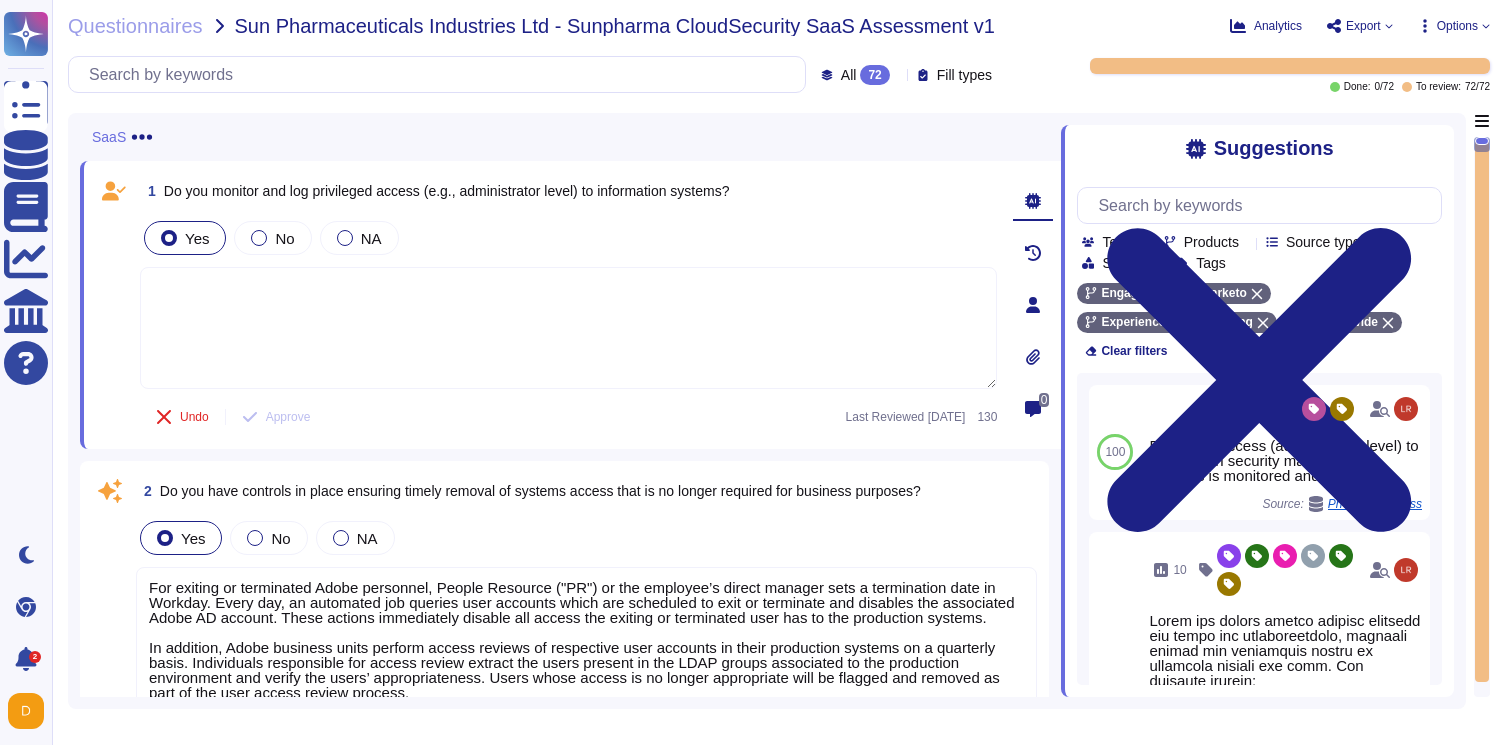click at bounding box center [568, 328] 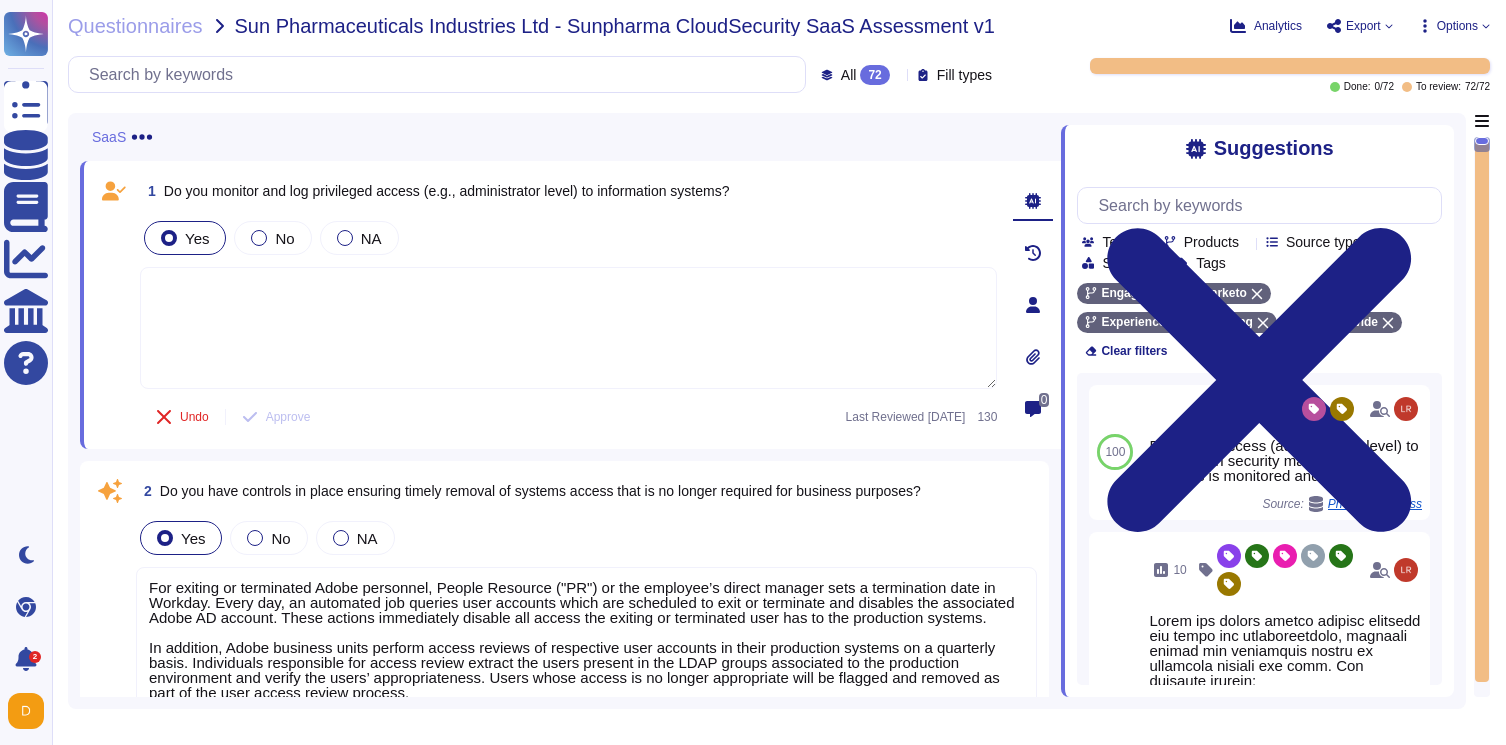 click at bounding box center (568, 328) 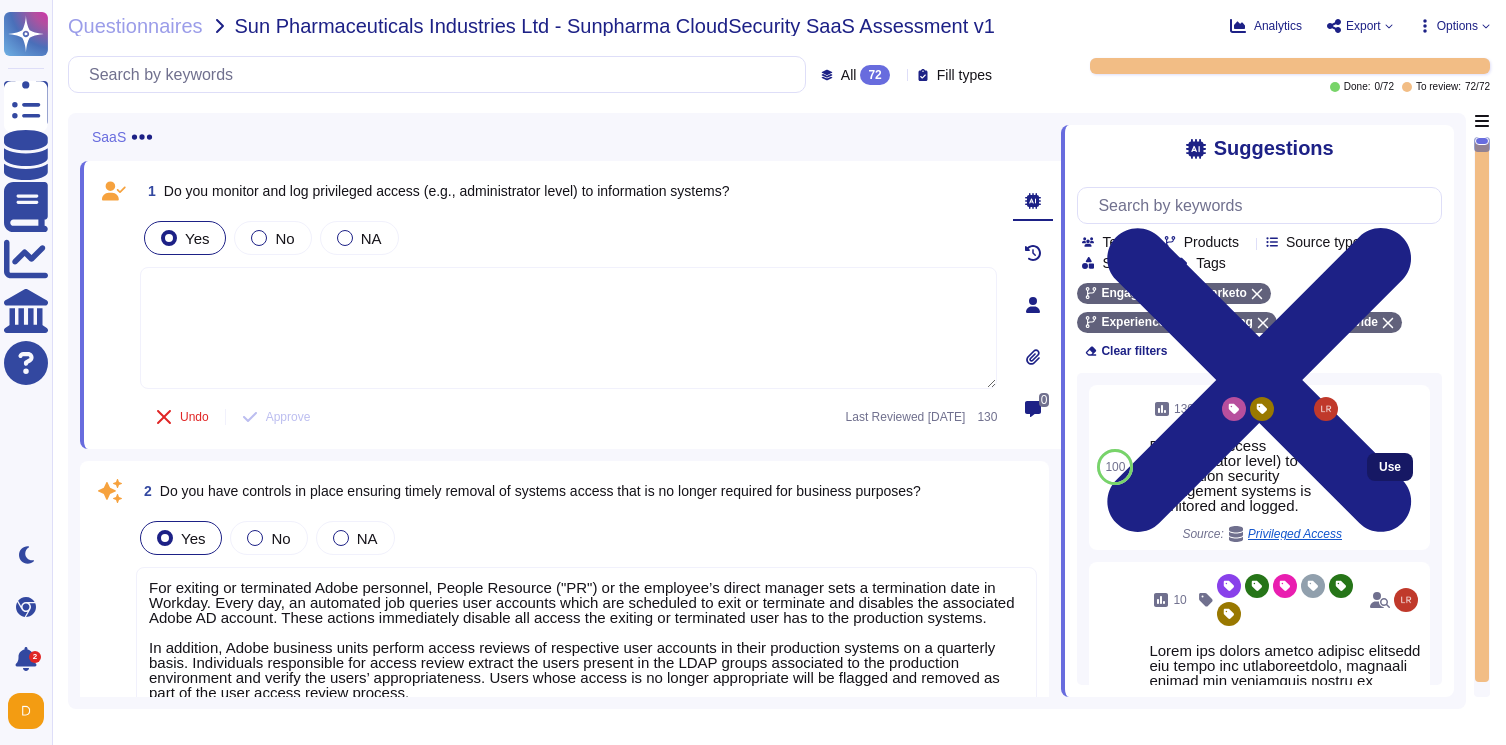 click on "Use" at bounding box center [1390, 467] 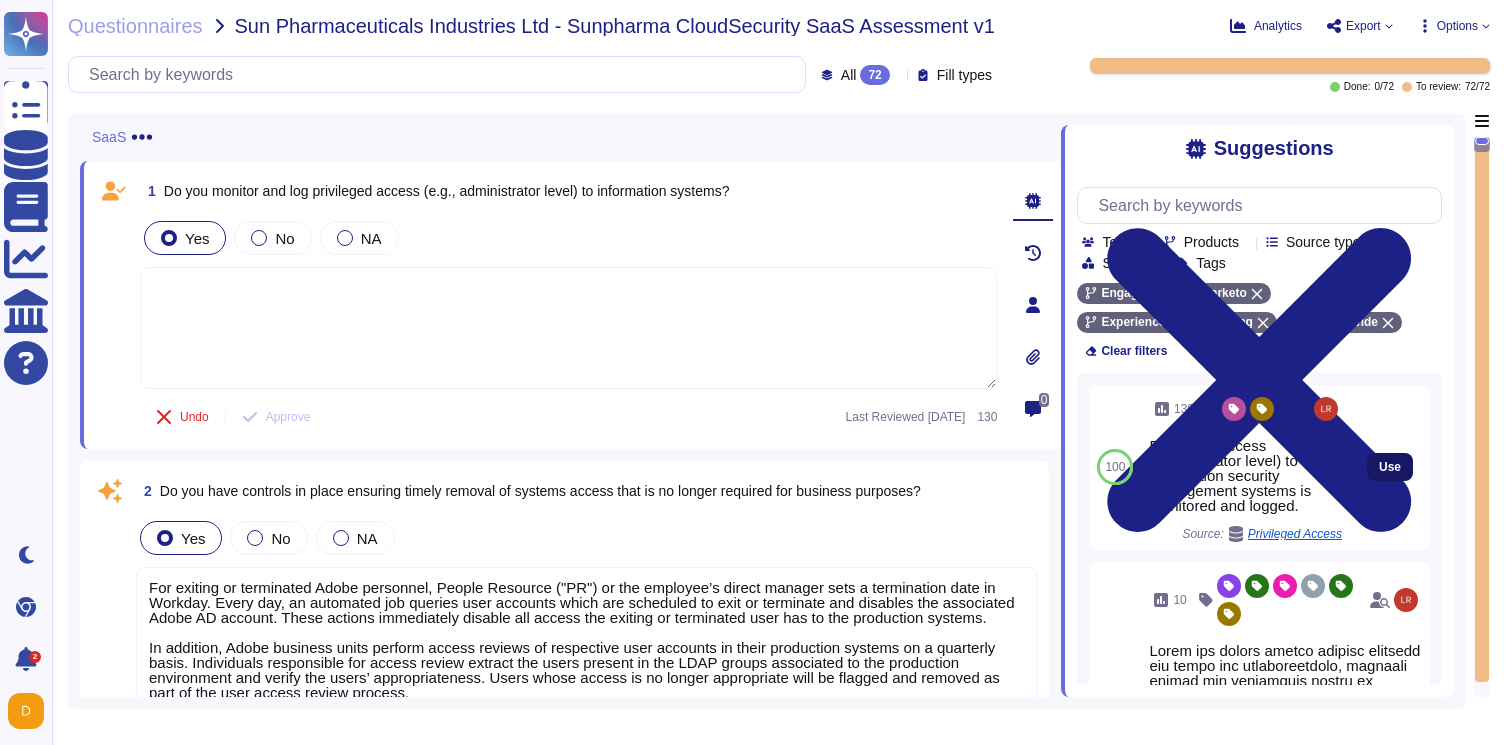 type on "Privileged access (administrator level) to information security management systems is monitored and logged." 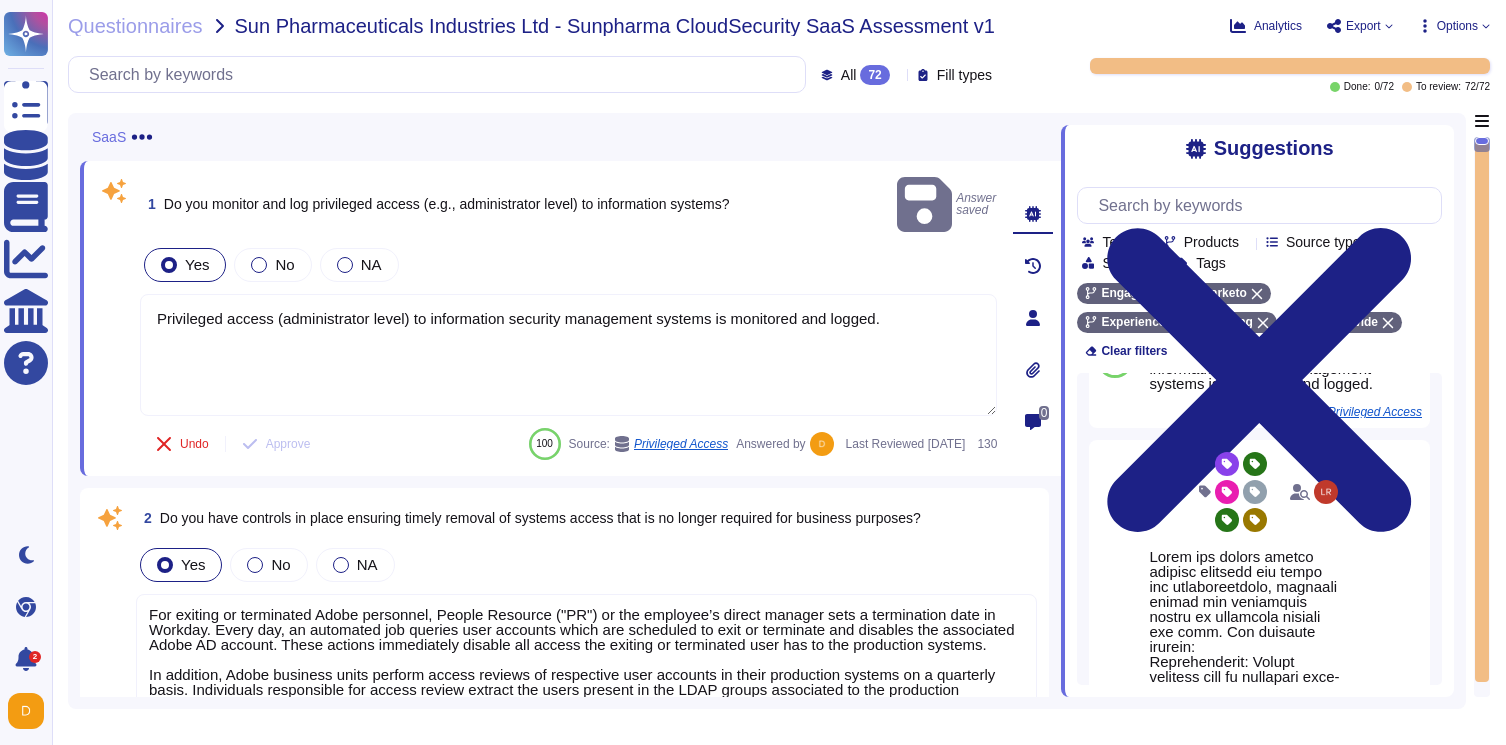 scroll, scrollTop: 0, scrollLeft: 0, axis: both 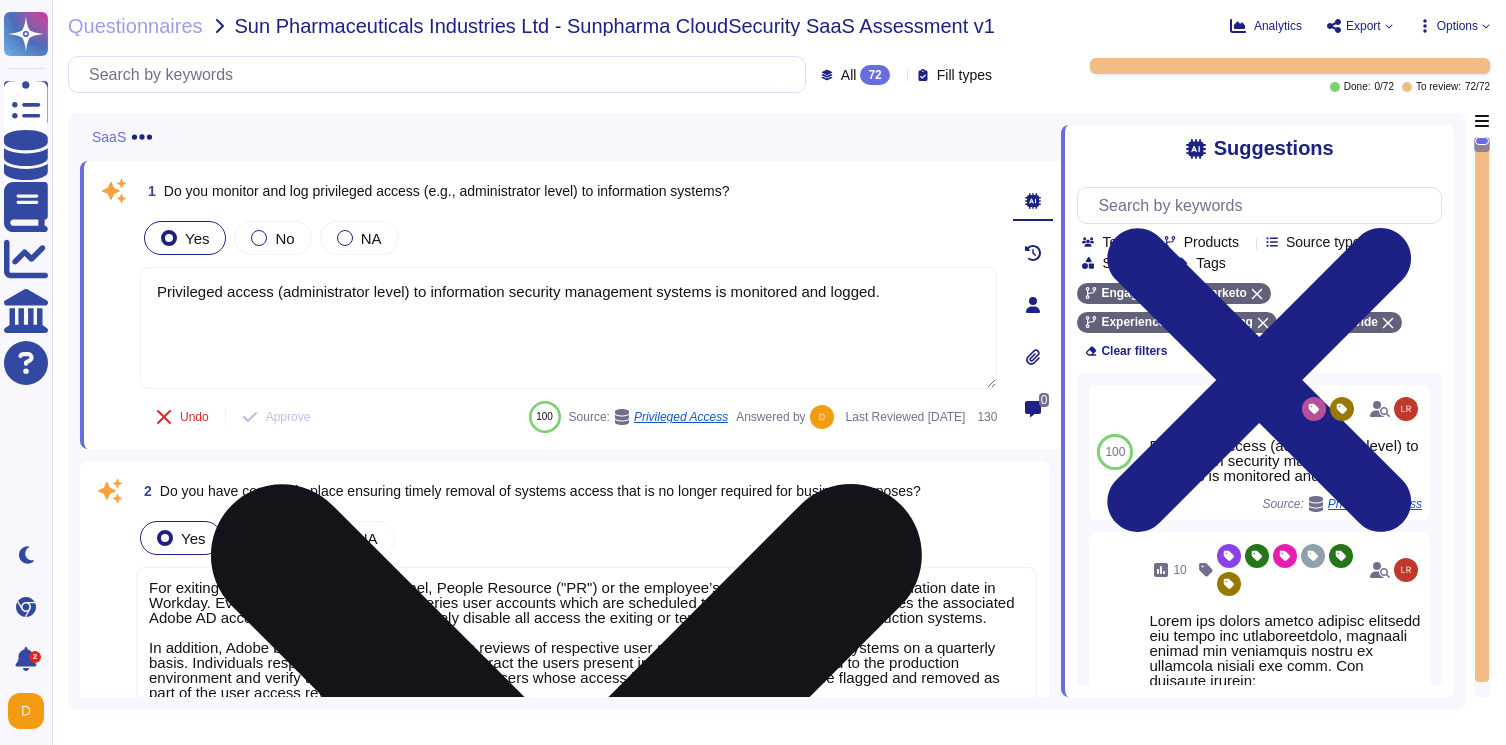 click on "Privileged access (administrator level) to information security management systems is monitored and logged." at bounding box center (568, 328) 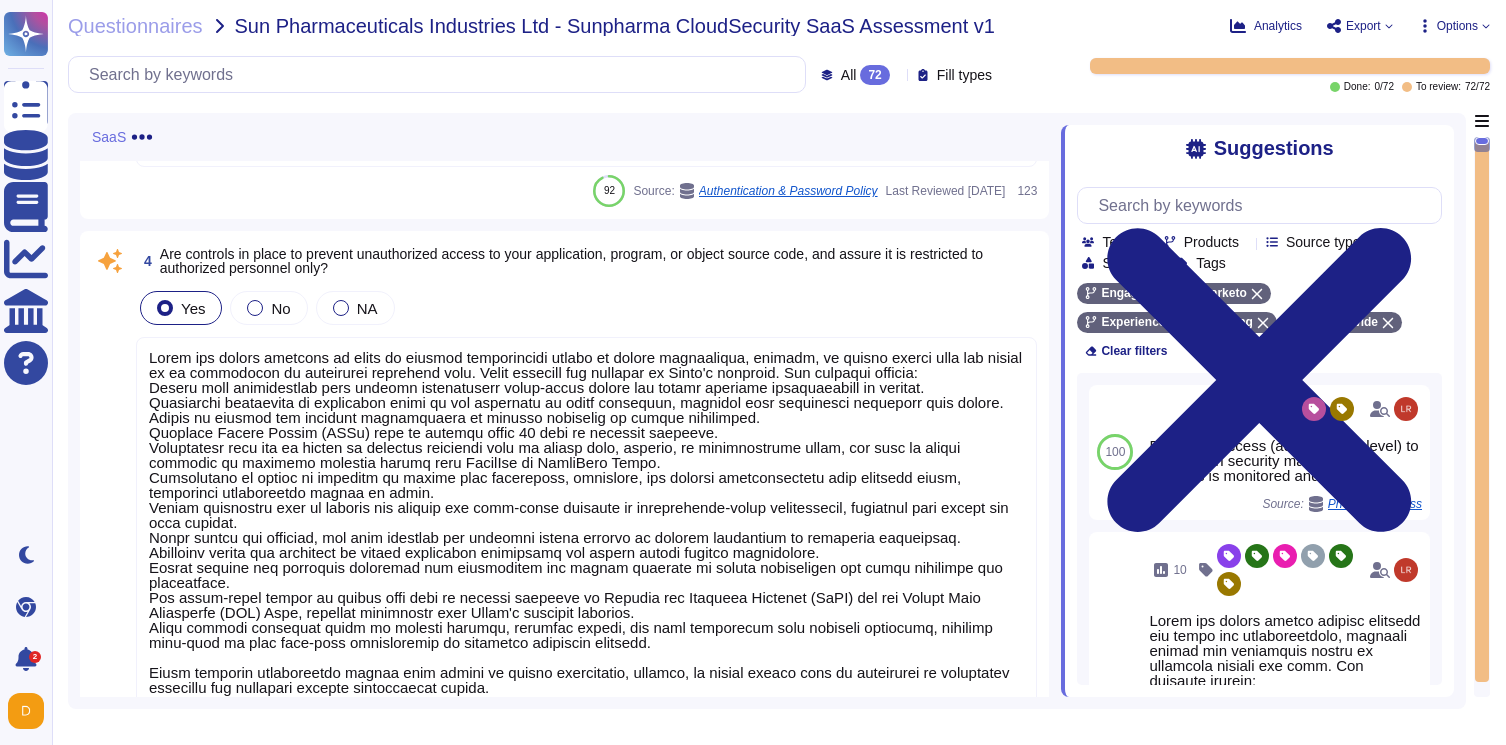 scroll, scrollTop: 0, scrollLeft: 0, axis: both 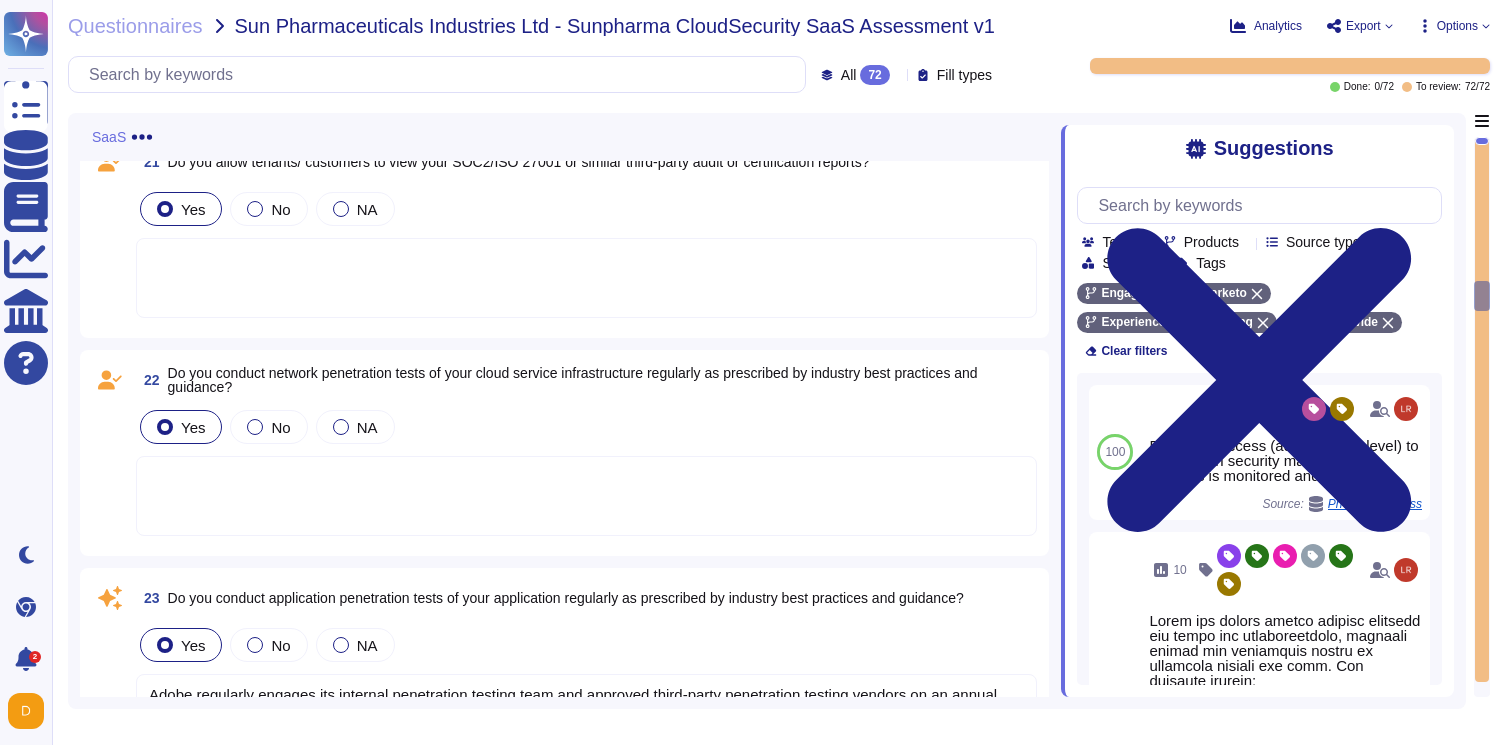 click at bounding box center (586, 278) 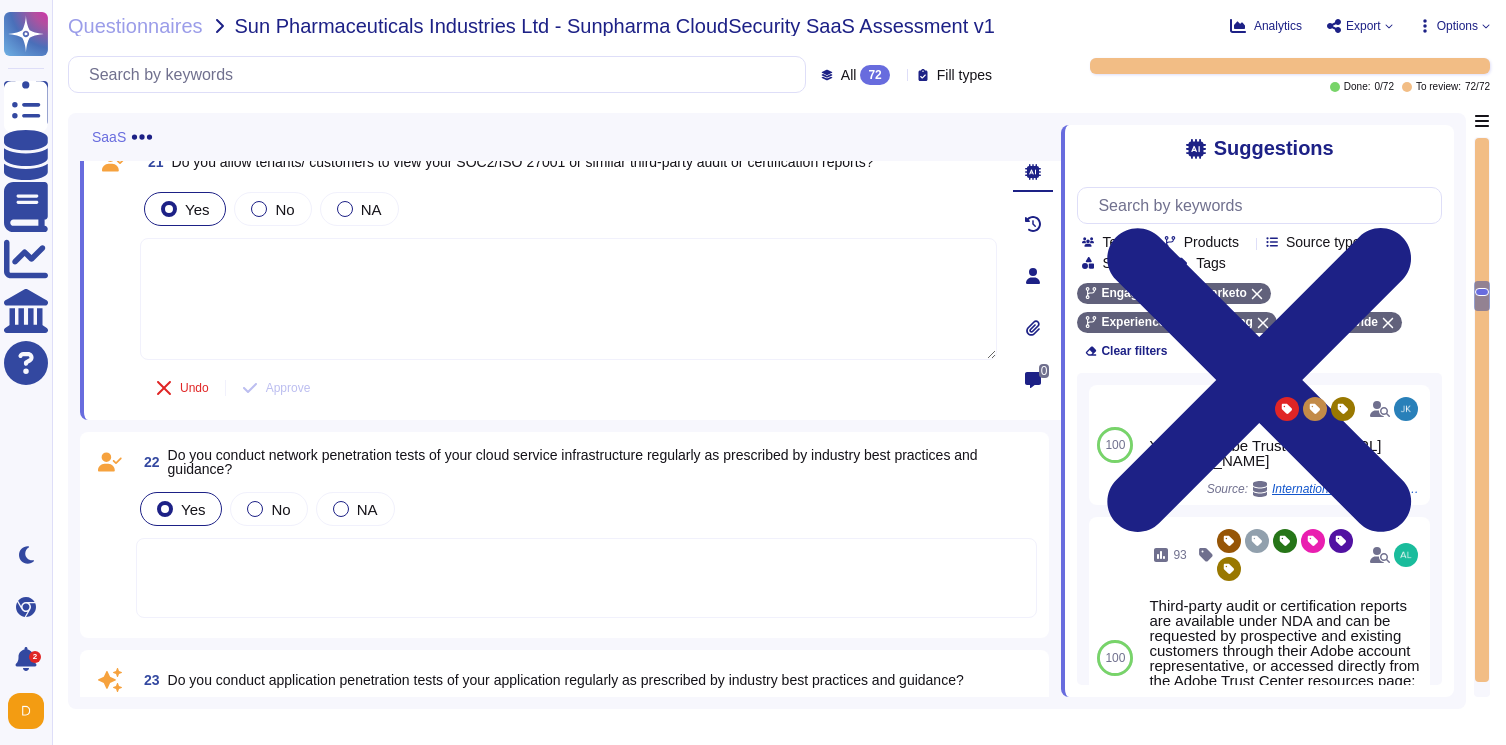 click at bounding box center (568, 299) 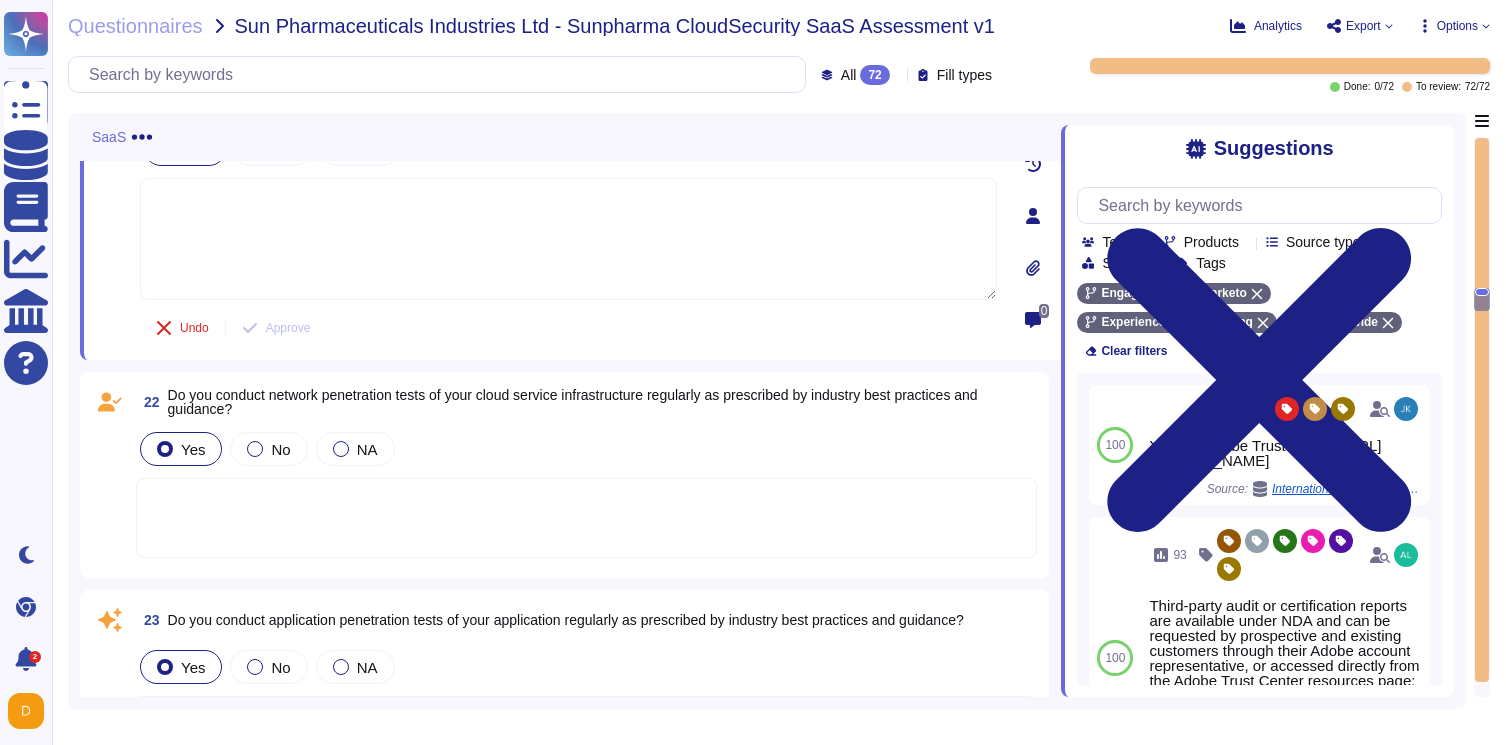 scroll, scrollTop: 5954, scrollLeft: 0, axis: vertical 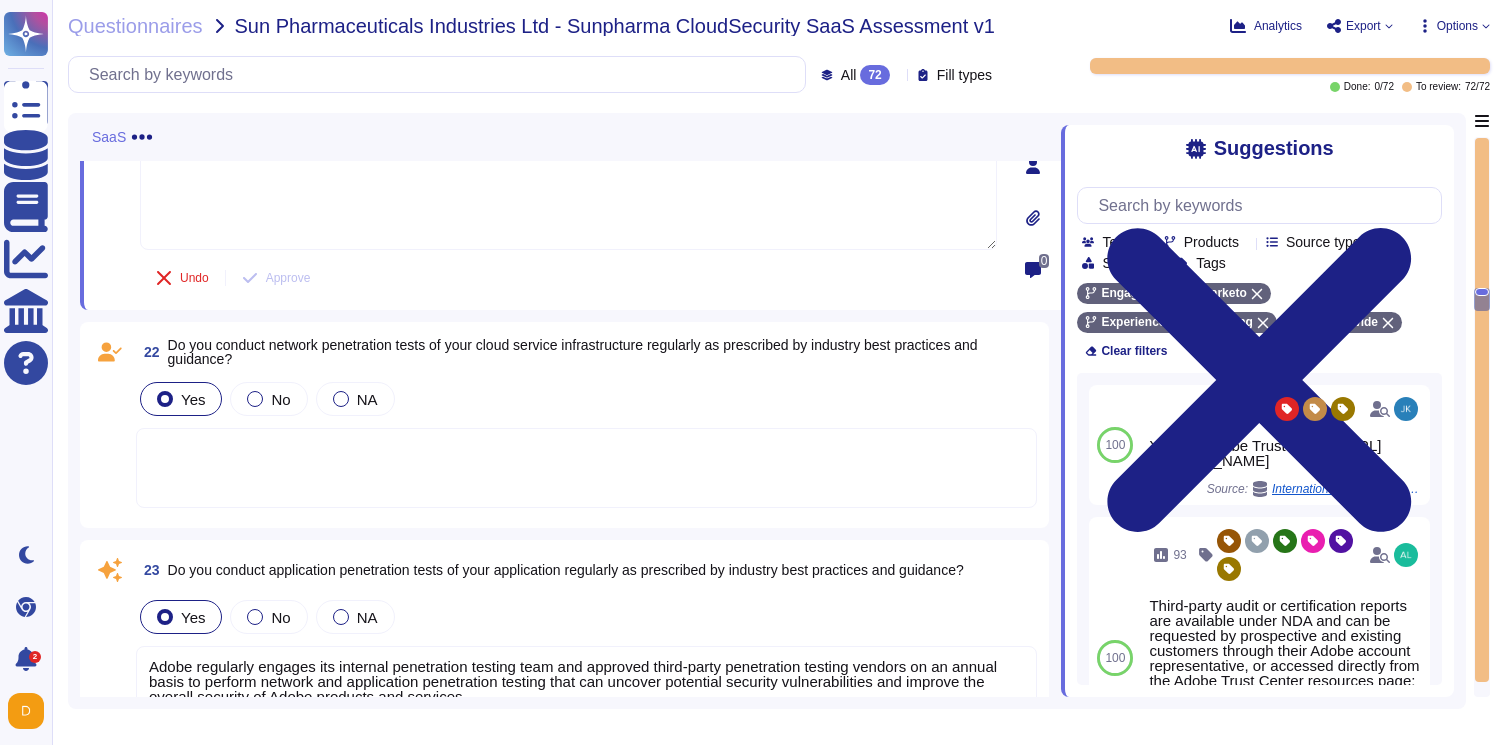 click at bounding box center [586, 468] 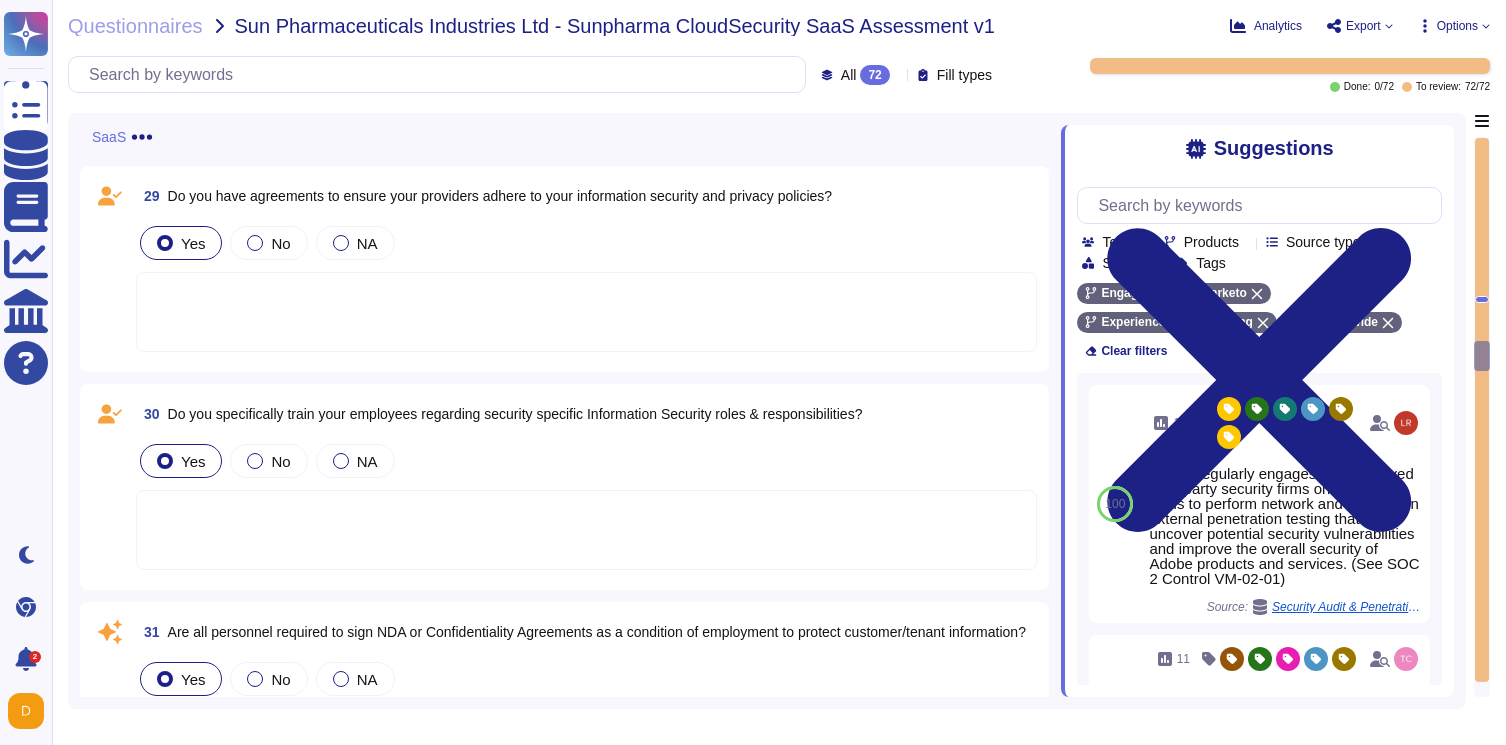 scroll, scrollTop: 8015, scrollLeft: 0, axis: vertical 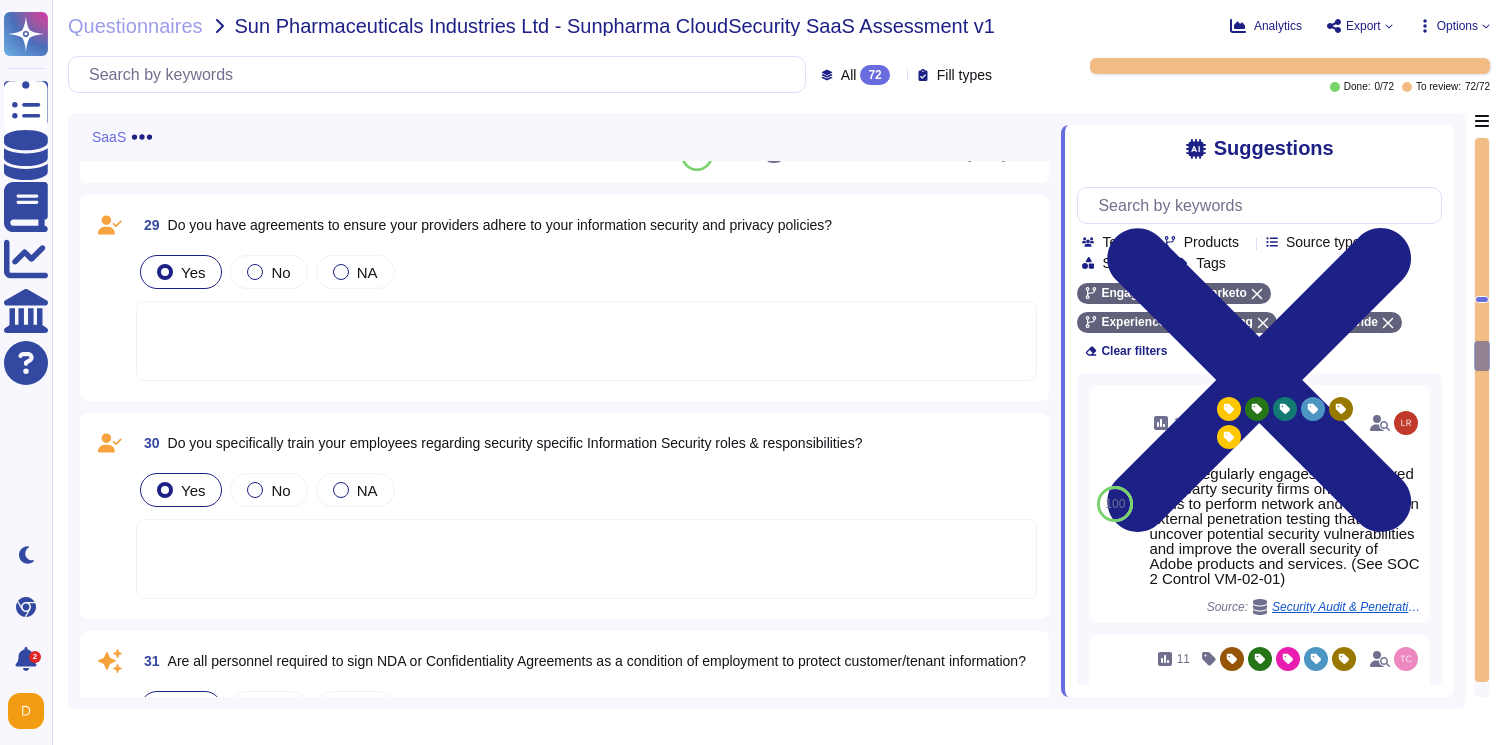click at bounding box center [586, 559] 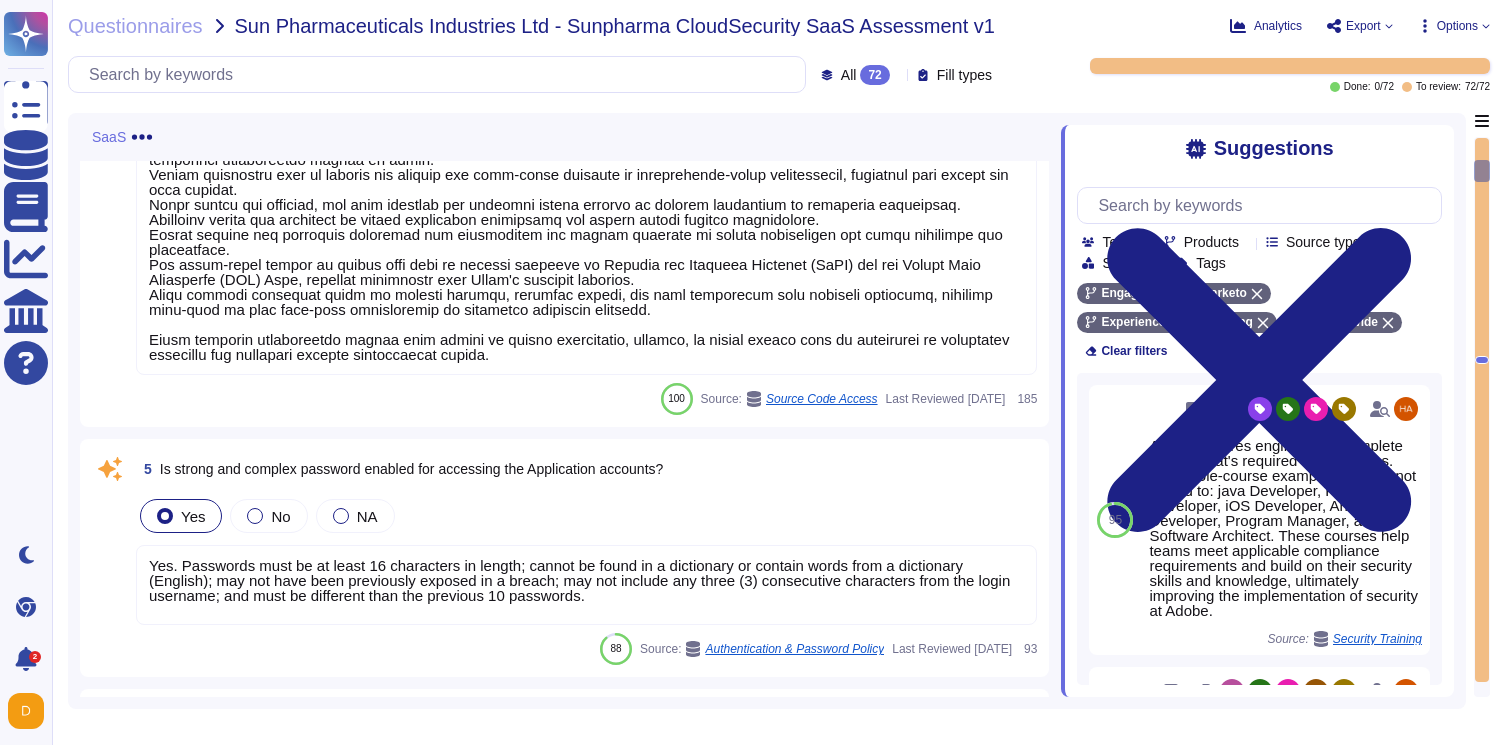 scroll, scrollTop: 1078, scrollLeft: 0, axis: vertical 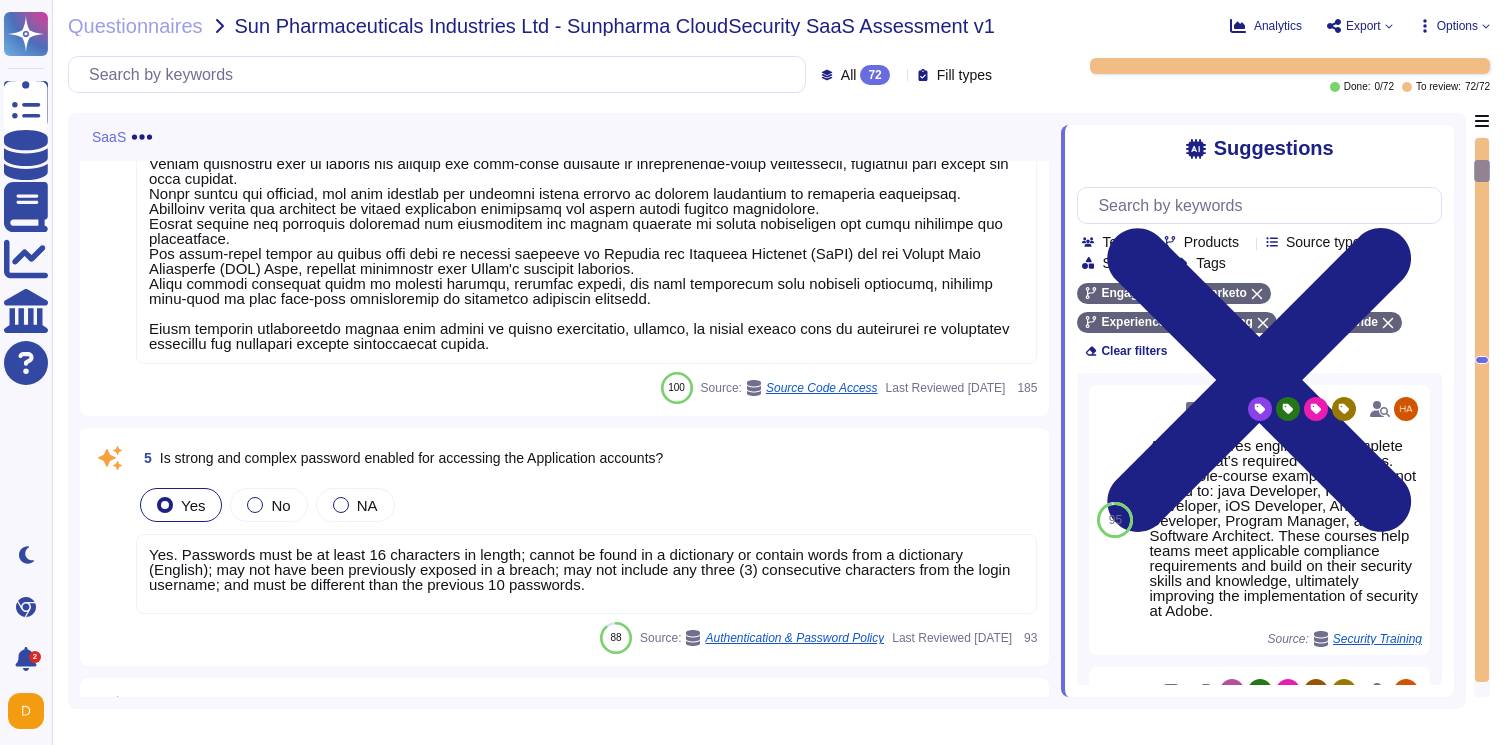 drag, startPoint x: 1483, startPoint y: 167, endPoint x: 1483, endPoint y: 287, distance: 120 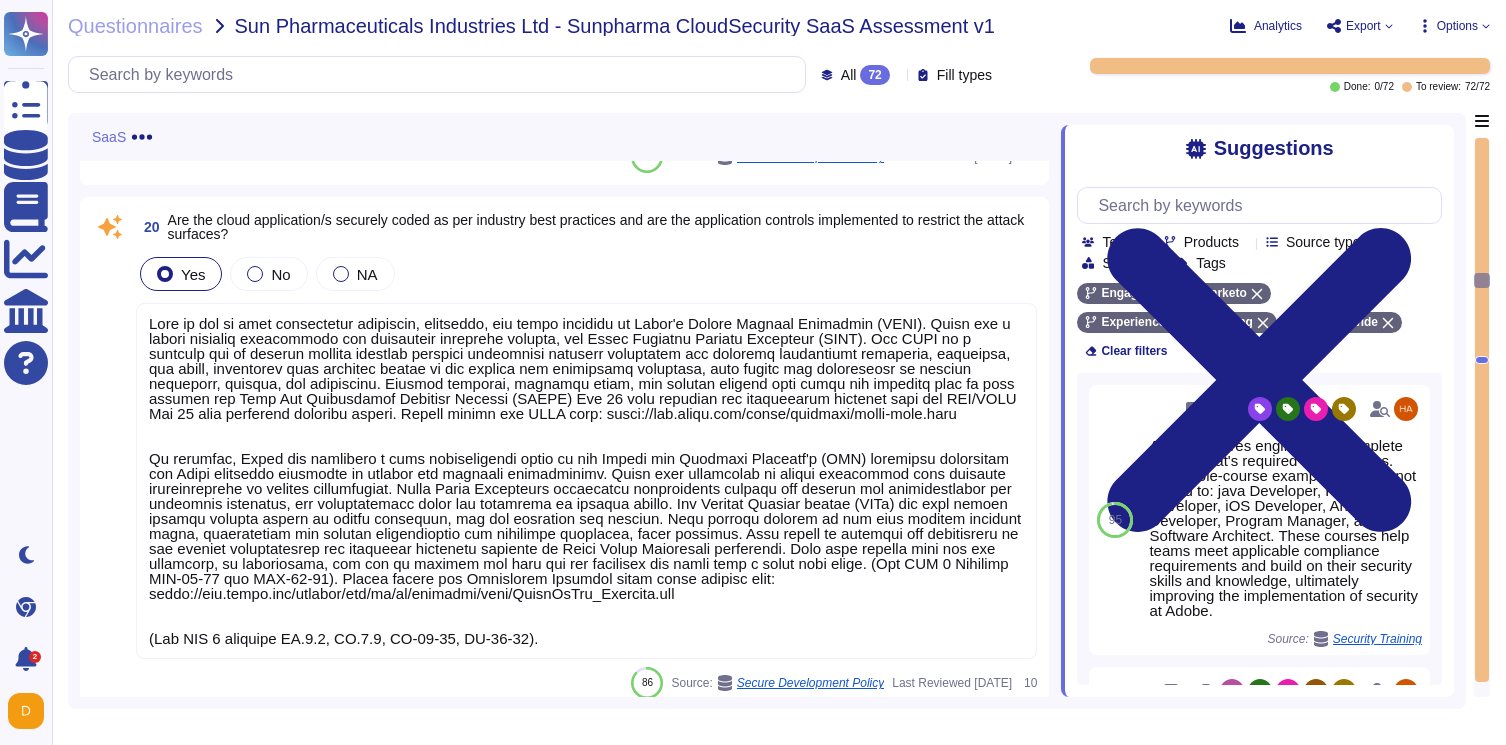 click at bounding box center (1482, 360) 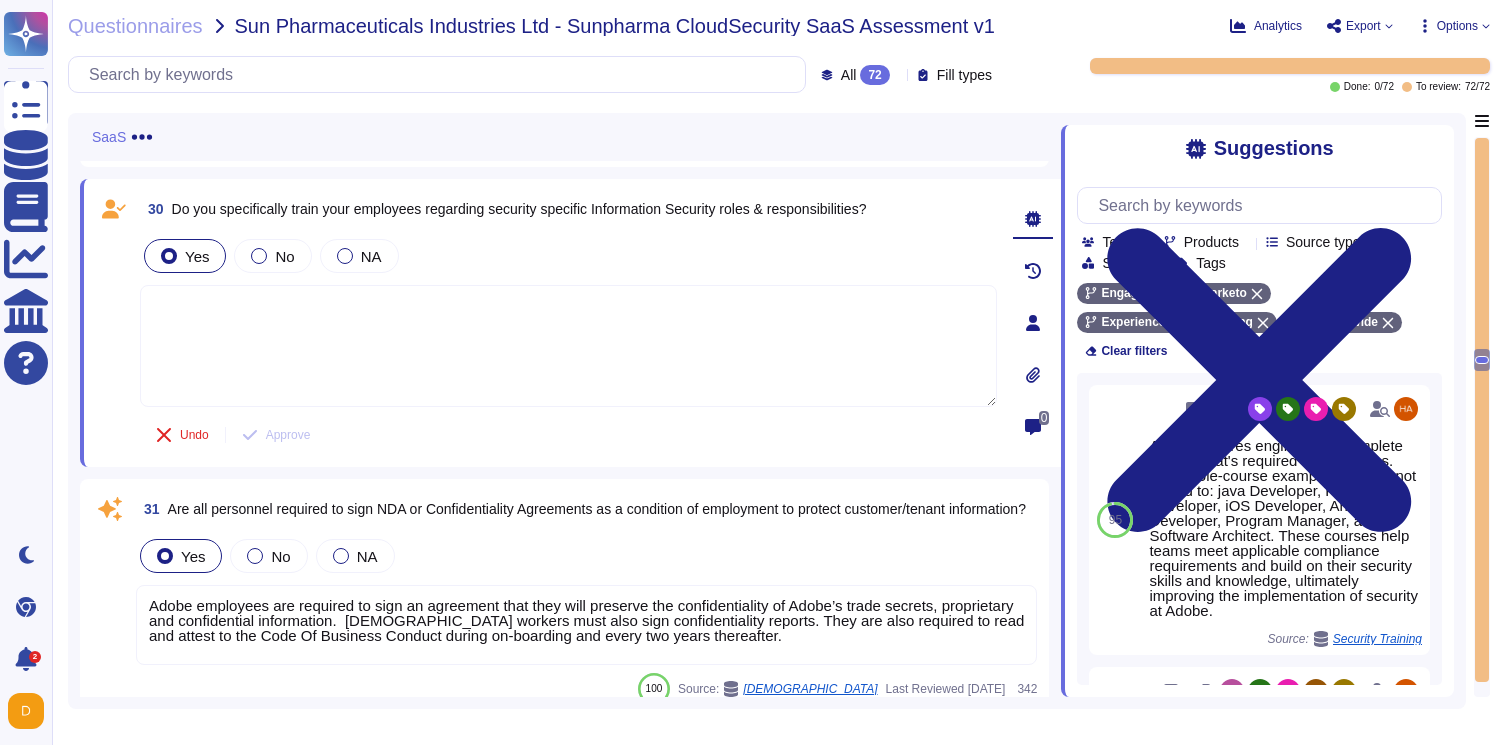 scroll, scrollTop: 8099, scrollLeft: 0, axis: vertical 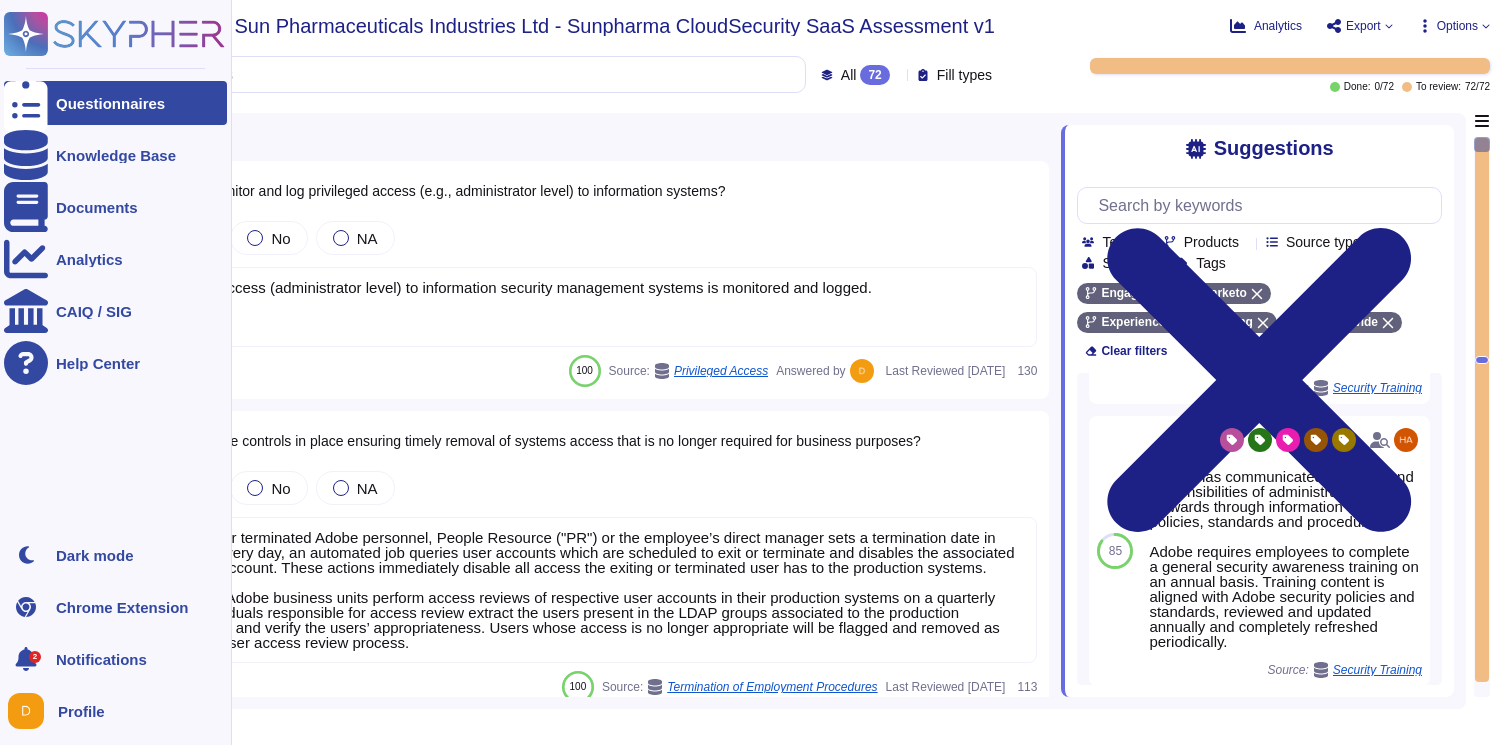 click 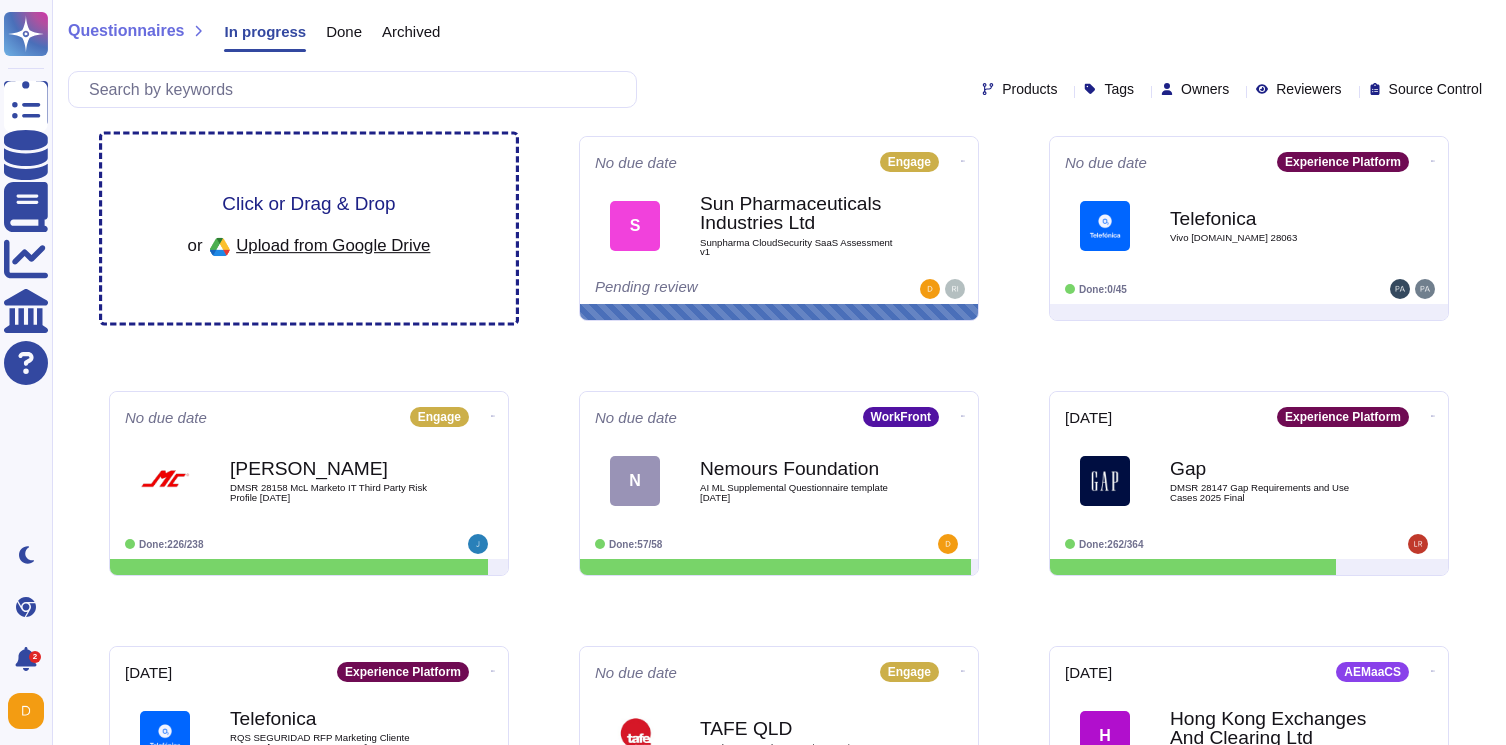 click on "Click or Drag & Drop" at bounding box center [308, 203] 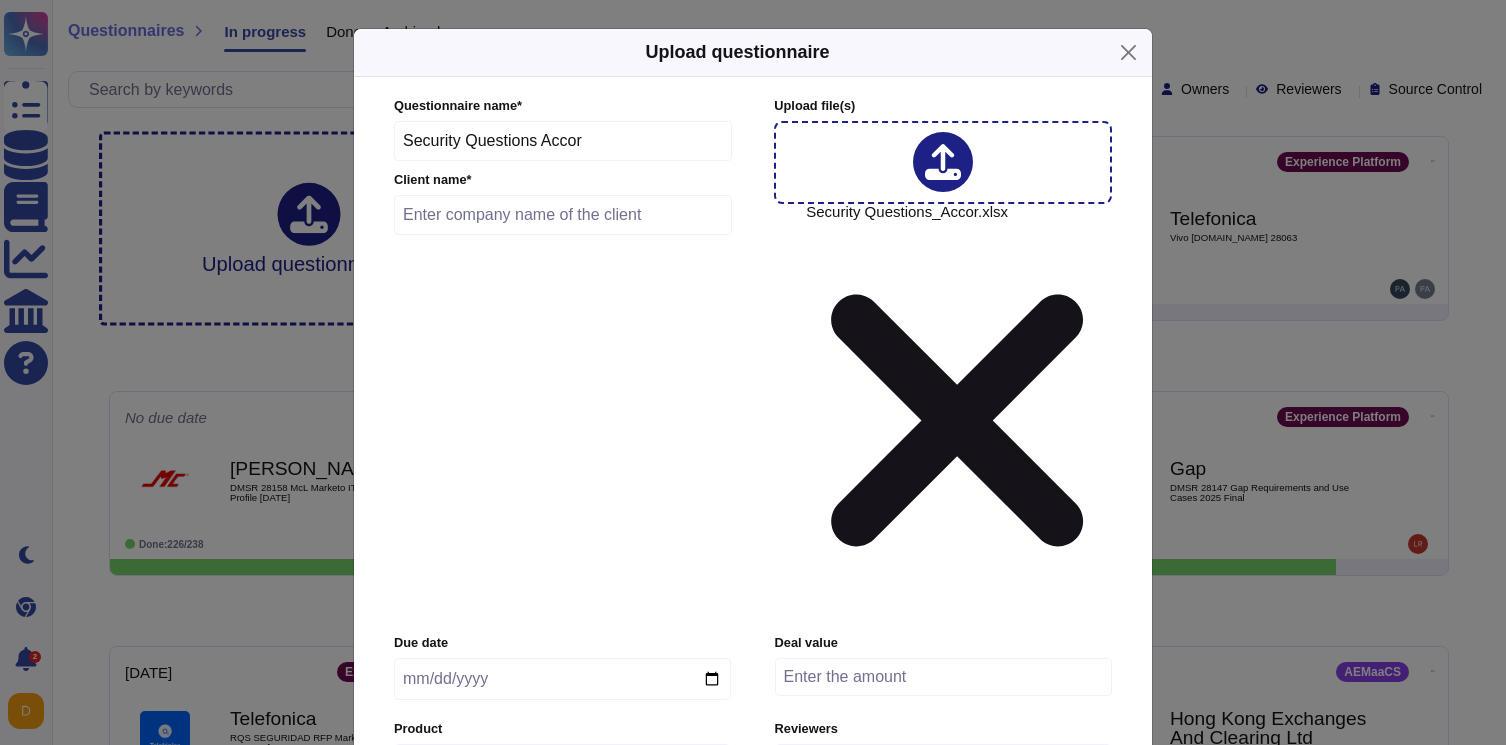 click at bounding box center [563, 215] 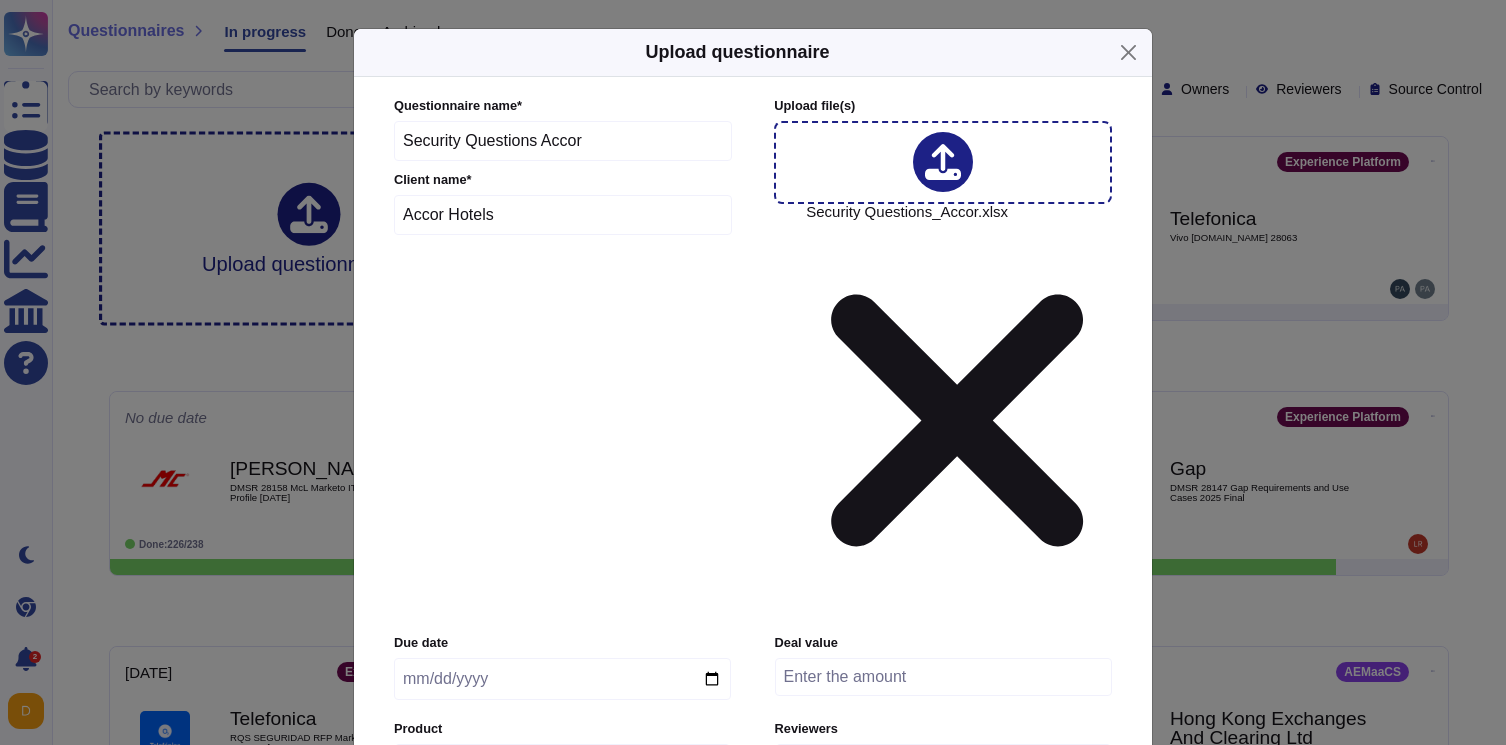 type on "Accor Hotels" 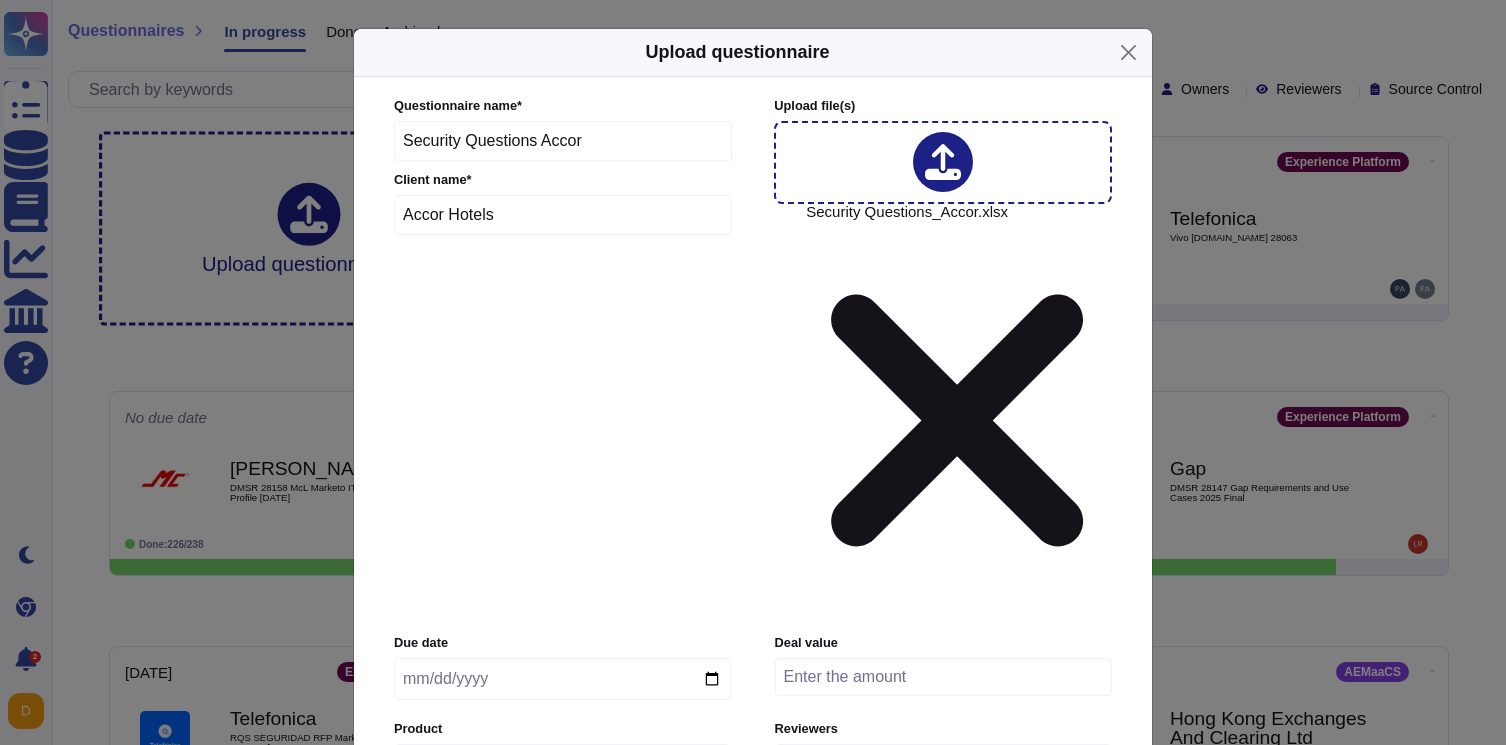 click on "Adobe Wide" at bounding box center [552, 762] 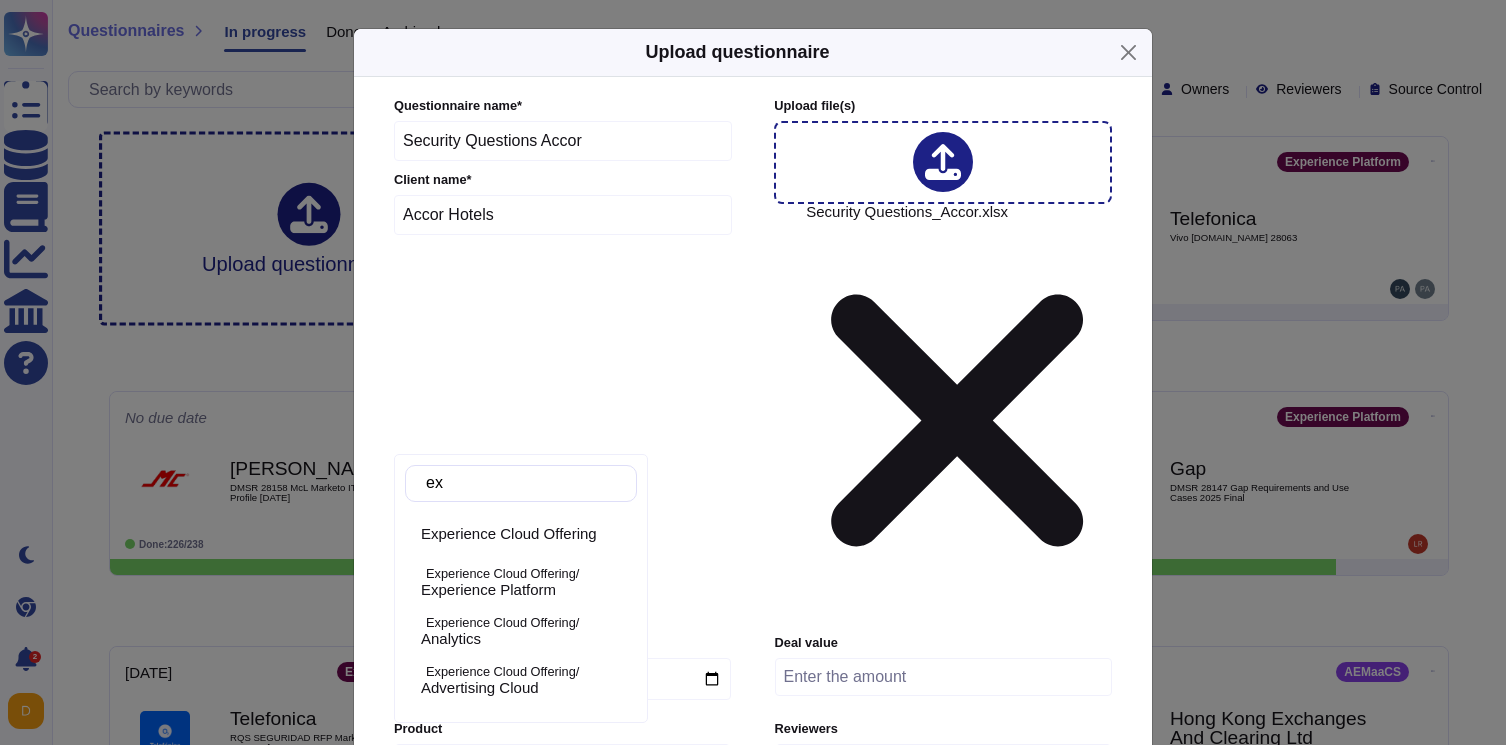 type on "exp" 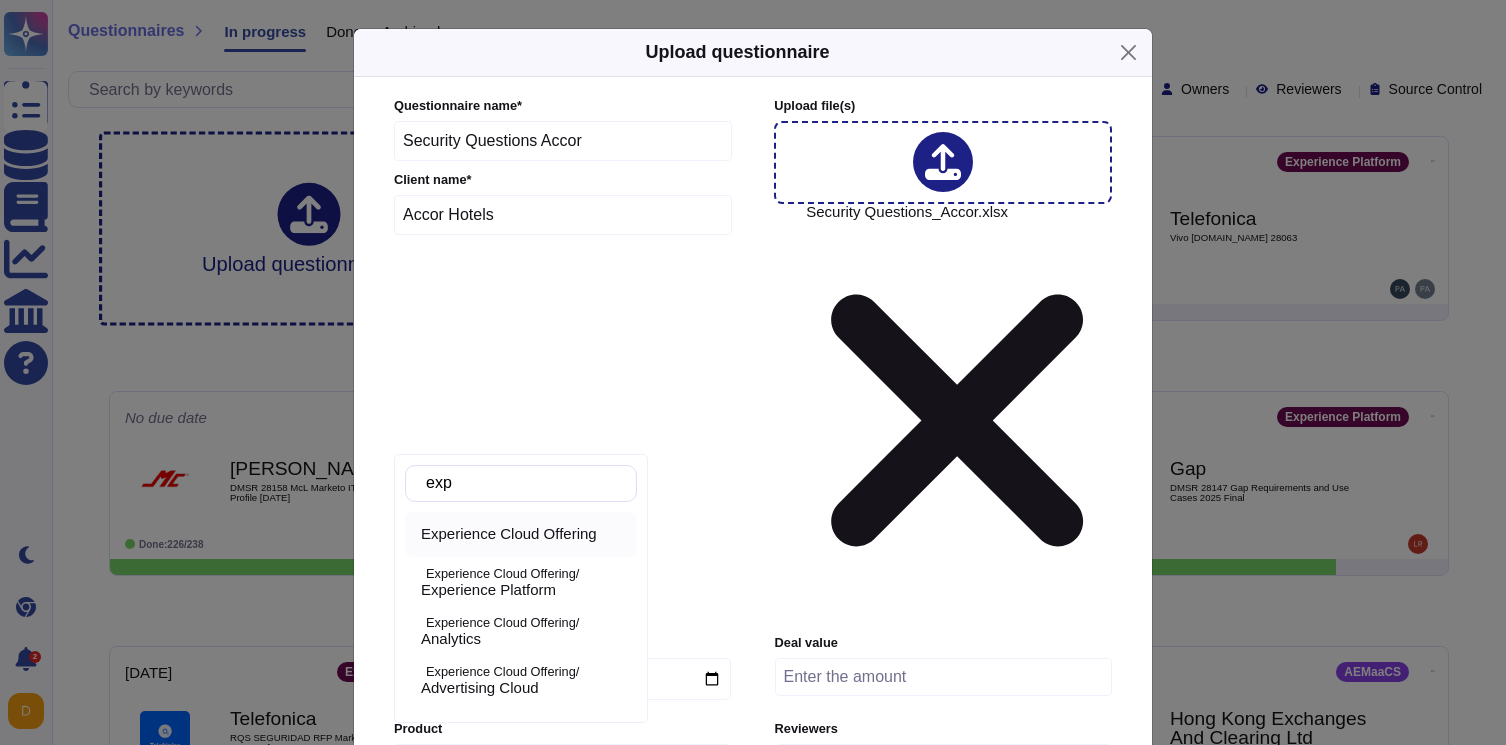 click on "Experience Cloud Offering" at bounding box center (509, 534) 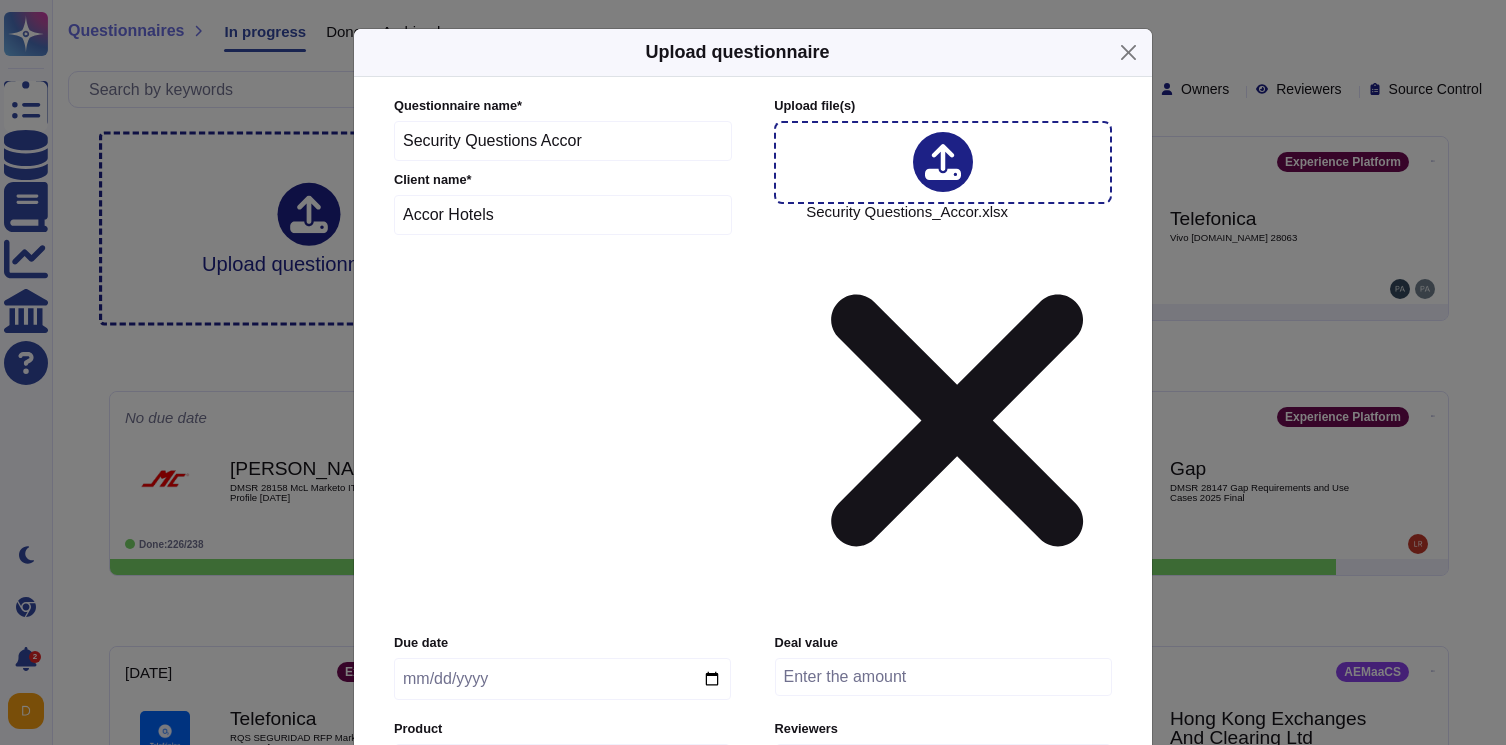 click on "Users" at bounding box center (831, 763) 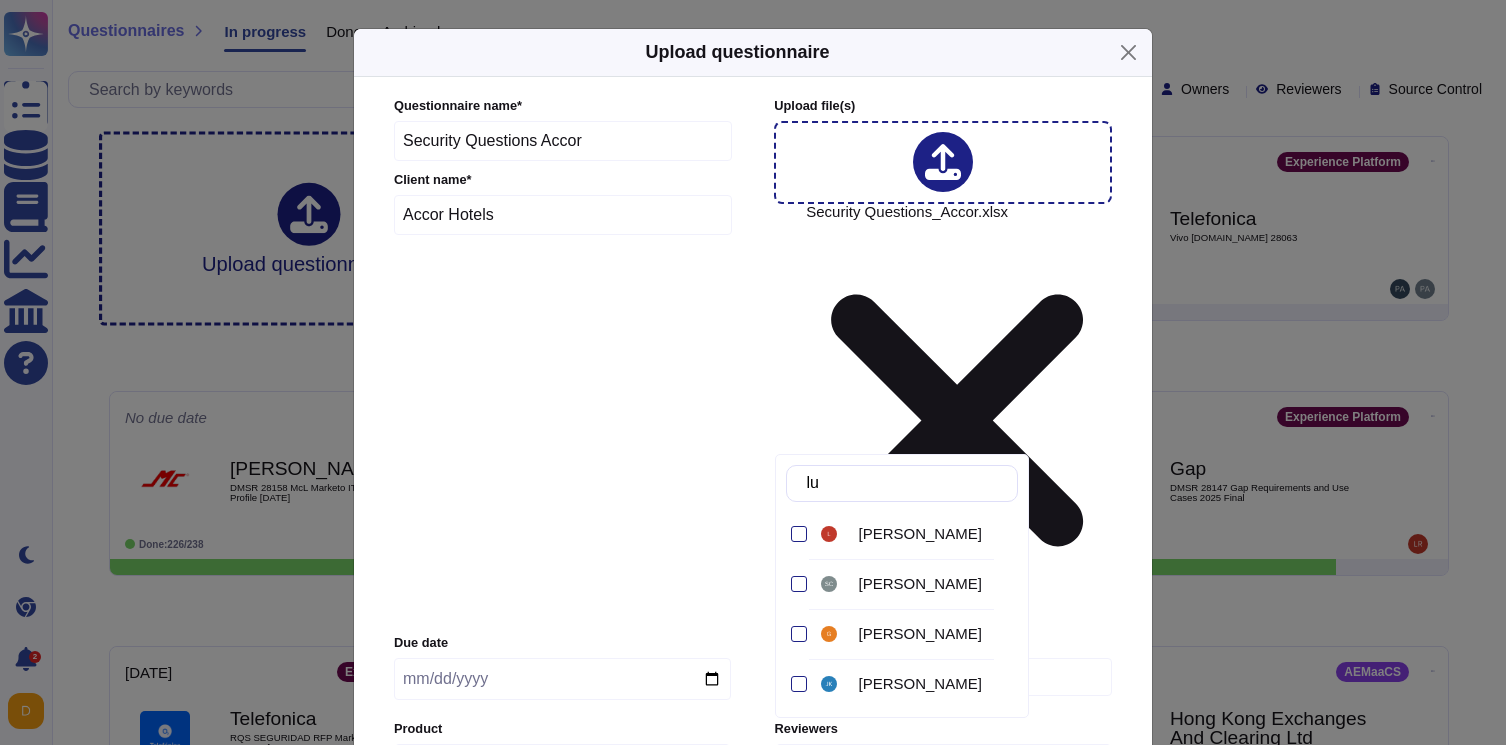 type on "lut" 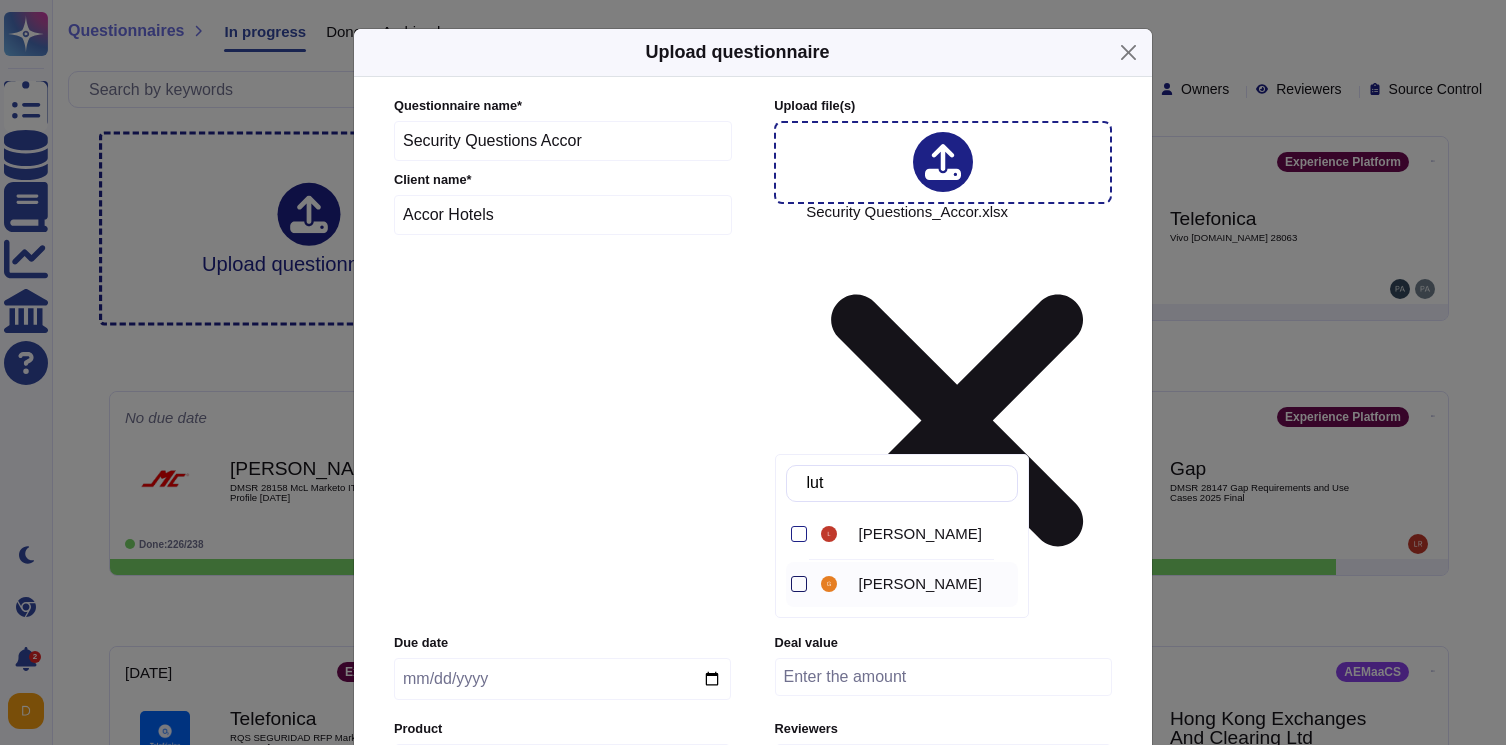click at bounding box center (799, 584) 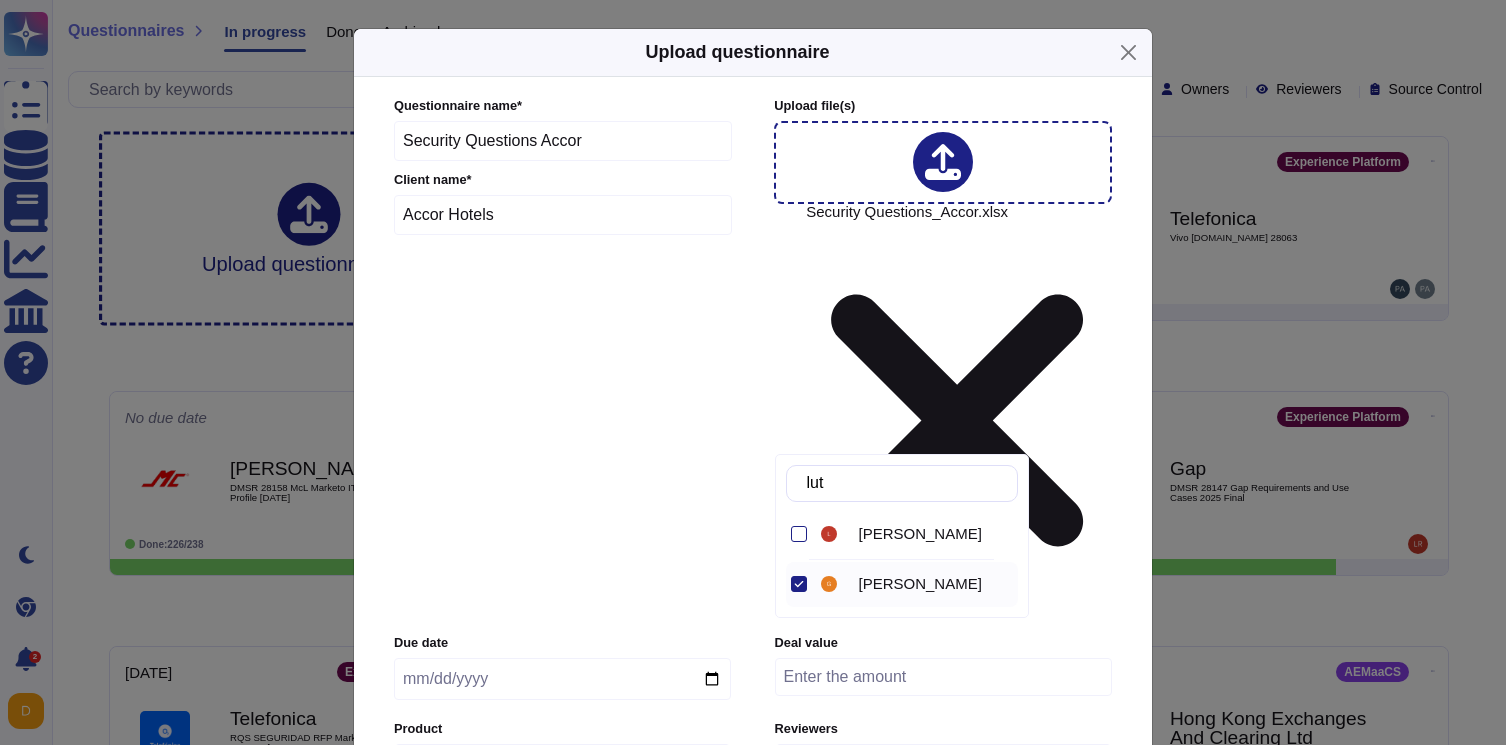 click on "Questionnaire name * Security Questions Accor Client name * Accor Hotels     Upload file (s) Security Questions_Accor.xlsx     Due date Deal value Product Experience Cloud Offering Reviewers [PERSON_NAME] Lutic Tags Tags More options Automatically format file when possible Automatically assign teams on questions Keep existing answers from the file Require a review of existing answers (recommended for questionnaires to be filled out) Auto-approve existing answers (recommended for already filled out questionnaires) Use this questionnaire as a source of suggestions Use anonymization filter on the suggestions File Password (optional)" at bounding box center (753, 507) 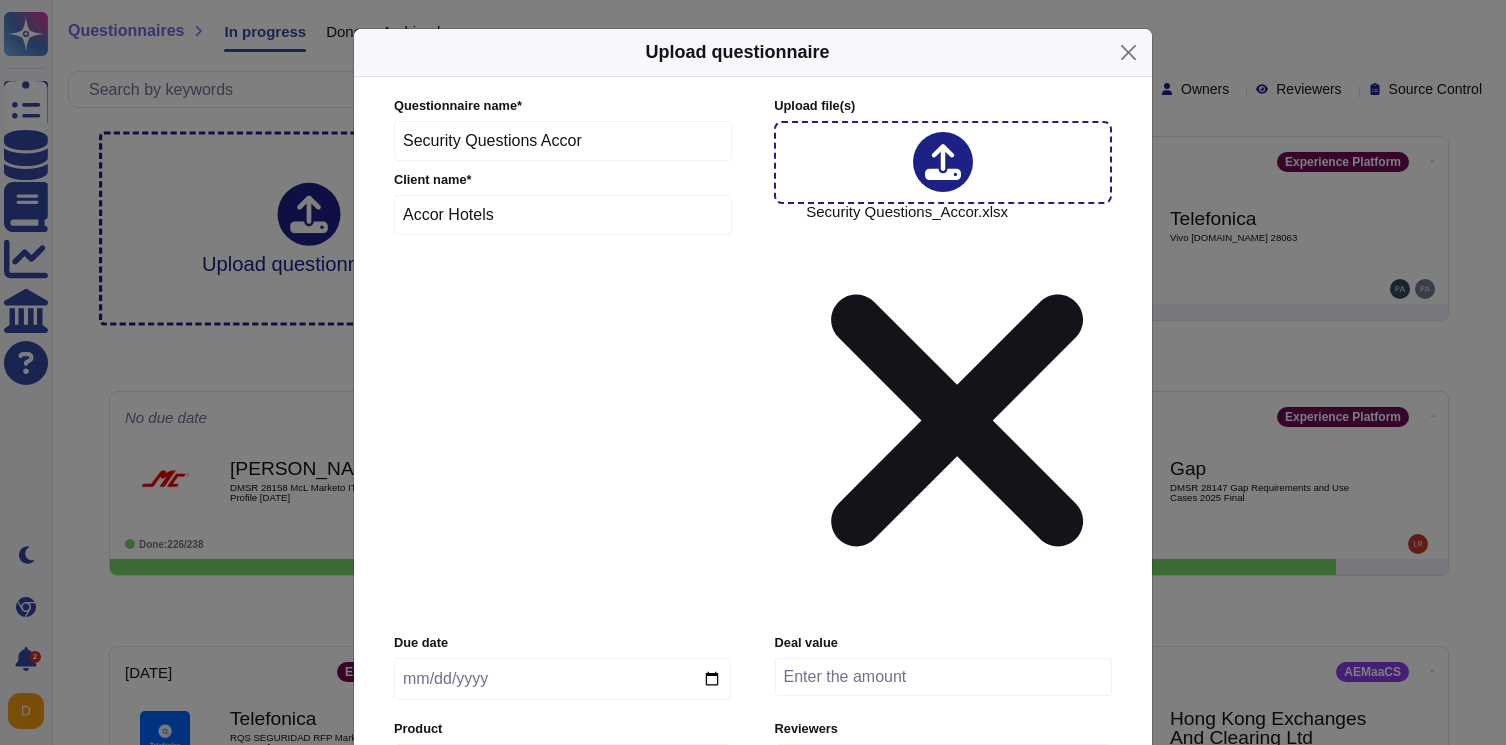click on "Upload" at bounding box center [753, 974] 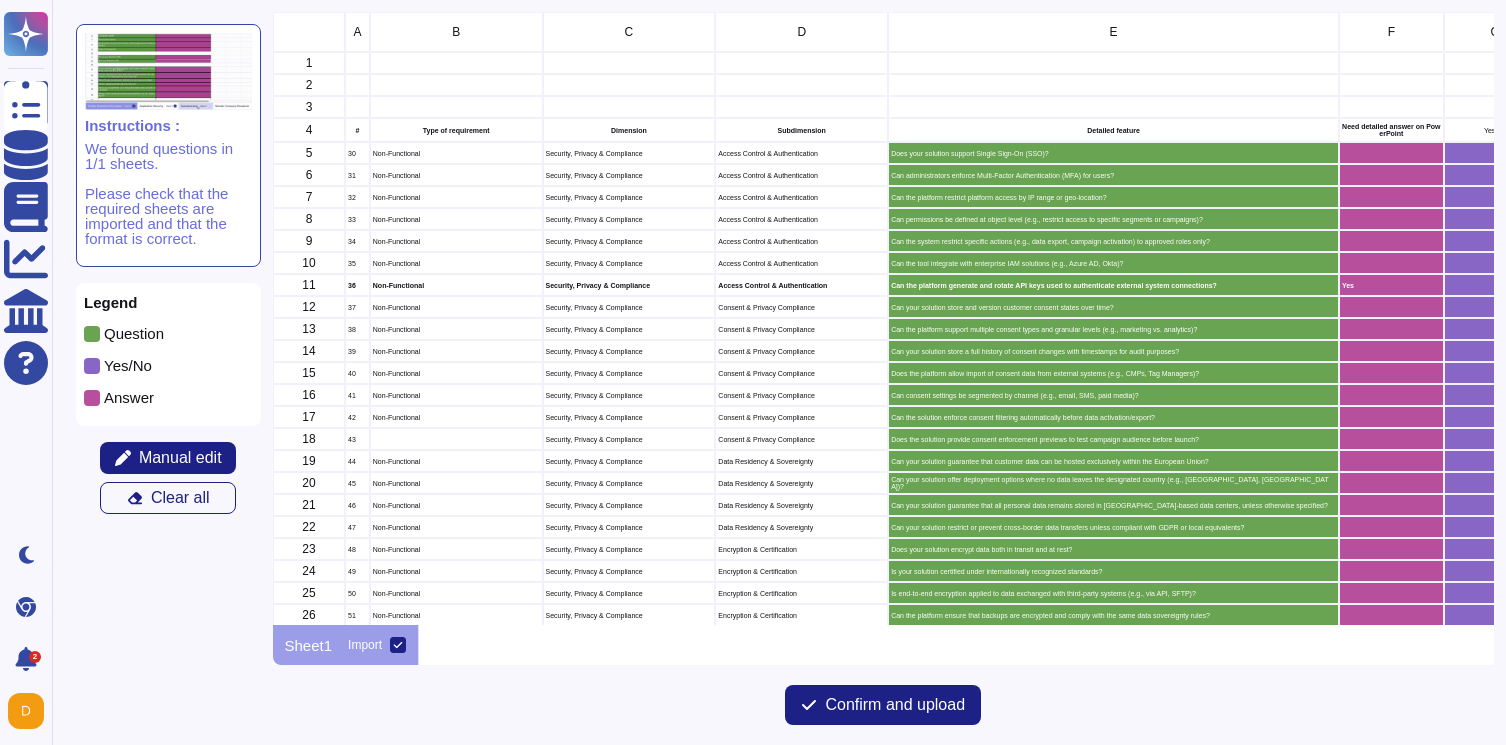 scroll, scrollTop: 1, scrollLeft: 0, axis: vertical 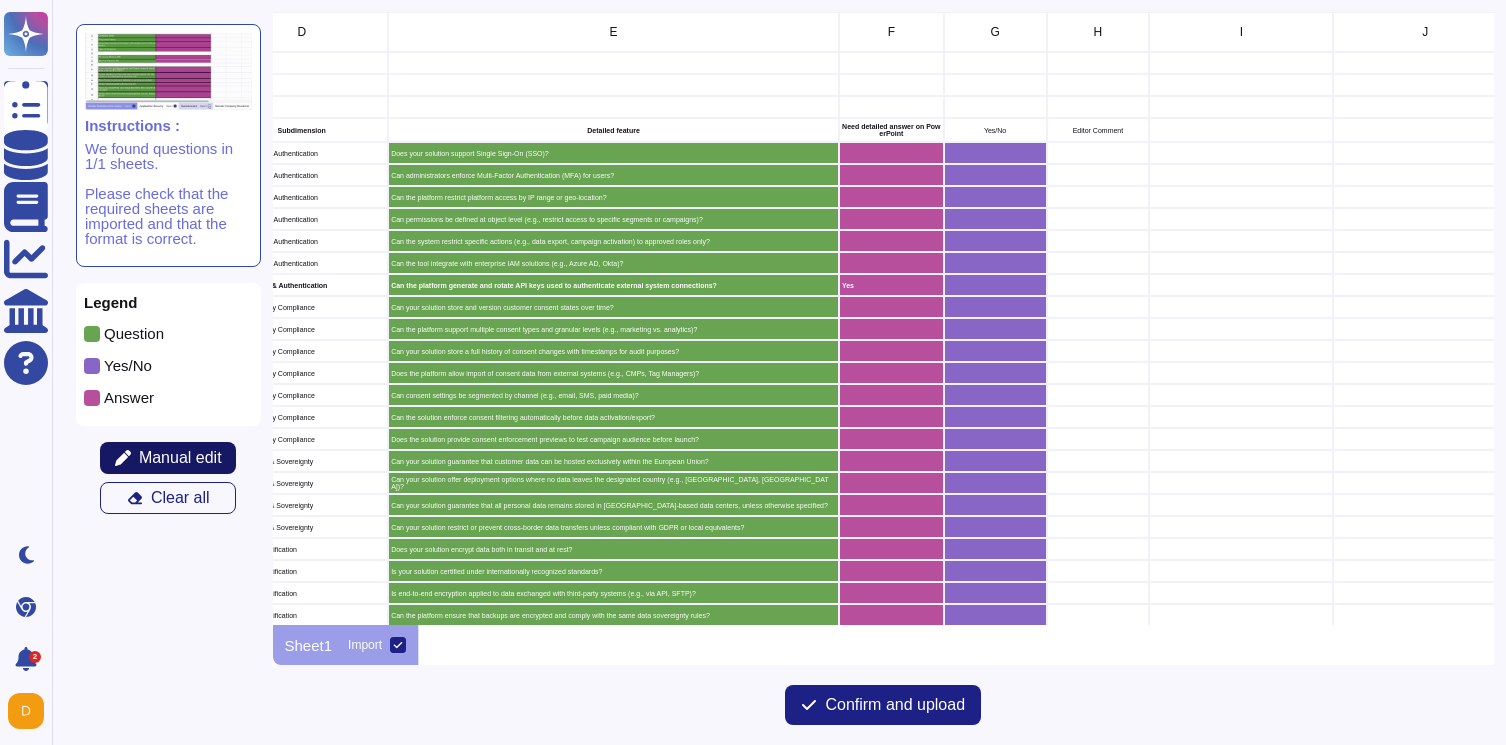 click on "Manual edit" at bounding box center (180, 458) 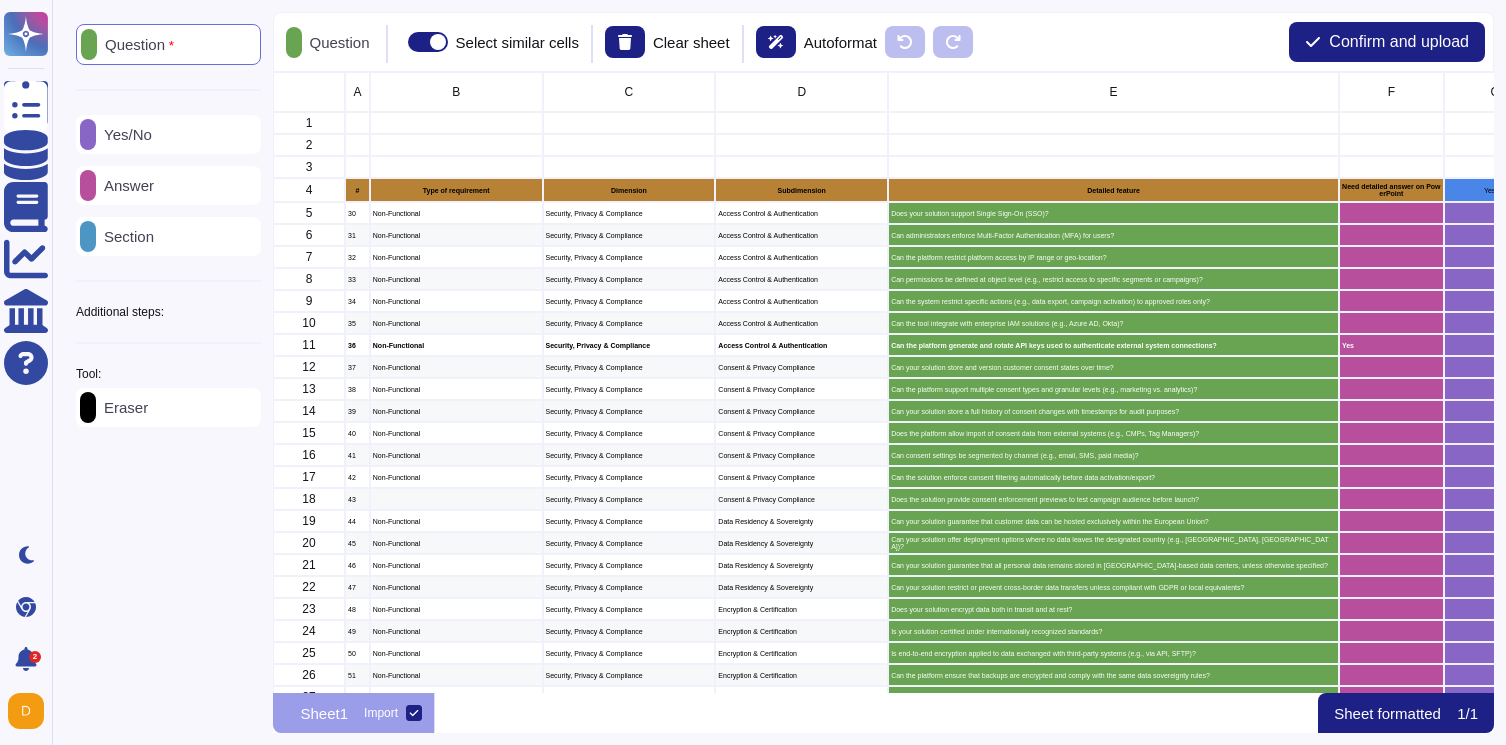 scroll, scrollTop: 1, scrollLeft: 0, axis: vertical 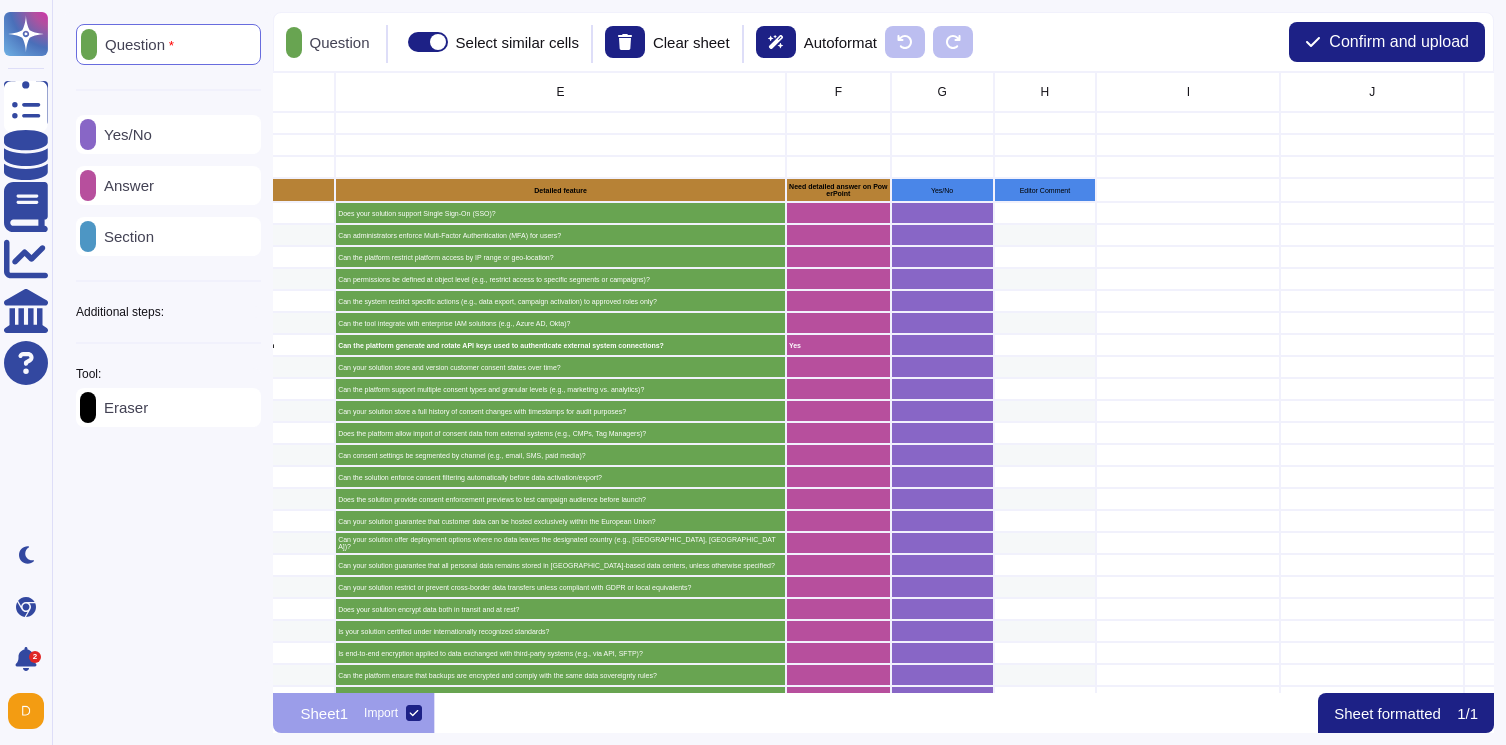 click on "Eraser" at bounding box center [122, 407] 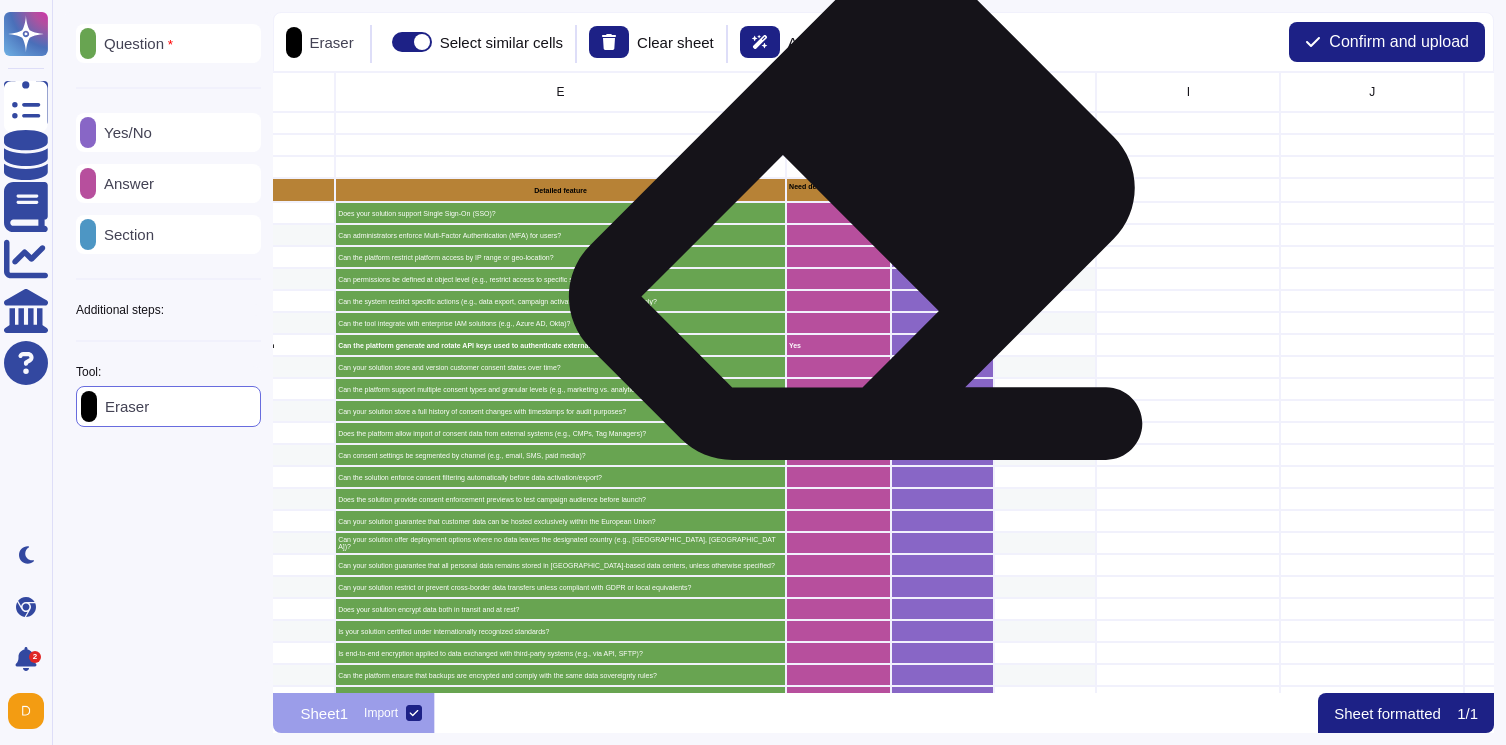 click at bounding box center [837, 213] 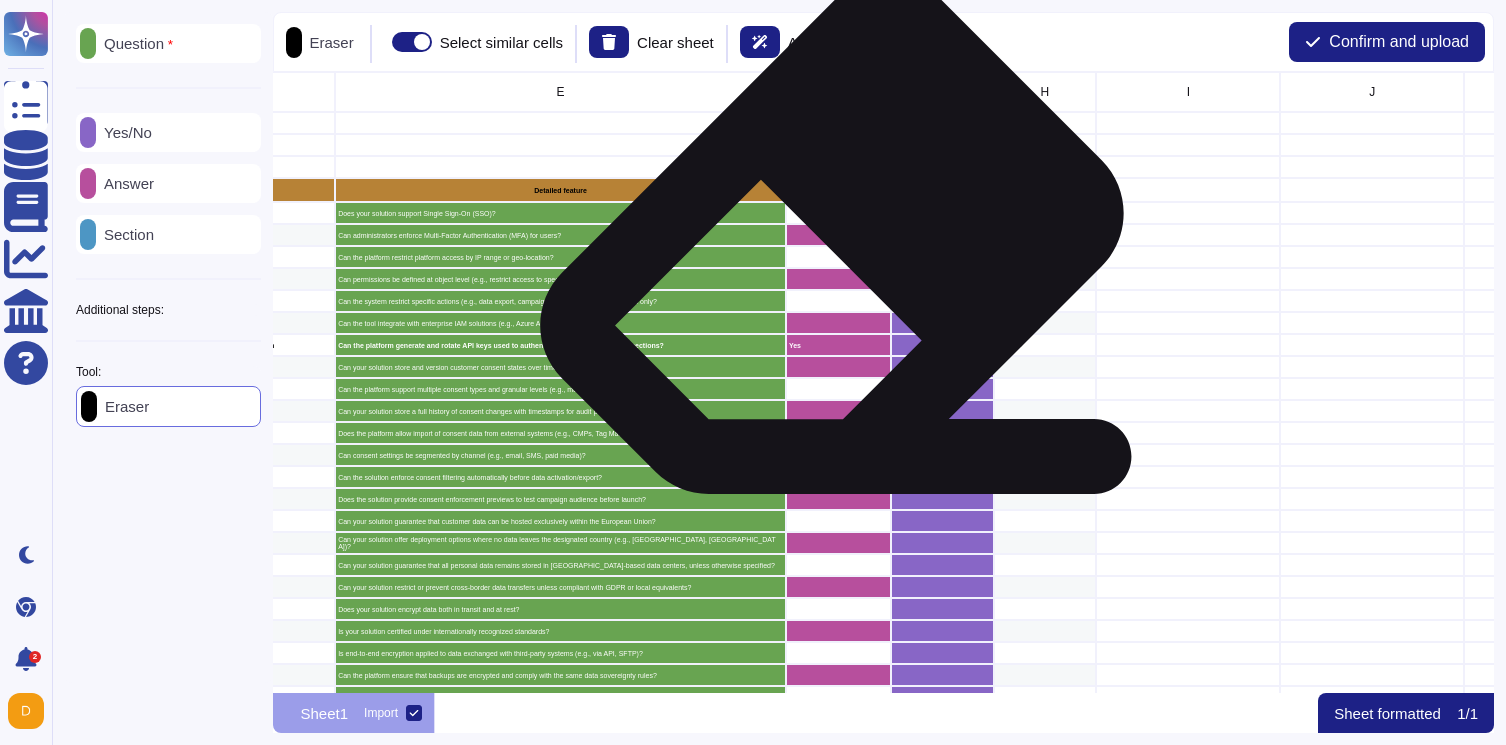 click at bounding box center [837, 235] 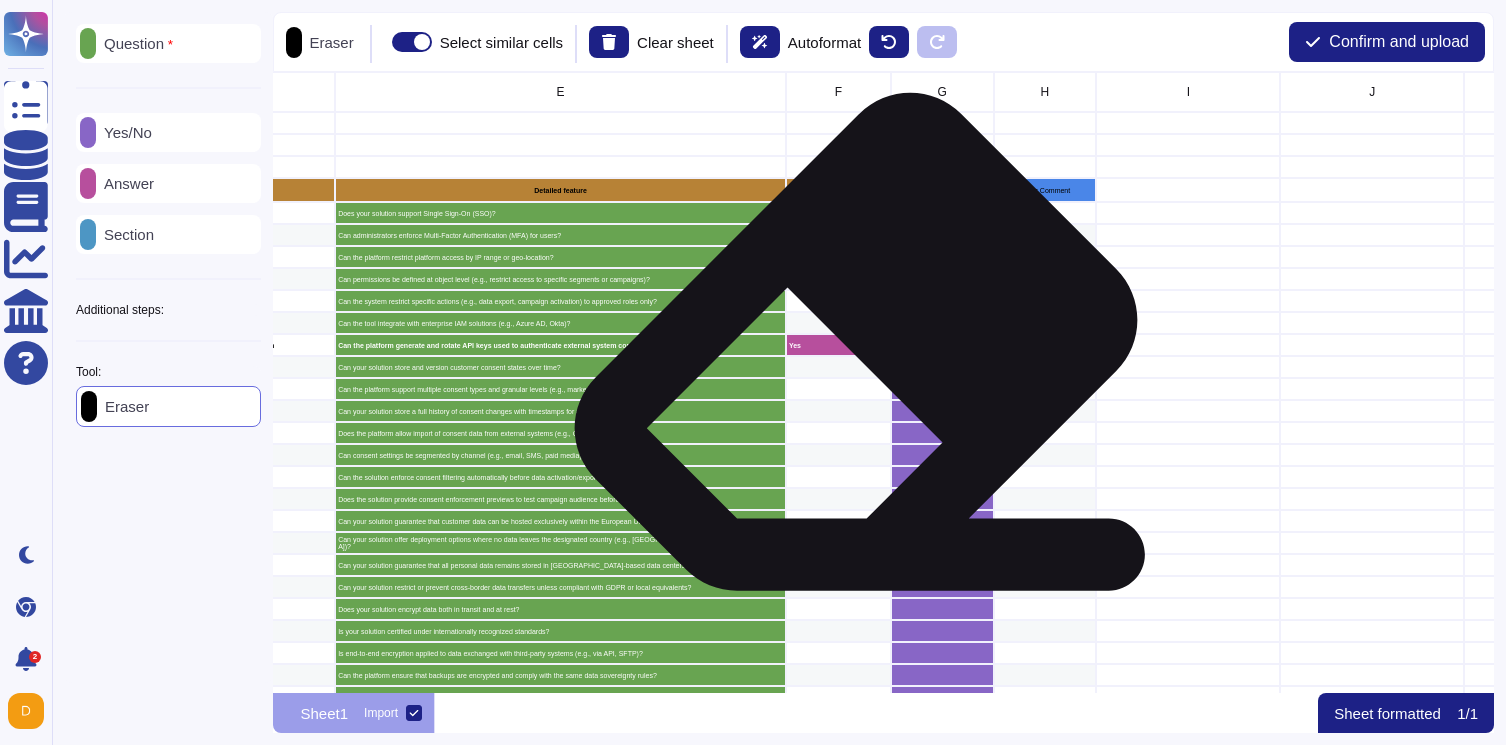 click on "Yes" at bounding box center (837, 345) 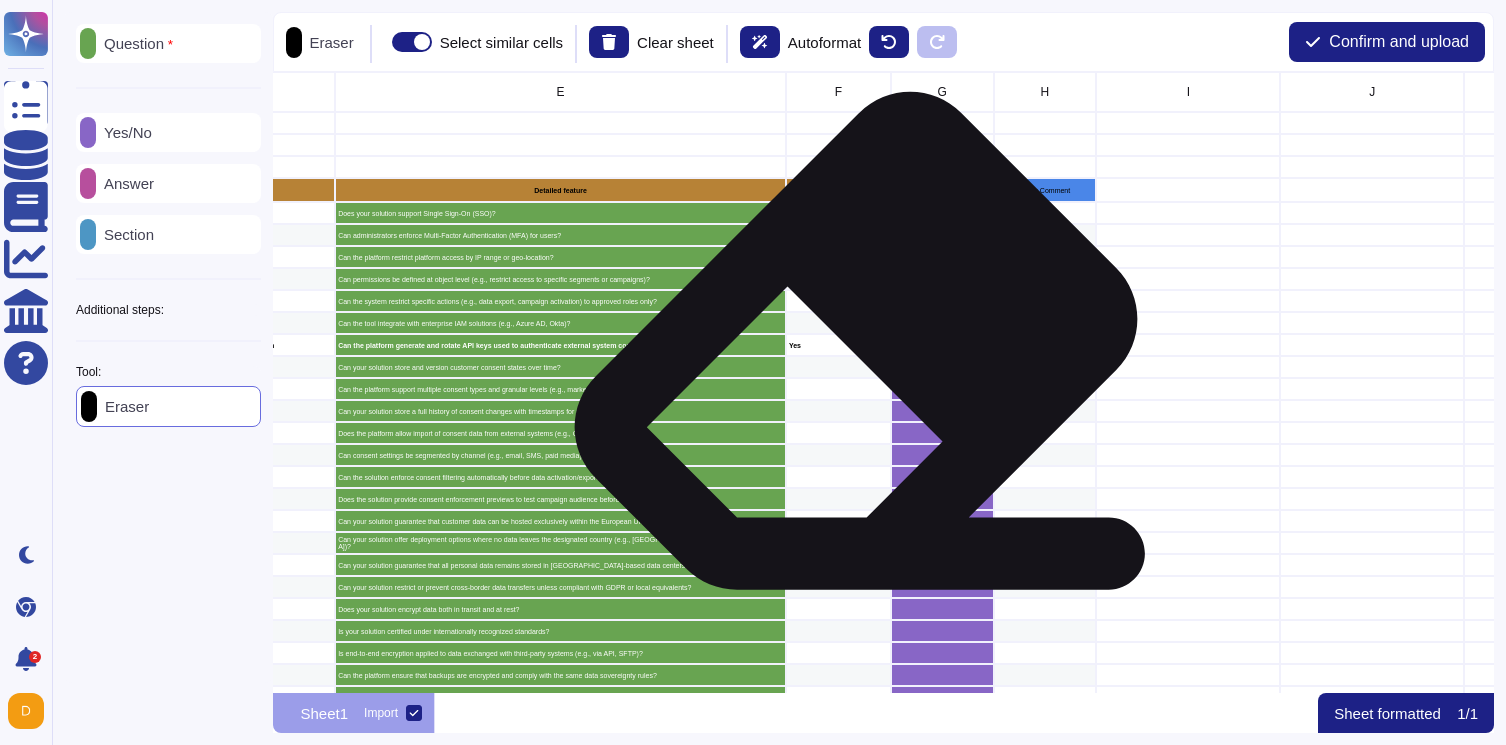 scroll, scrollTop: 103, scrollLeft: 553, axis: both 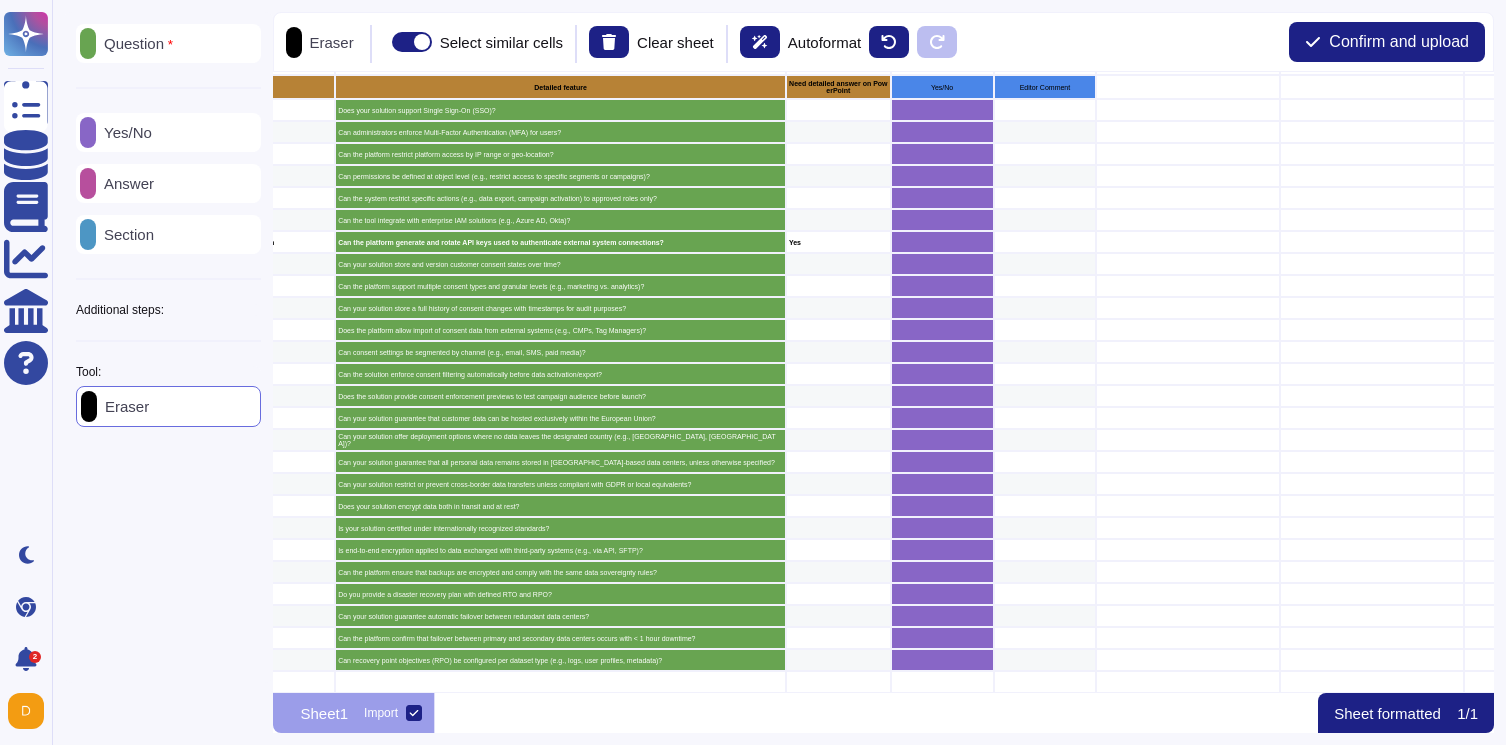click on "Answer" at bounding box center (168, 183) 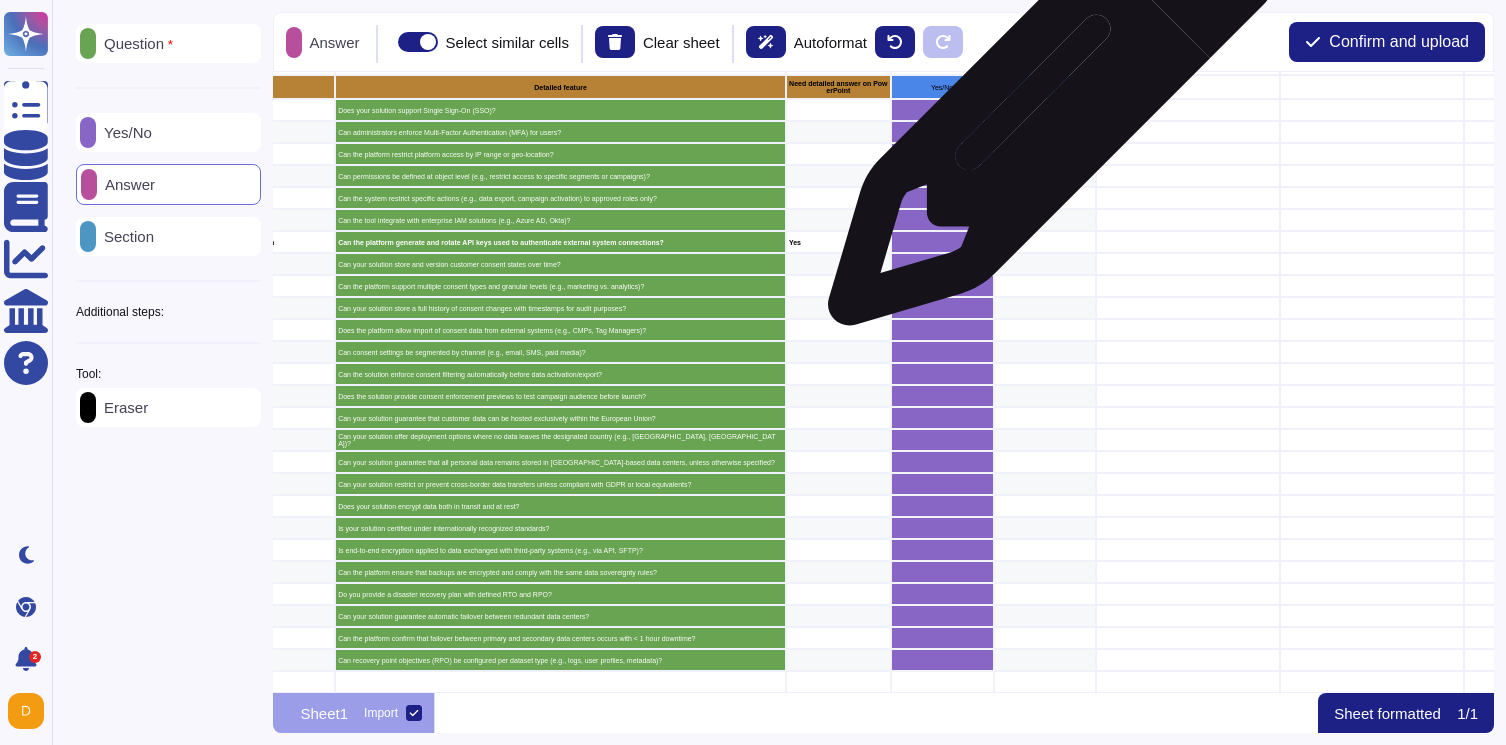 click at bounding box center [1044, 110] 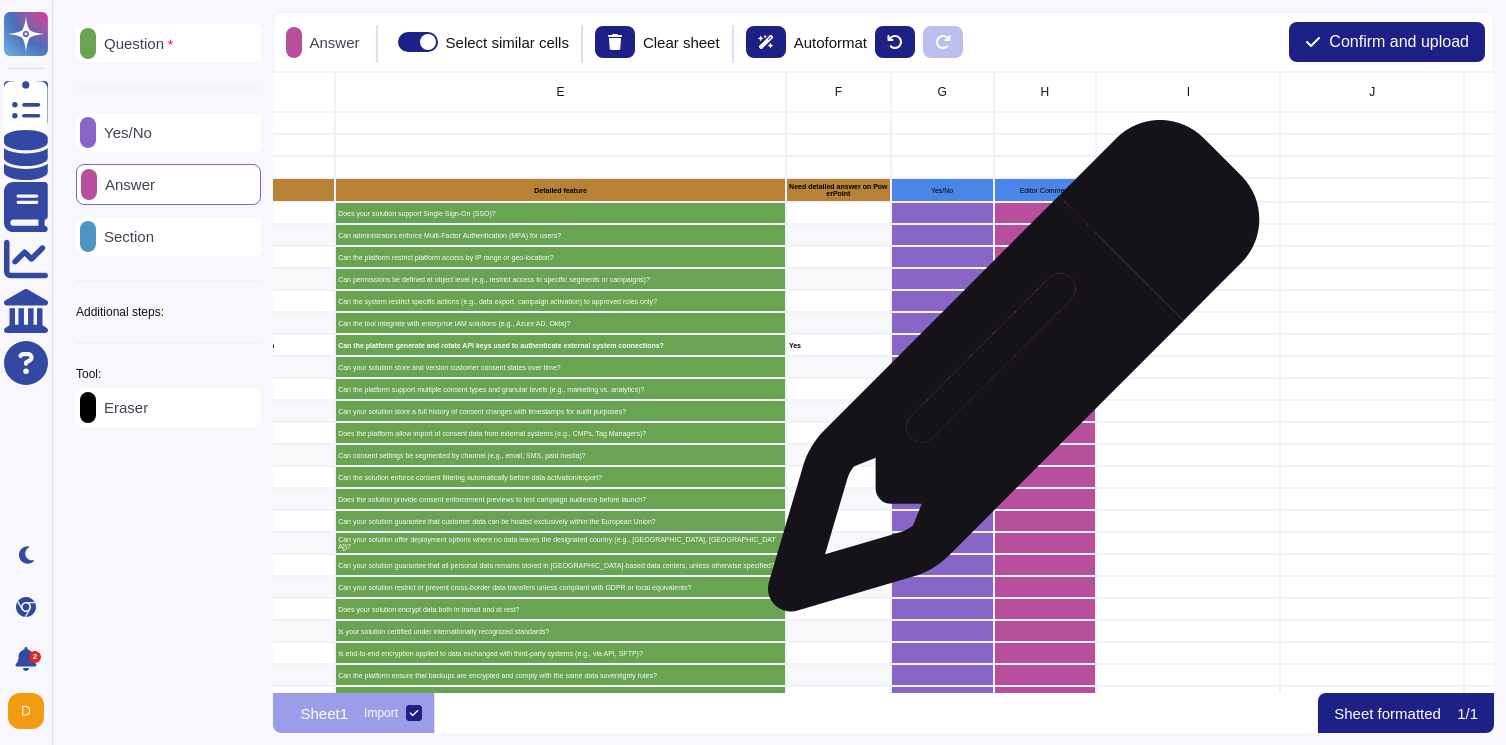 scroll, scrollTop: 103, scrollLeft: 553, axis: both 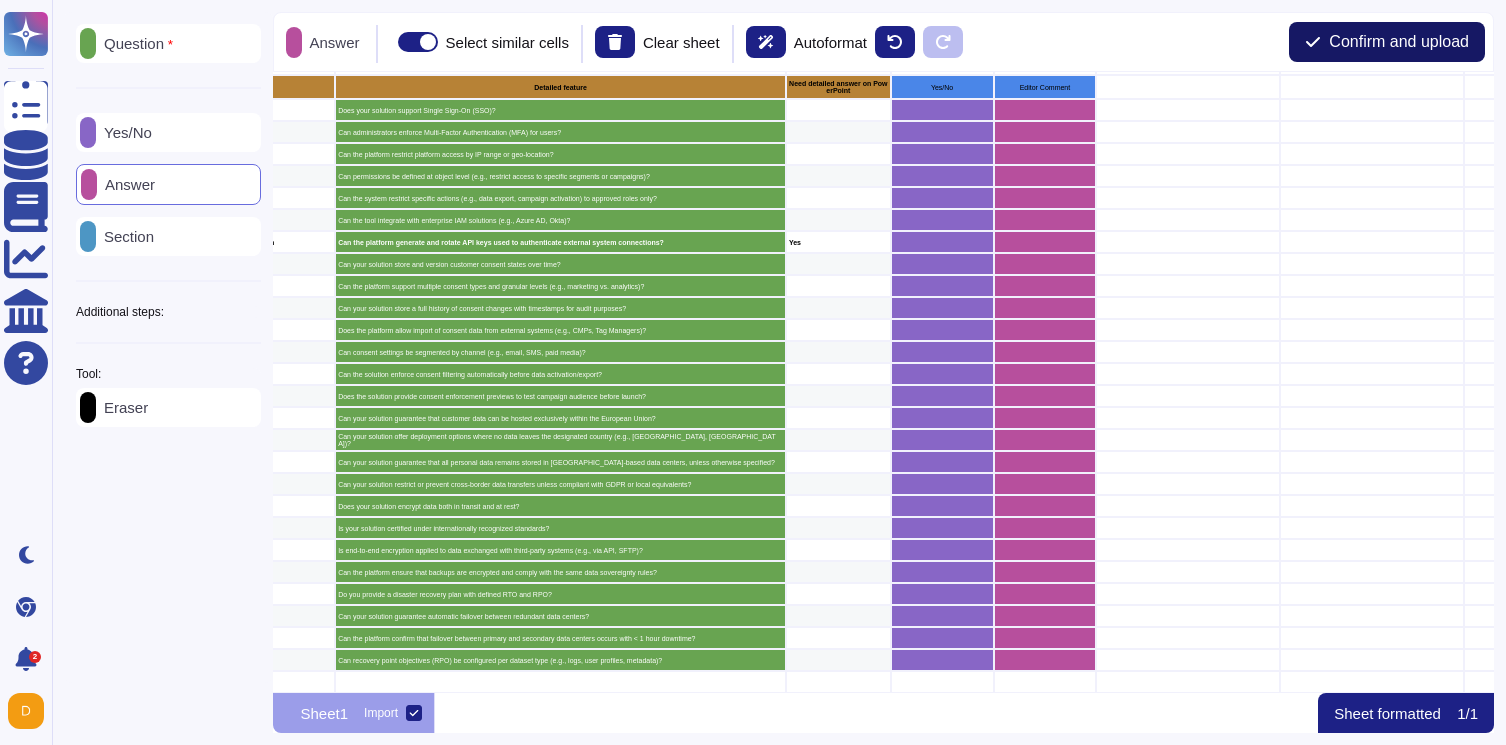 click on "Confirm and upload" at bounding box center (1399, 42) 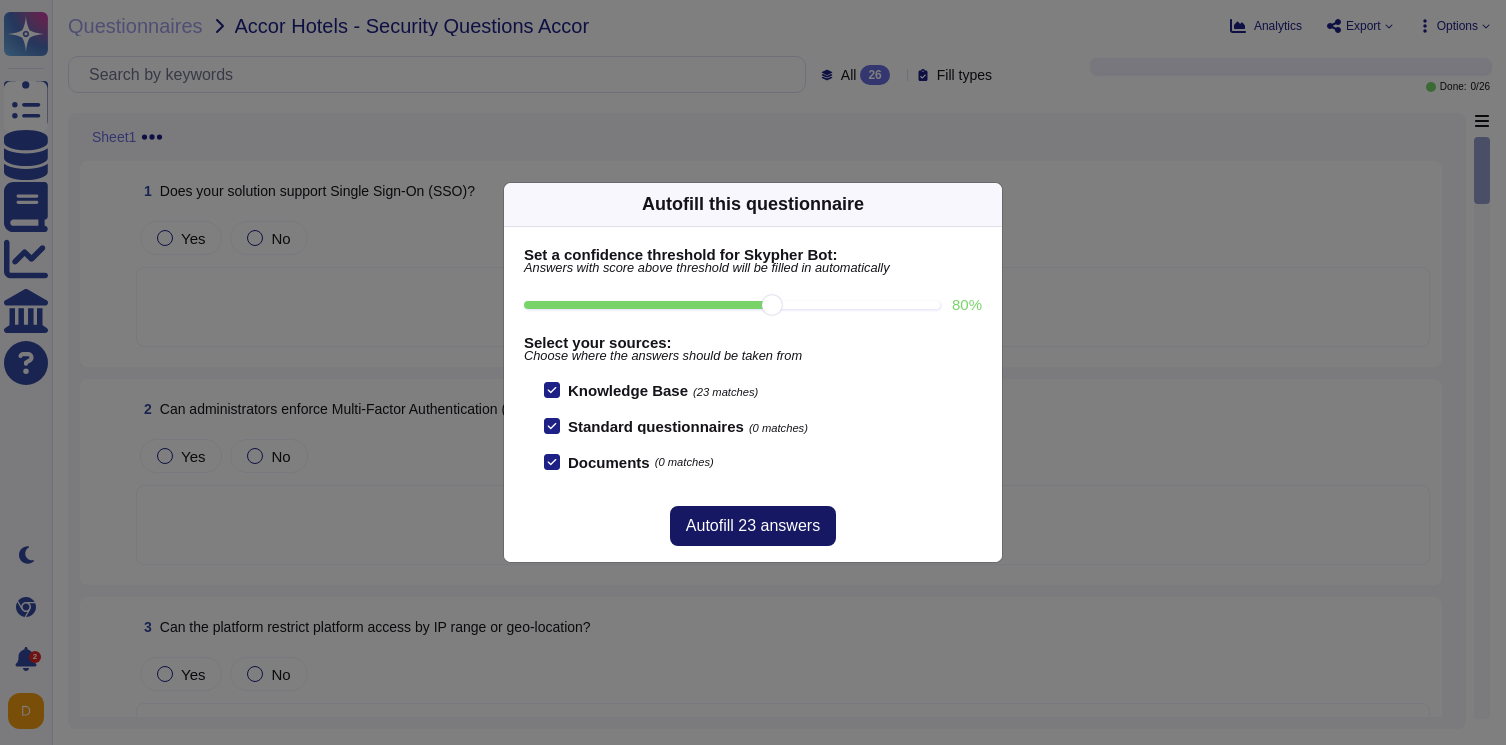 click on "Autofill 23 answers" at bounding box center [753, 526] 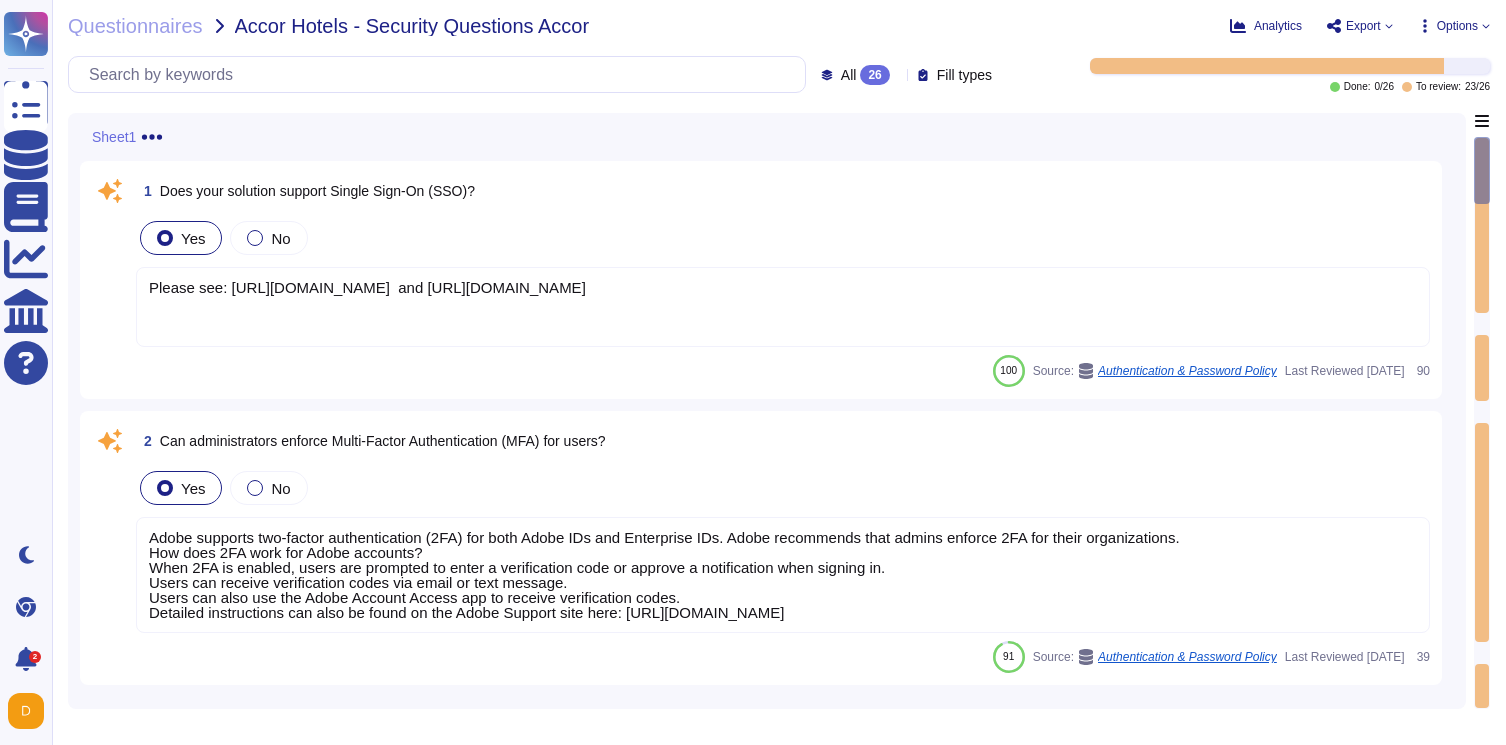 click on "Please see: [URL][DOMAIN_NAME]  and [URL][DOMAIN_NAME]" at bounding box center (783, 307) 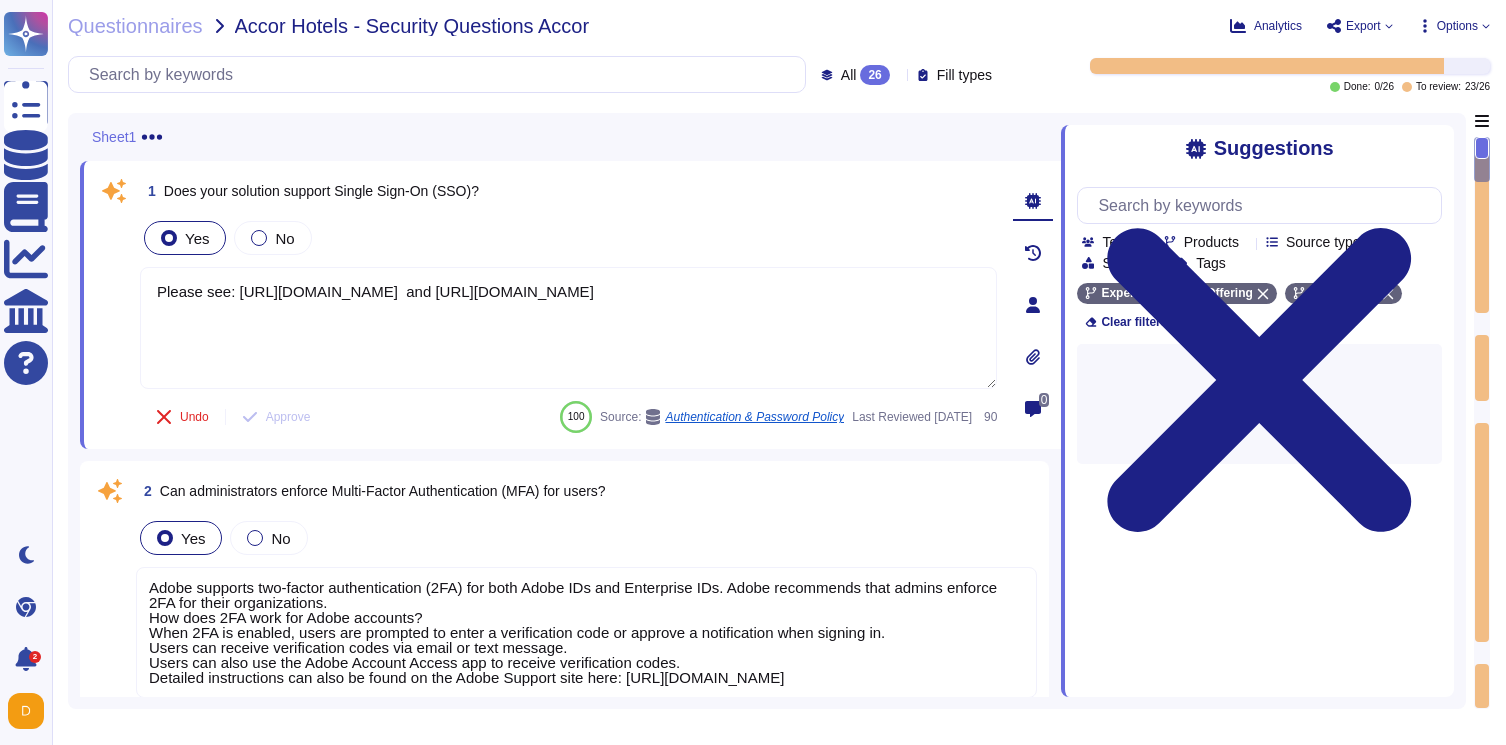 type on "Please see: [URL][DOMAIN_NAME]  and [URL][DOMAIN_NAME]" 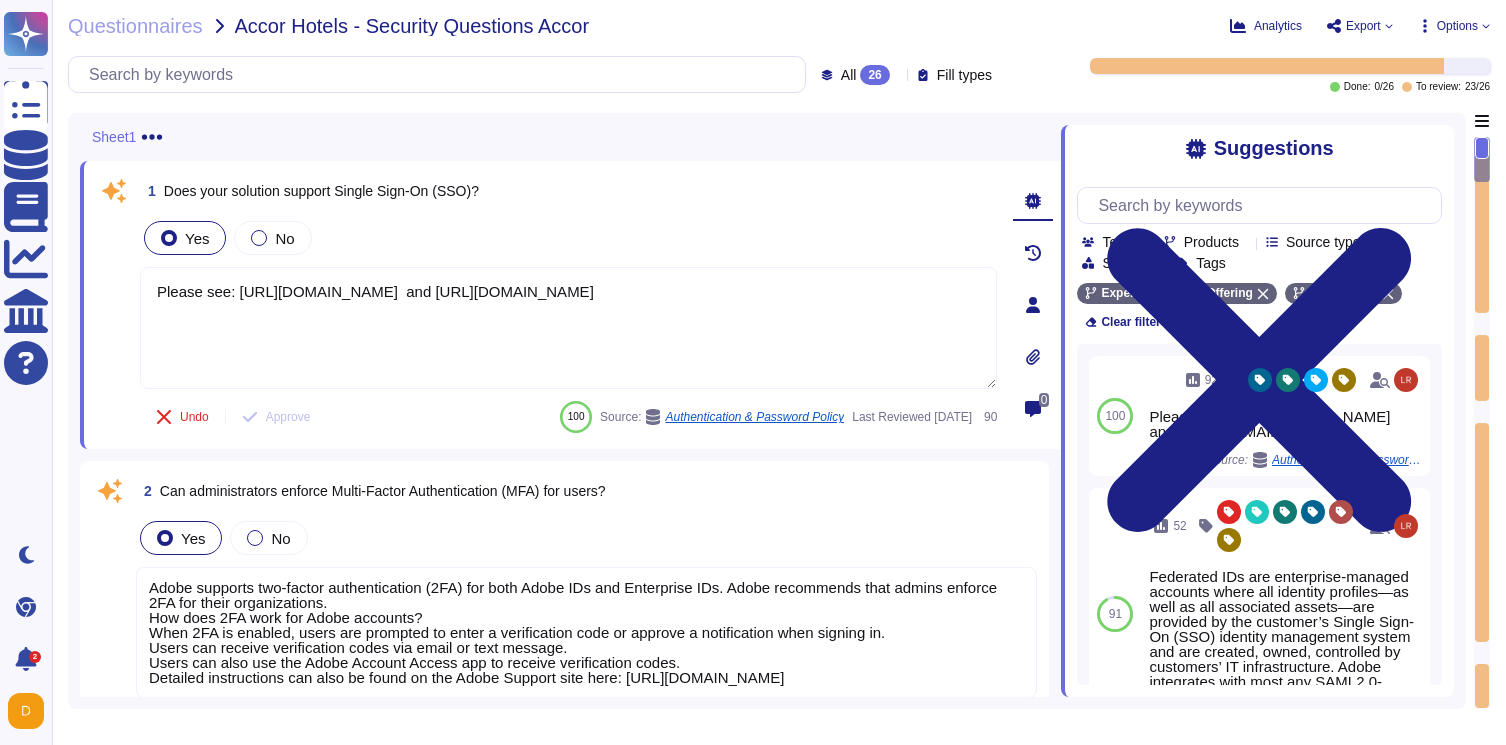 click on "Adobe supports two-factor authentication (2FA) for both Adobe IDs and Enterprise IDs. Adobe recommends that admins enforce 2FA for their organizations.
How does 2FA work for Adobe accounts?
When 2FA is enabled, users are prompted to enter a verification code or approve a notification when signing in.
Users can receive verification codes via email or text message.
Users can also use the Adobe Account Access app to receive verification codes.
Detailed instructions can also be found on the Adobe Support site here: [URL][DOMAIN_NAME]" at bounding box center [573, 632] 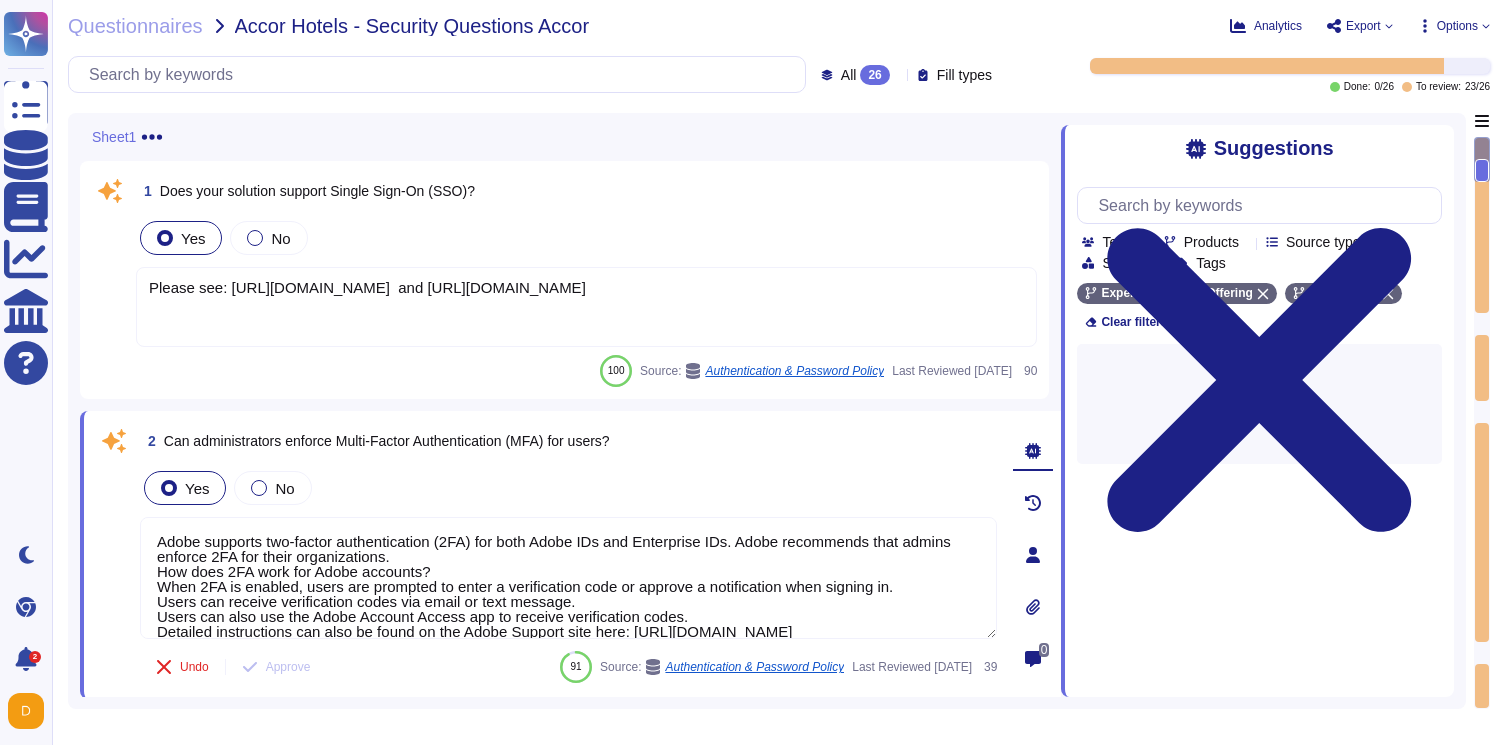 type on "Adobe supports two-factor authentication (2FA) for both Adobe IDs and Enterprise IDs. Adobe recommends that admins enforce 2FA for their organizations.
How does 2FA work for Adobe accounts?
When 2FA is enabled, users are prompted to enter a verification code or approve a notification when signing in.
Users can receive verification codes via email or text message.
Users can also use the Adobe Account Access app to receive verification codes.
Detailed instructions can also be found on the Adobe Support site here: [URL][DOMAIN_NAME]" 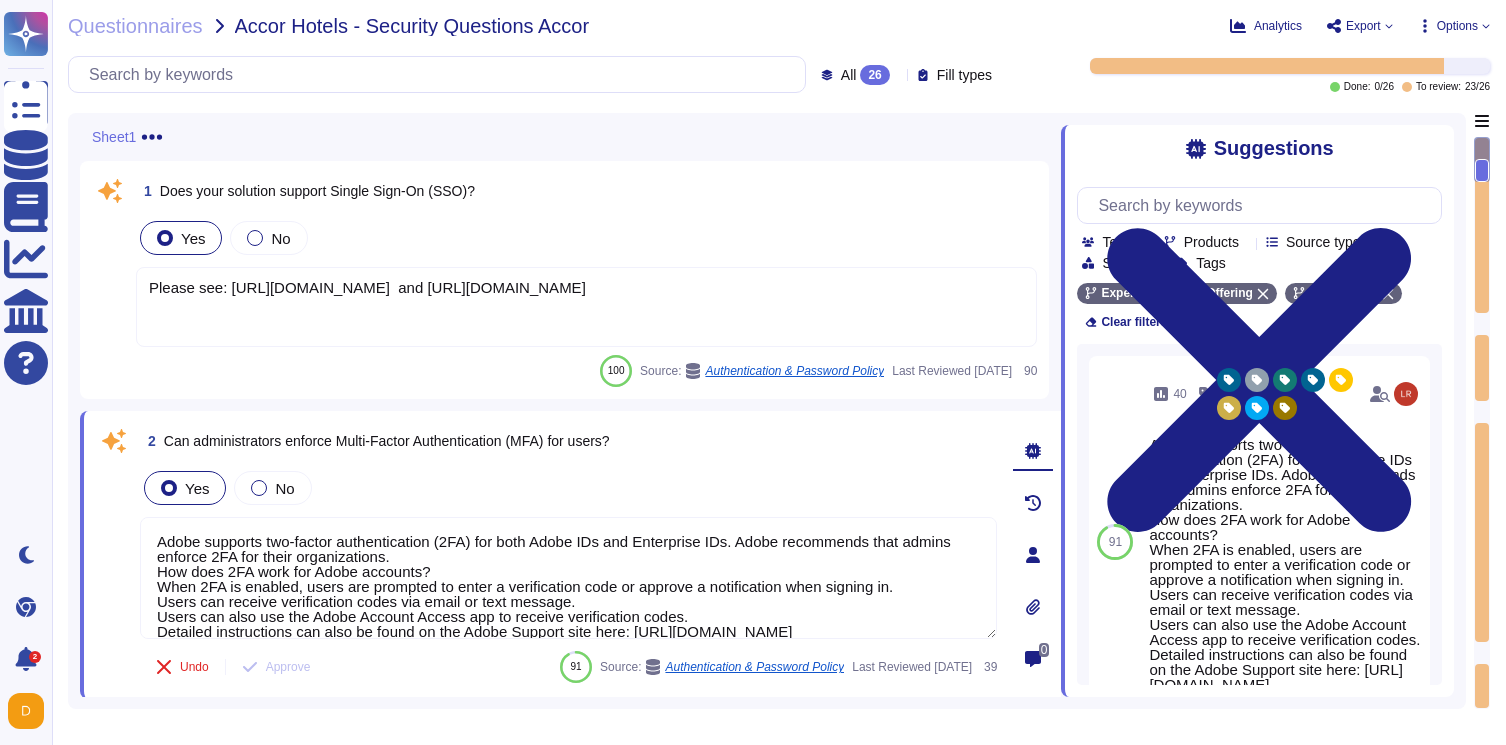 click on "Experience Cloud Offering Adobe Wide Clear filters" at bounding box center [1259, 307] 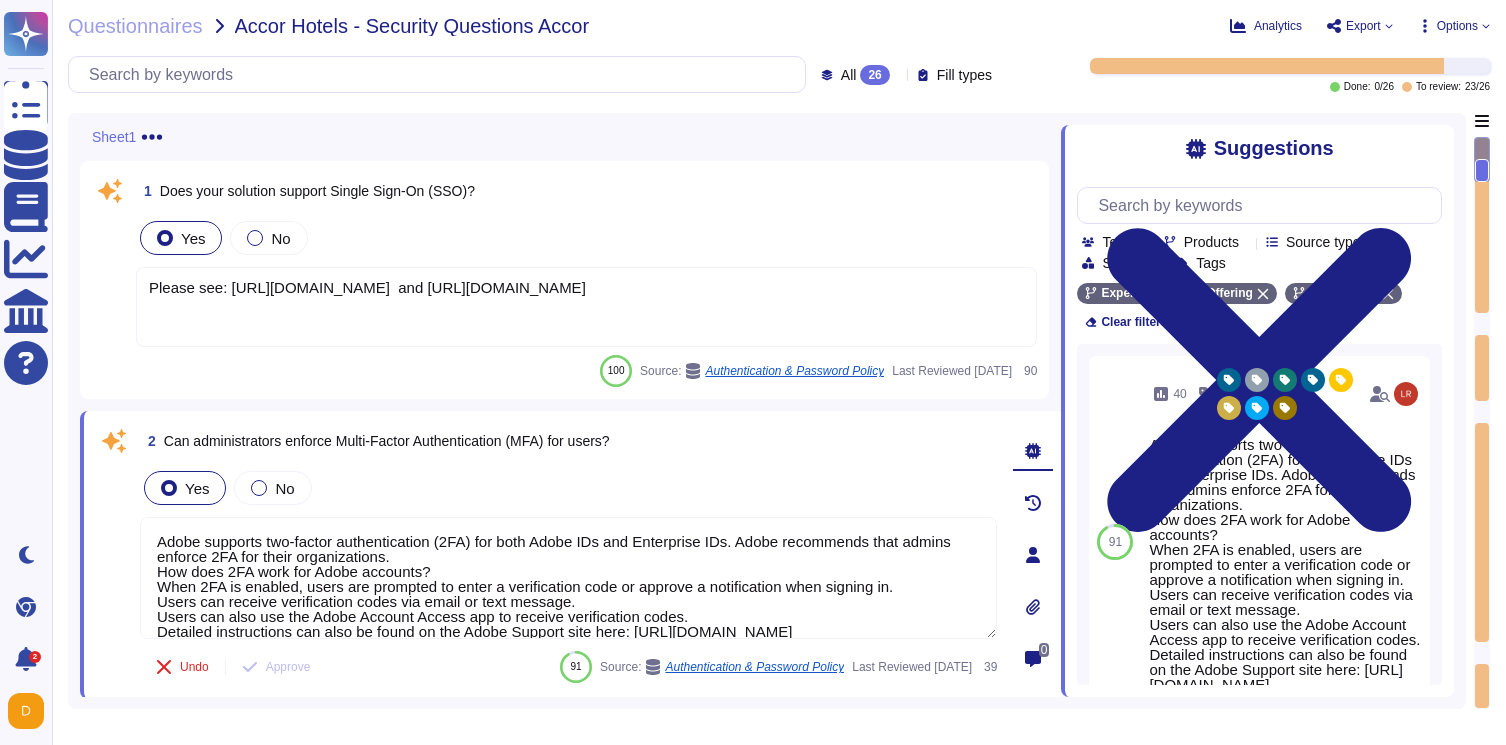click on "Products" at bounding box center [1211, 242] 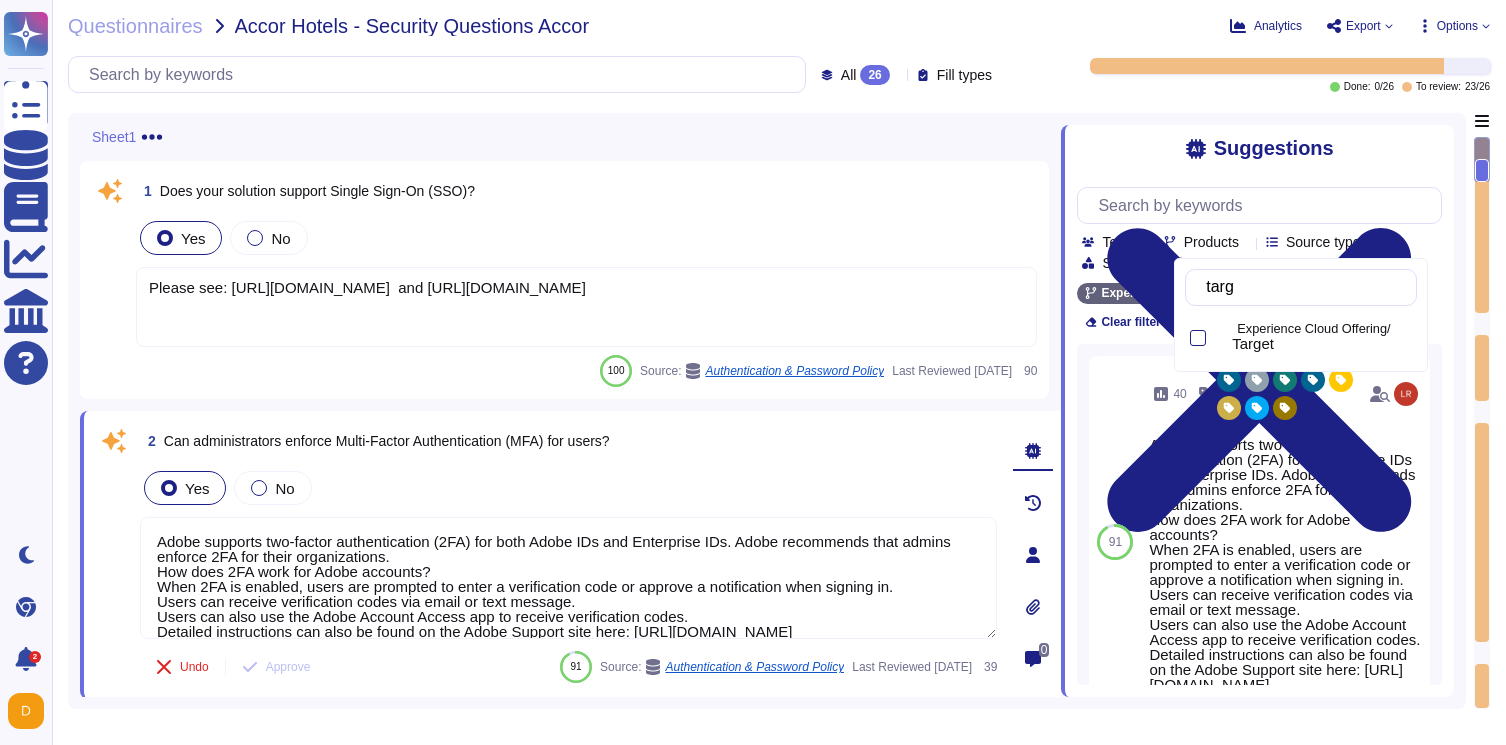 type on "targe" 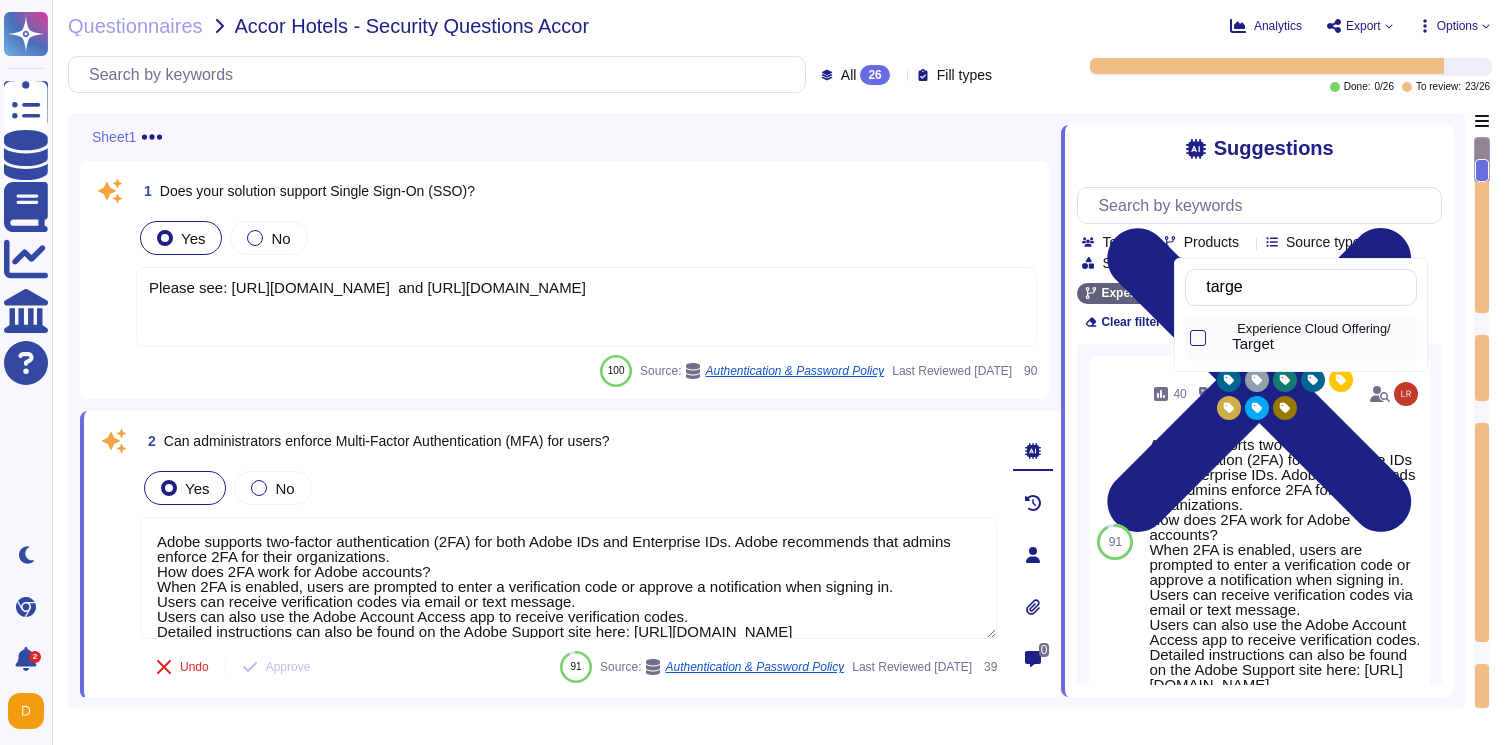 click on "Target" at bounding box center (1320, 344) 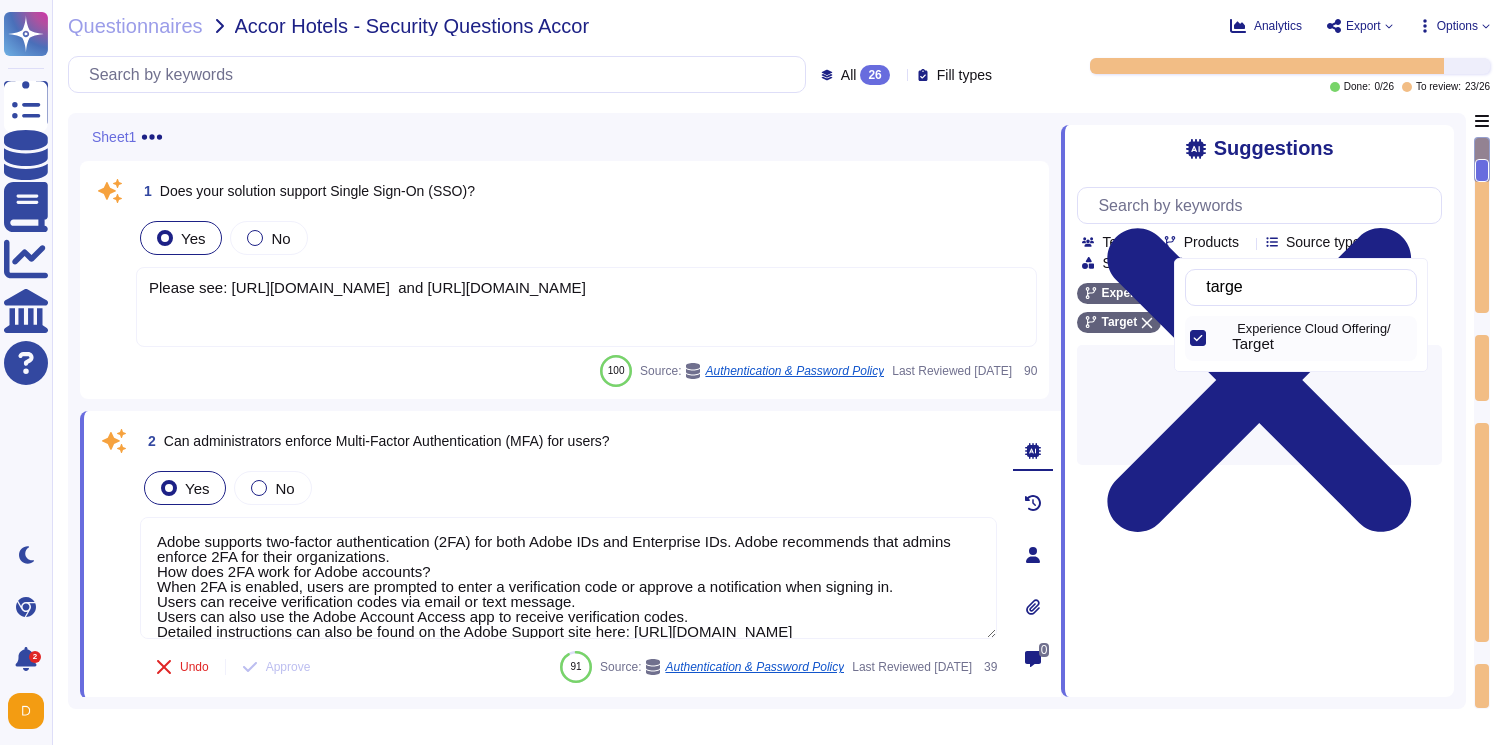 click on "Suggestions Team Products Source type Section Tags Experience Cloud Offering Adobe Wide Target Clear filters" at bounding box center (1257, 411) 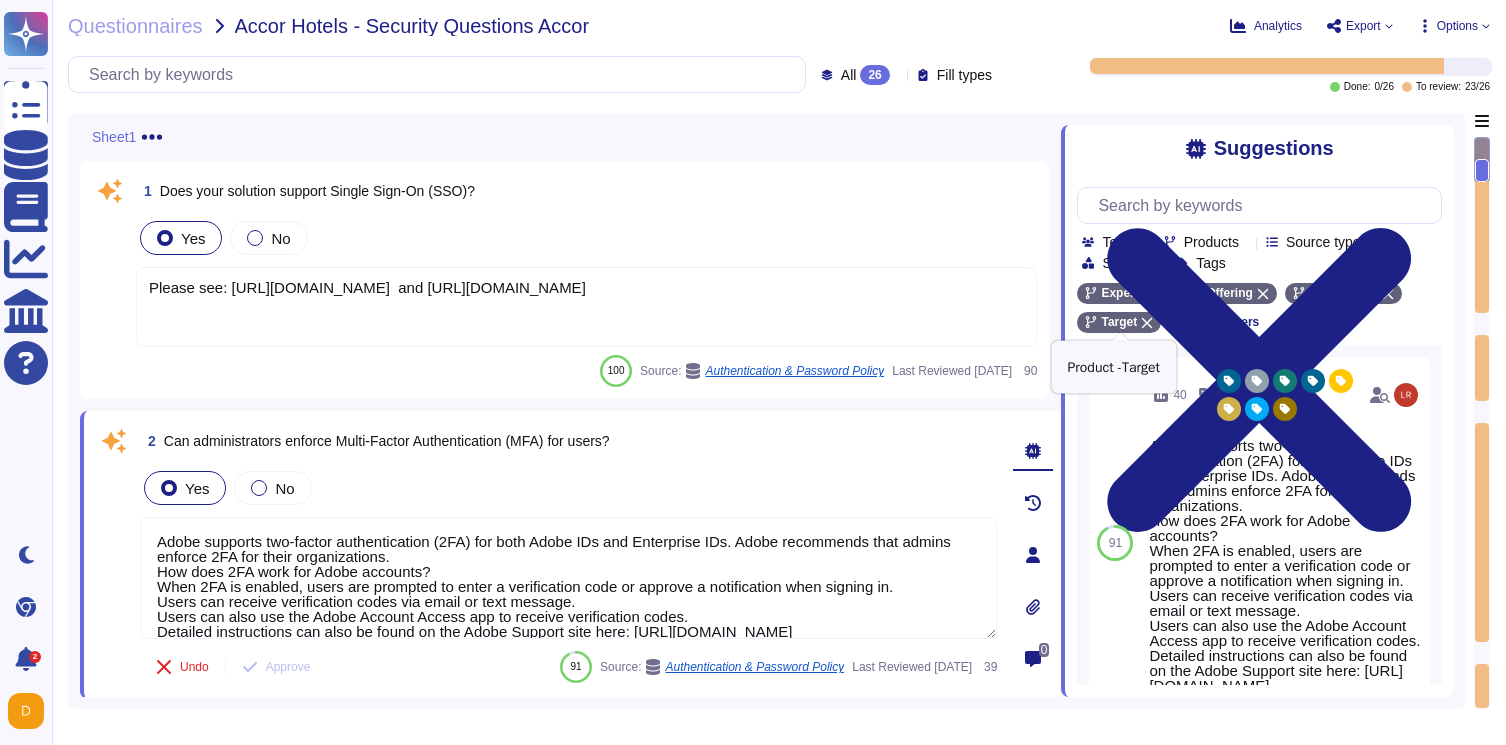 click 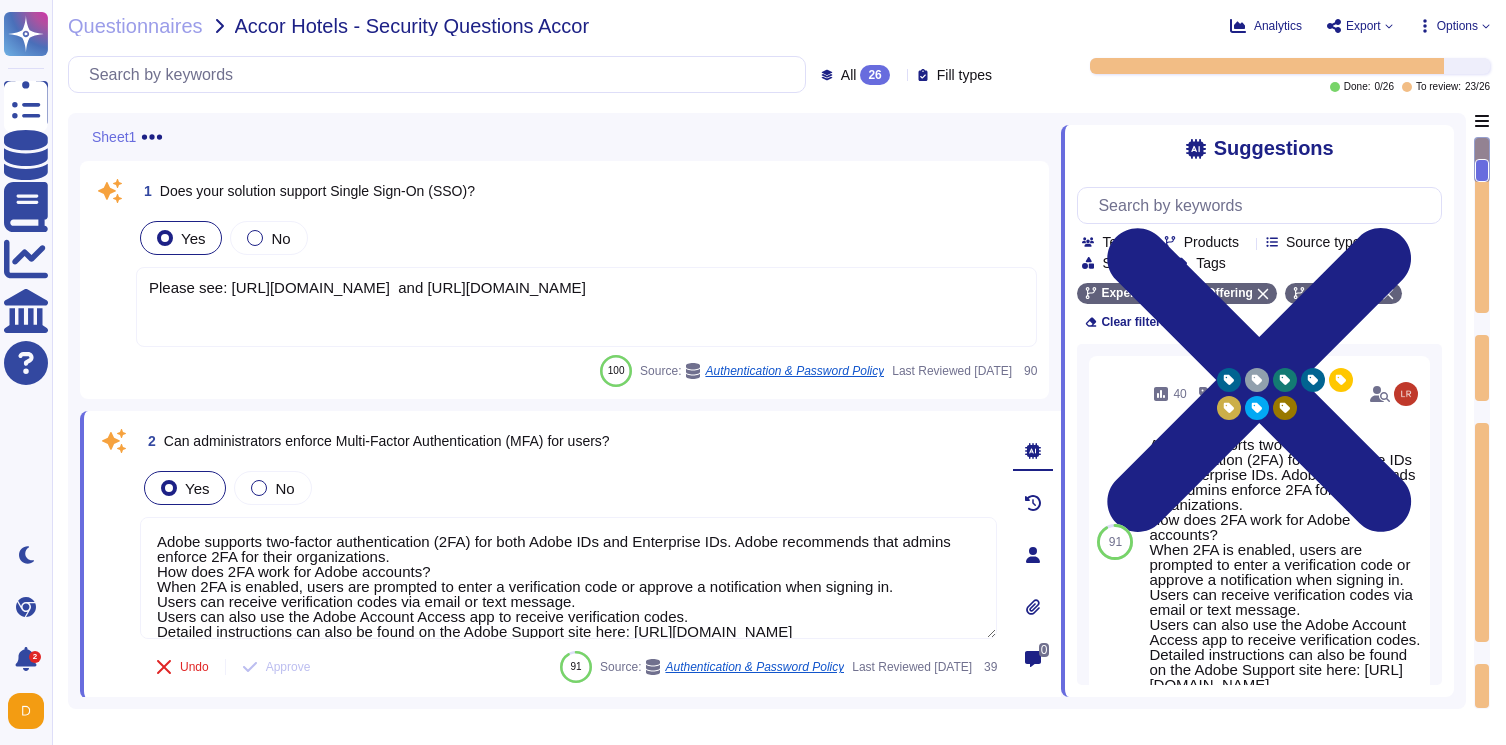 click on "Experience Cloud Offering Adobe Wide Clear filters" at bounding box center (1259, 307) 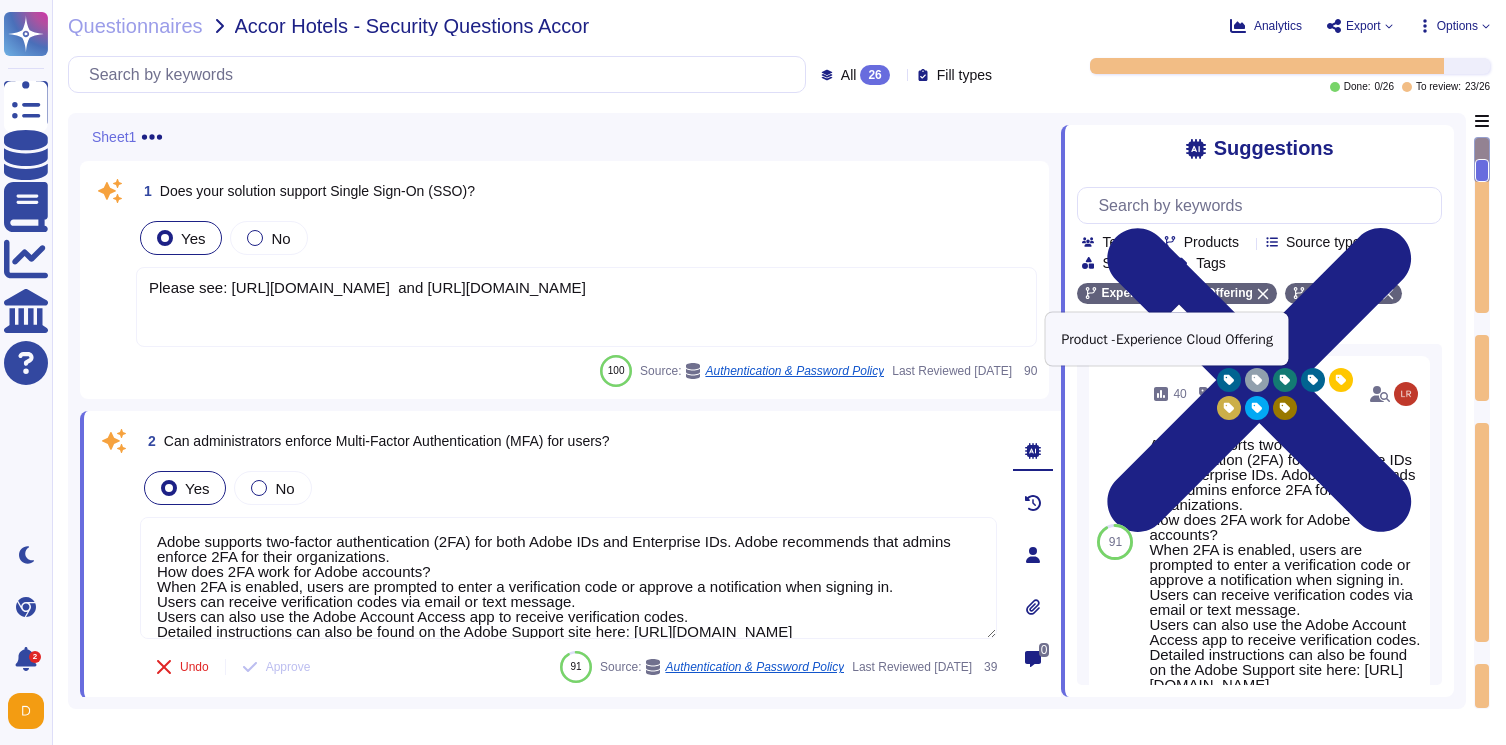 click on "Experience Cloud Offering" at bounding box center [1176, 293] 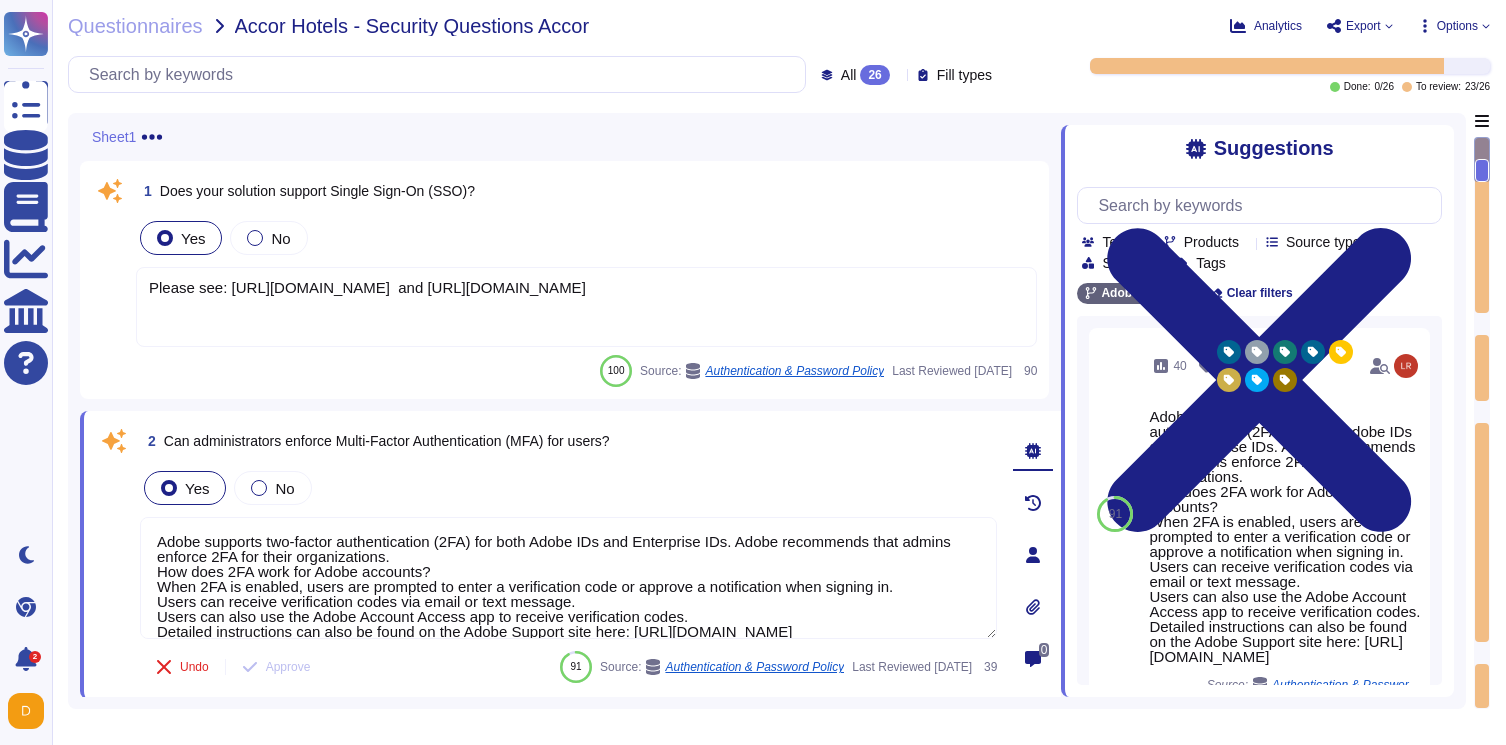click on "Please see: [URL][DOMAIN_NAME]  and [URL][DOMAIN_NAME]" at bounding box center (586, 307) 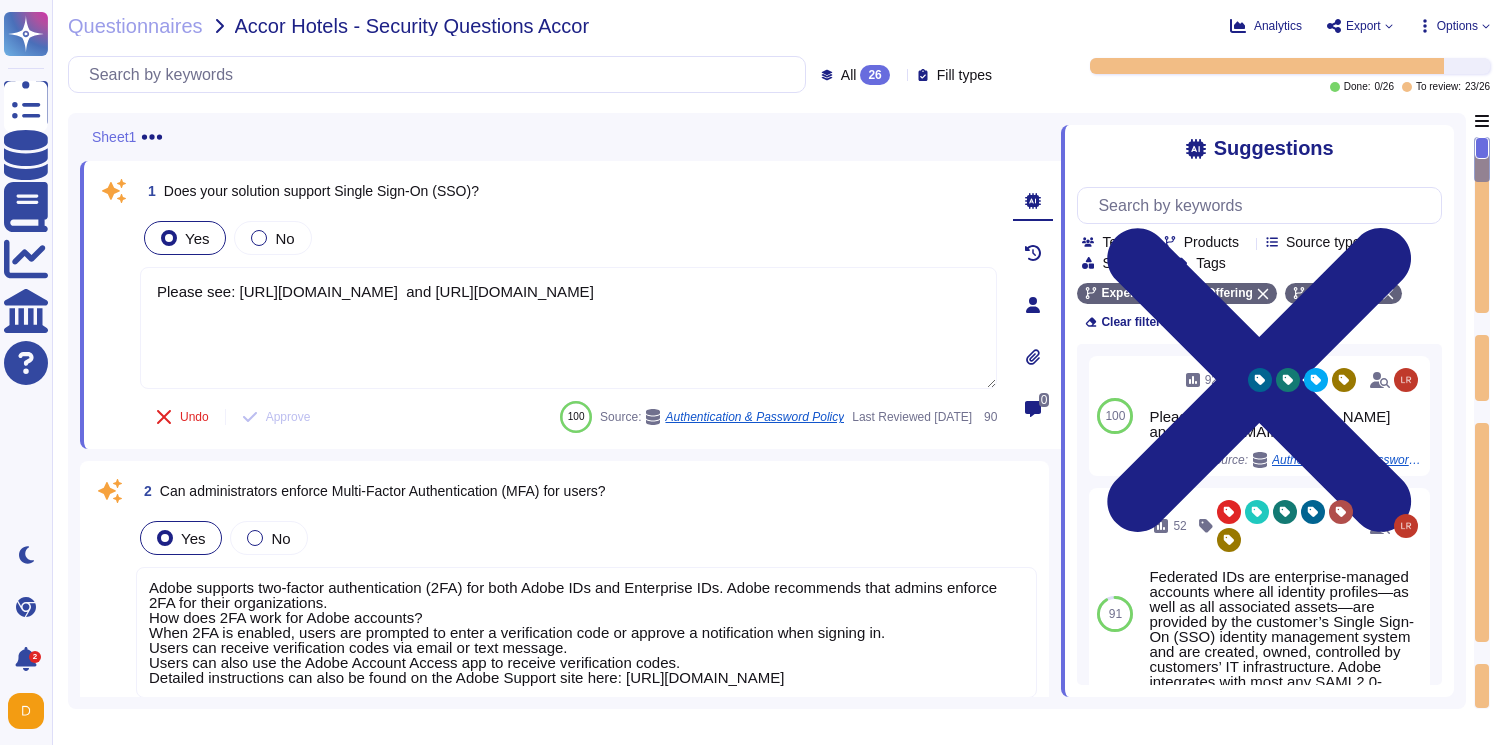 type on "Please see: [URL][DOMAIN_NAME]  and [URL][DOMAIN_NAME]" 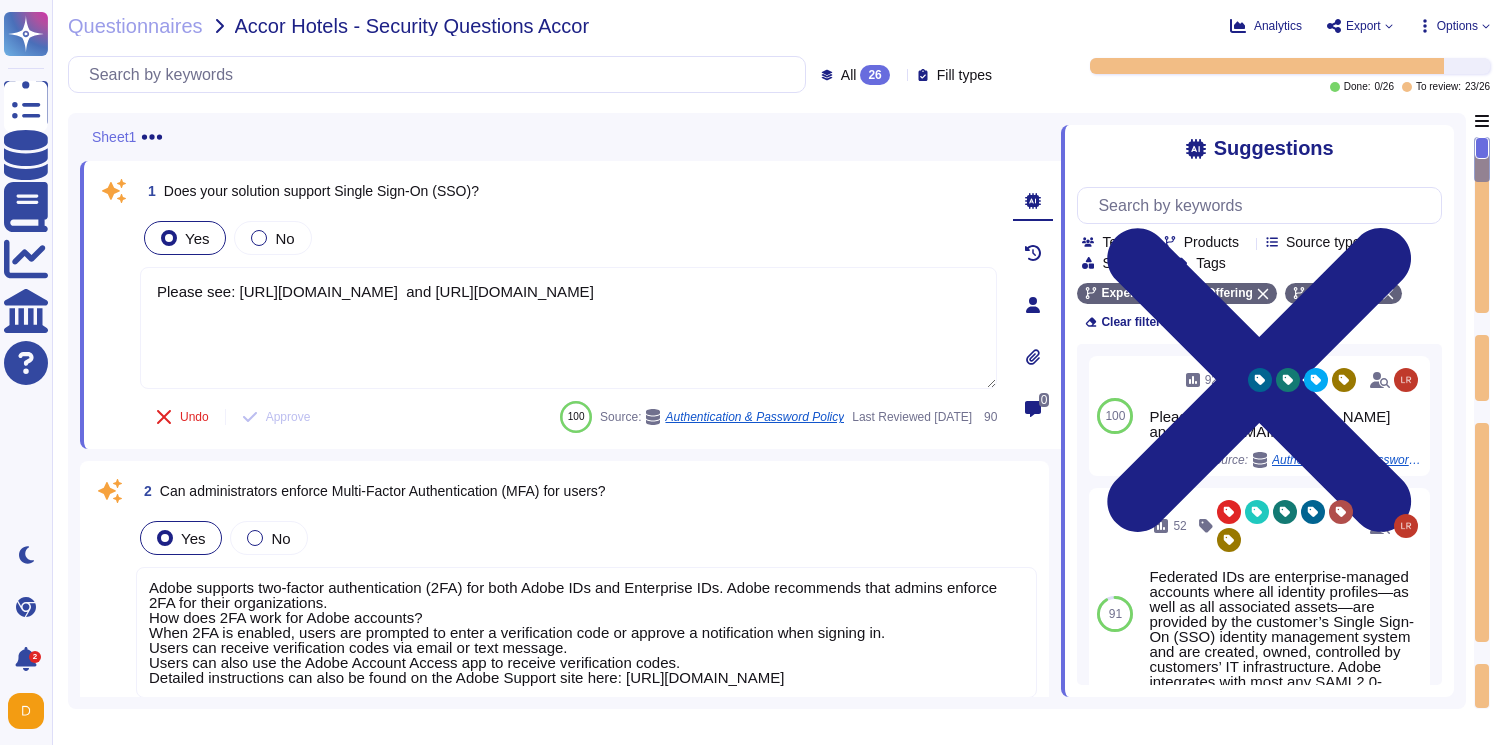 click on "Adobe supports two-factor authentication (2FA) for both Adobe IDs and Enterprise IDs. Adobe recommends that admins enforce 2FA for their organizations.
How does 2FA work for Adobe accounts?
When 2FA is enabled, users are prompted to enter a verification code or approve a notification when signing in.
Users can receive verification codes via email or text message.
Users can also use the Adobe Account Access app to receive verification codes.
Detailed instructions can also be found on the Adobe Support site here: [URL][DOMAIN_NAME]" at bounding box center [573, 632] 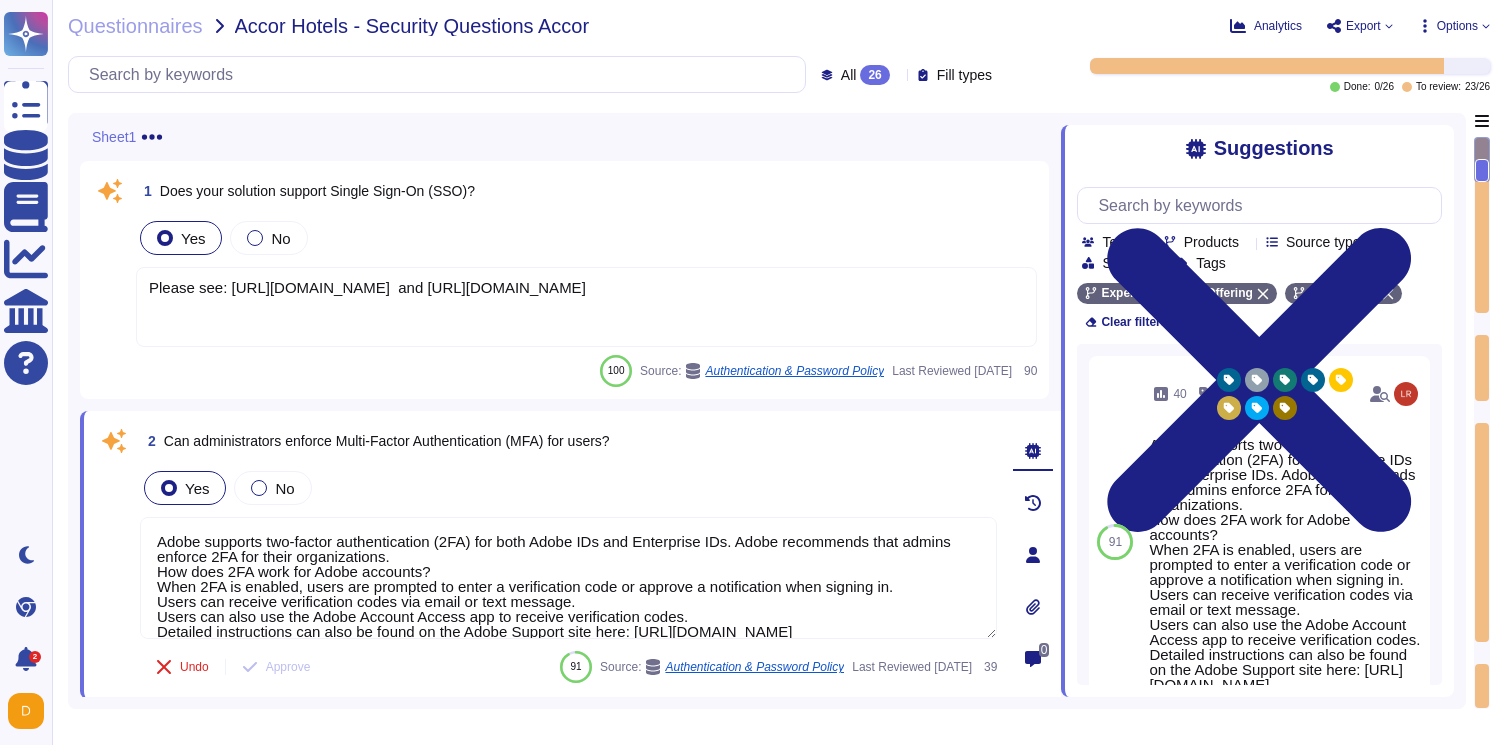 type on "Adobe supports two-factor authentication (2FA) for both Adobe IDs and Enterprise IDs. Adobe recommends that admins enforce 2FA for their organizations.
How does 2FA work for Adobe accounts?
When 2FA is enabled, users are prompted to enter a verification code or approve a notification when signing in.
Users can receive verification codes via email or text message.
Users can also use the Adobe Account Access app to receive verification codes.
Detailed instructions can also be found on the Adobe Support site here: [URL][DOMAIN_NAME]" 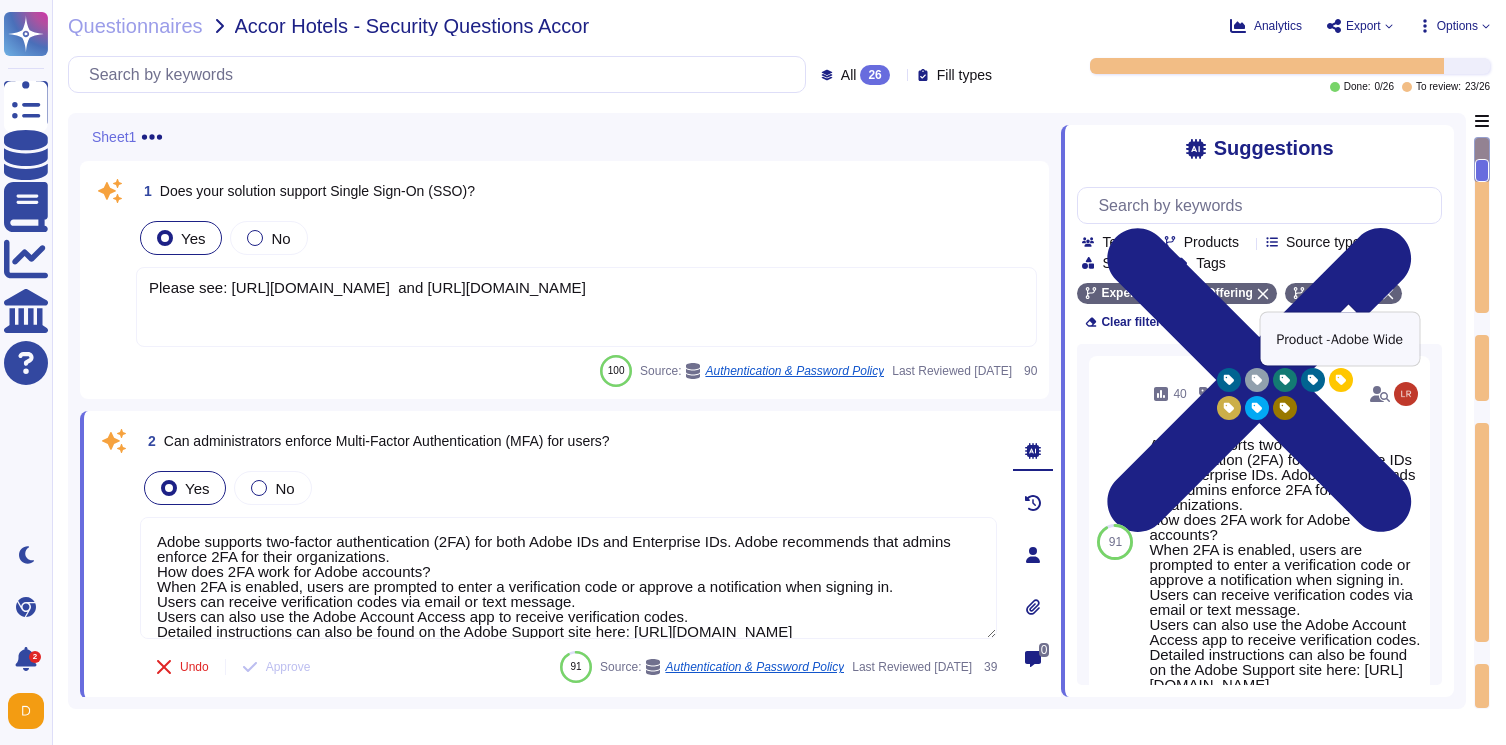 click on "Adobe Wide" at bounding box center (1343, 293) 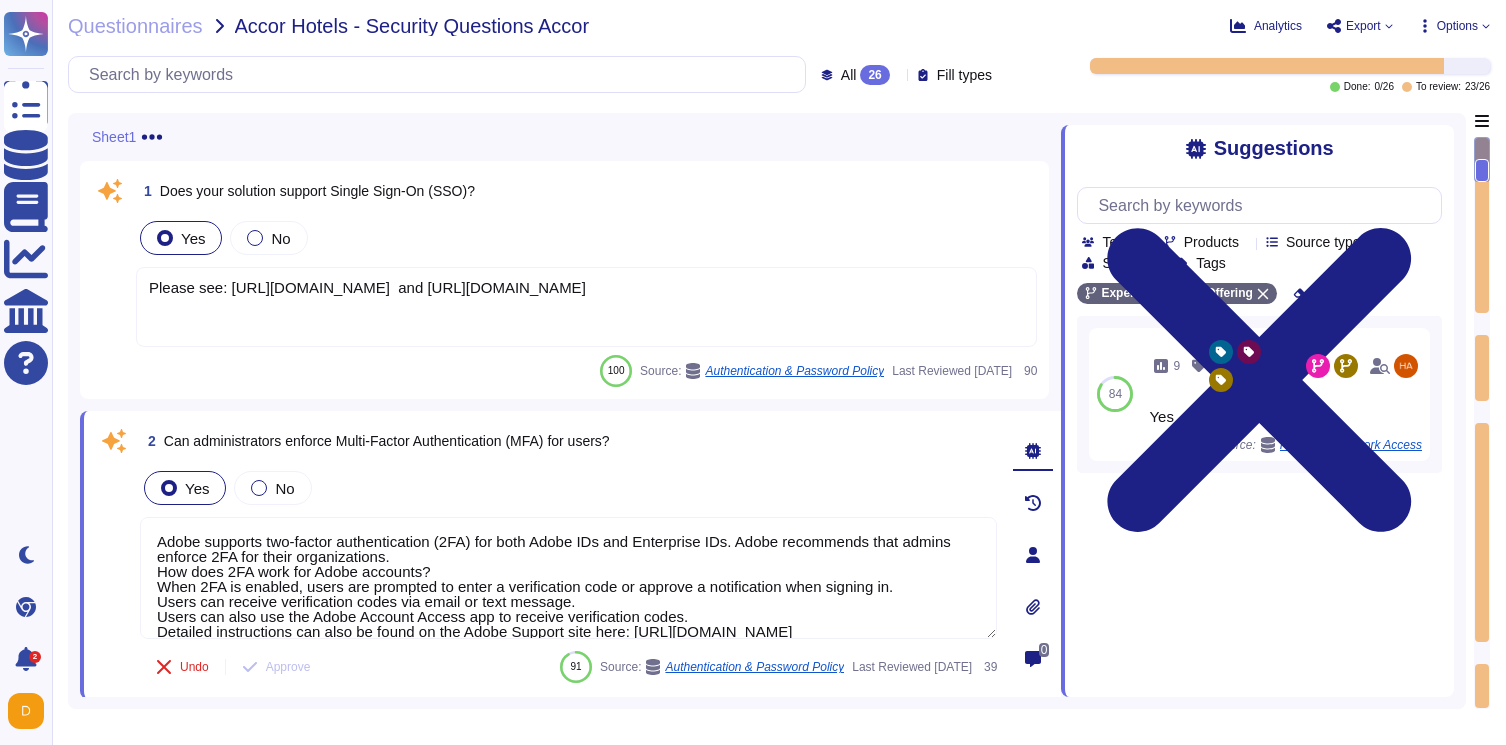 click on "Please see: [URL][DOMAIN_NAME]  and [URL][DOMAIN_NAME]" at bounding box center (367, 287) 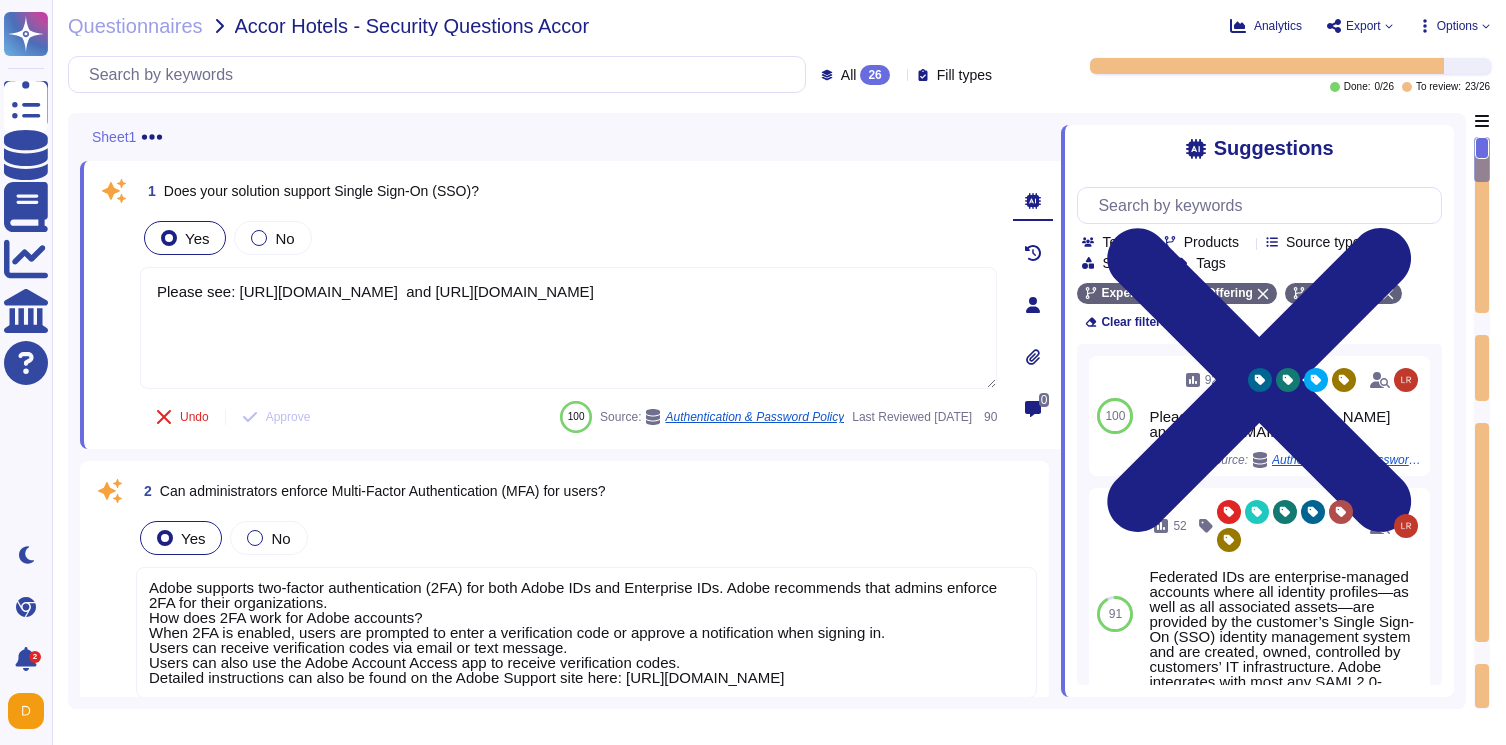 type on "Please see: [URL][DOMAIN_NAME]  and [URL][DOMAIN_NAME]" 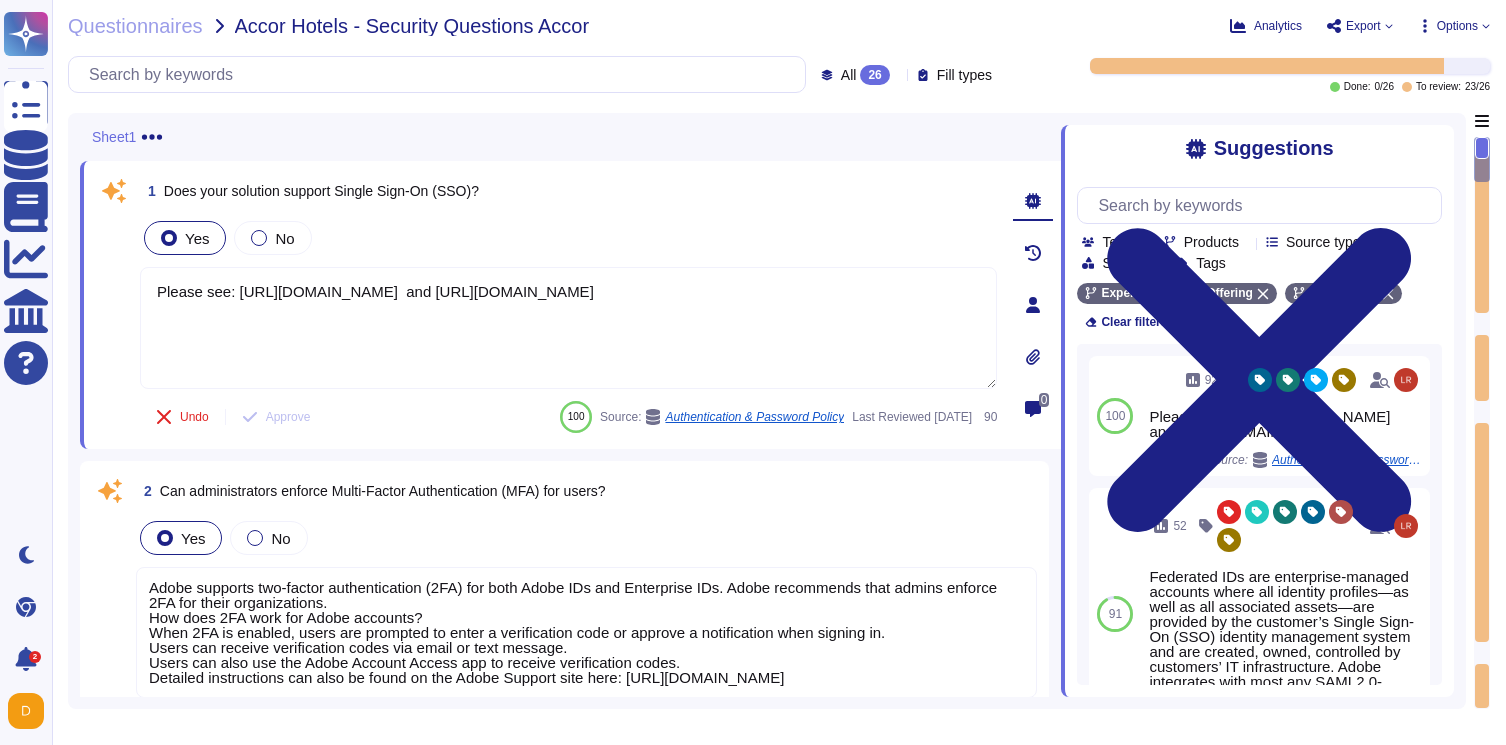 click on "Adobe supports two-factor authentication (2FA) for both Adobe IDs and Enterprise IDs. Adobe recommends that admins enforce 2FA for their organizations.
How does 2FA work for Adobe accounts?
When 2FA is enabled, users are prompted to enter a verification code or approve a notification when signing in.
Users can receive verification codes via email or text message.
Users can also use the Adobe Account Access app to receive verification codes.
Detailed instructions can also be found on the Adobe Support site here: [URL][DOMAIN_NAME]" at bounding box center [573, 632] 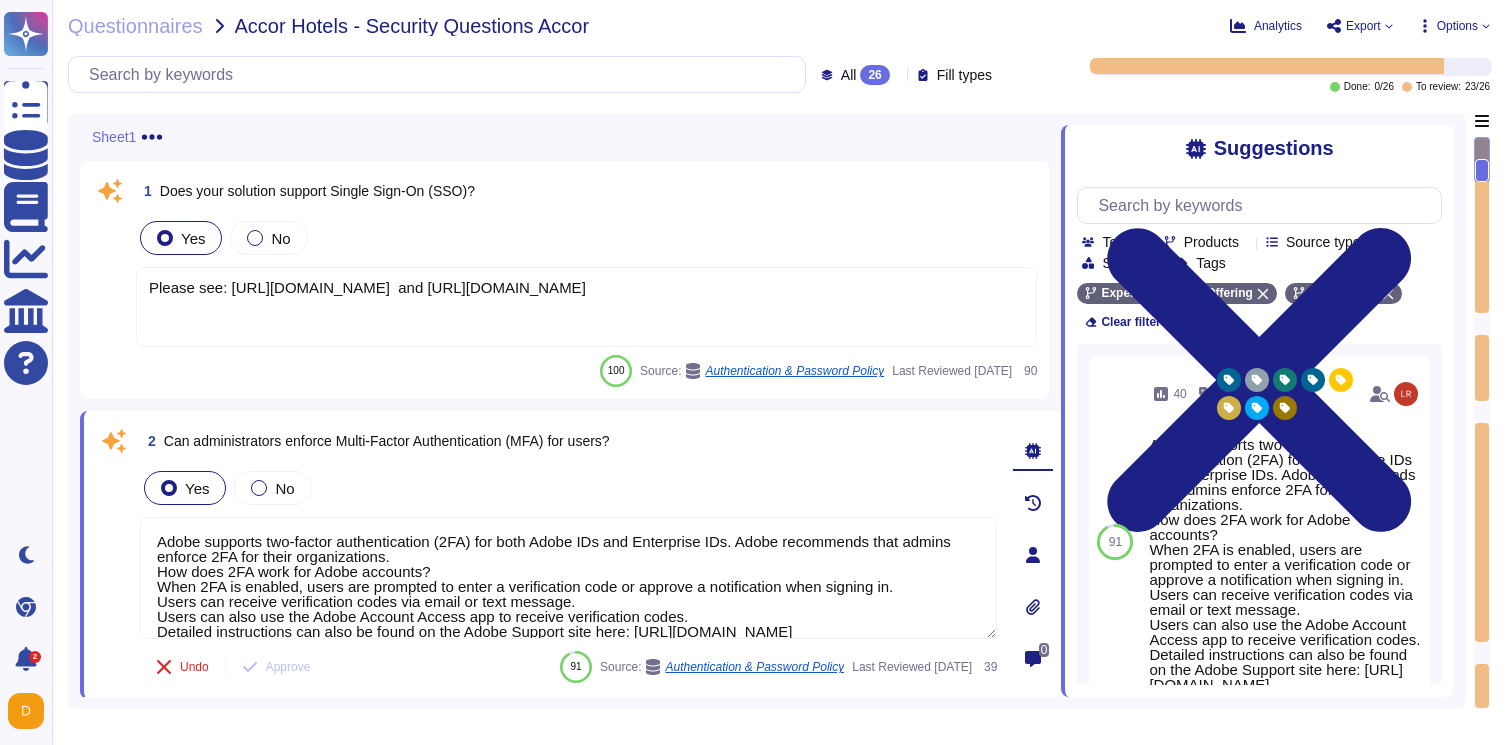type on "Adobe supports two-factor authentication (2FA) for both Adobe IDs and Enterprise IDs. Adobe recommends that admins enforce 2FA for their organizations.
How does 2FA work for Adobe accounts?
When 2FA is enabled, users are prompted to enter a verification code or approve a notification when signing in.
Users can receive verification codes via email or text message.
Users can also use the Adobe Account Access app to receive verification codes.
Detailed instructions can also be found on the Adobe Support site here: [URL][DOMAIN_NAME]" 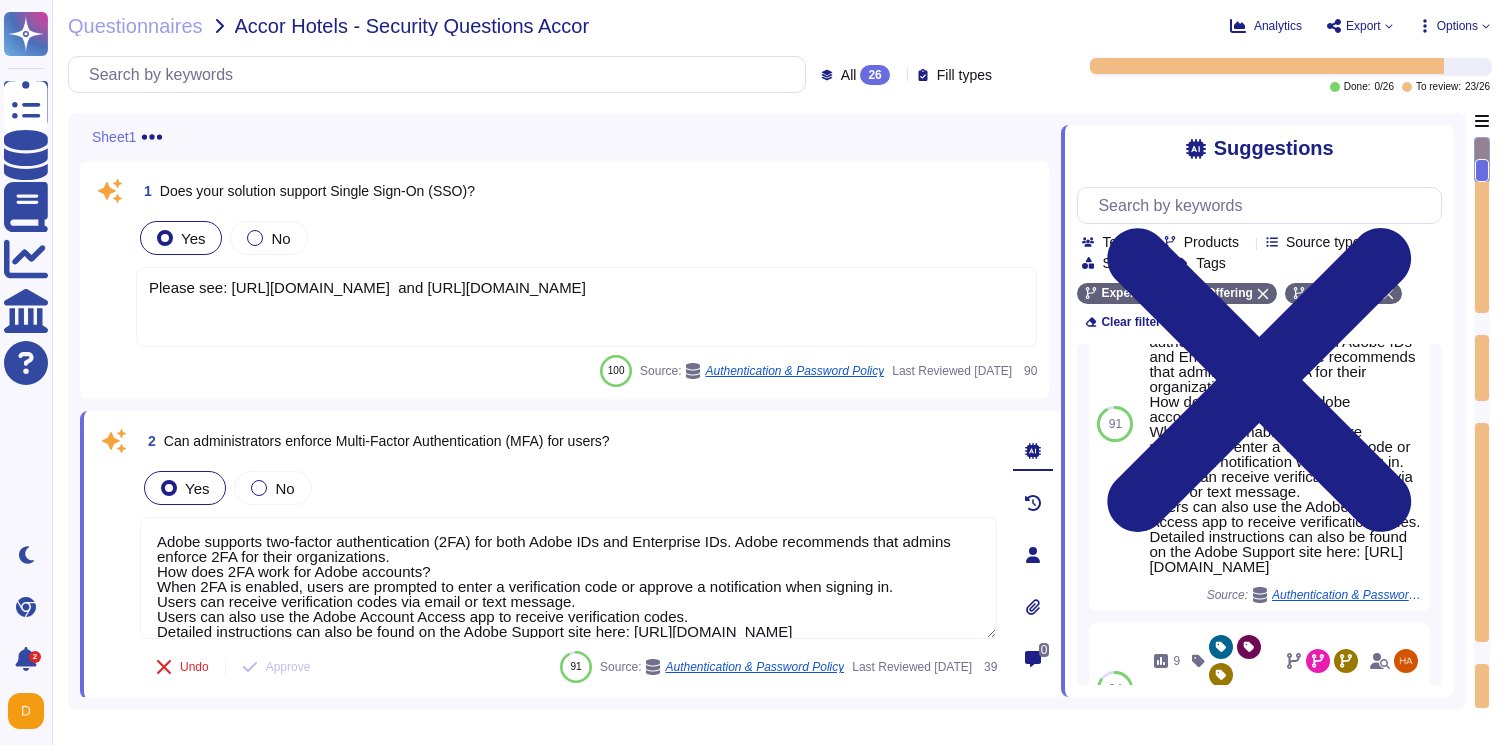 scroll, scrollTop: 81, scrollLeft: 0, axis: vertical 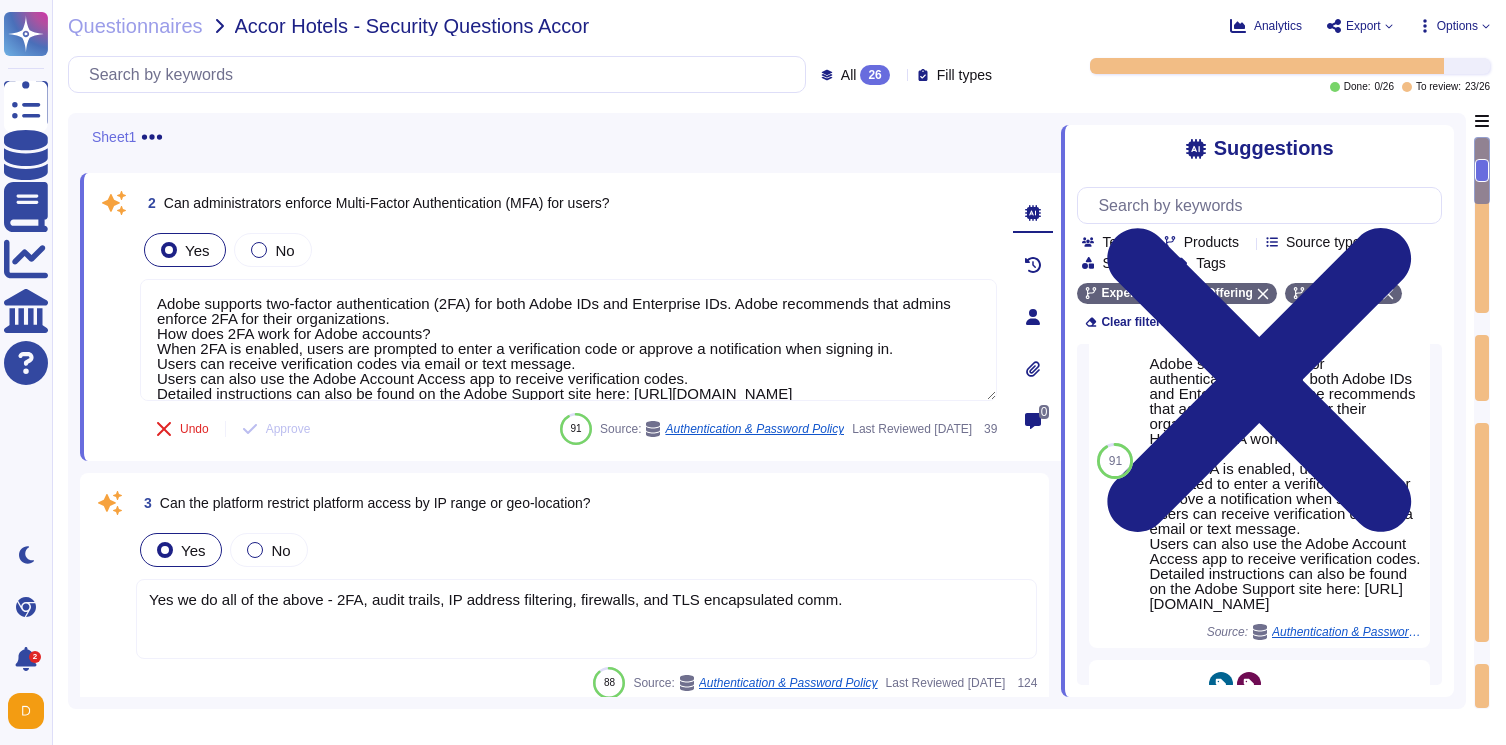 click at bounding box center (1482, 170) 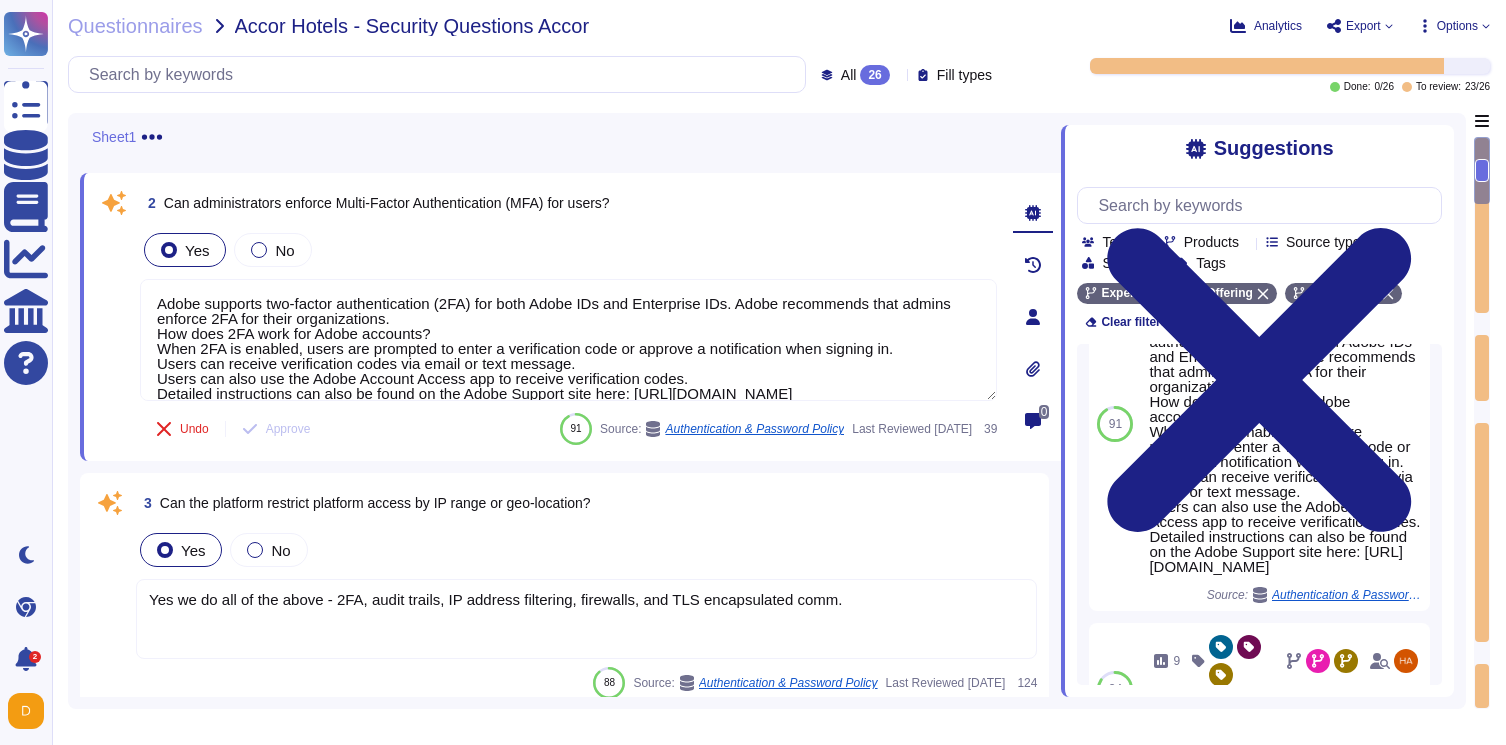 scroll, scrollTop: 81, scrollLeft: 0, axis: vertical 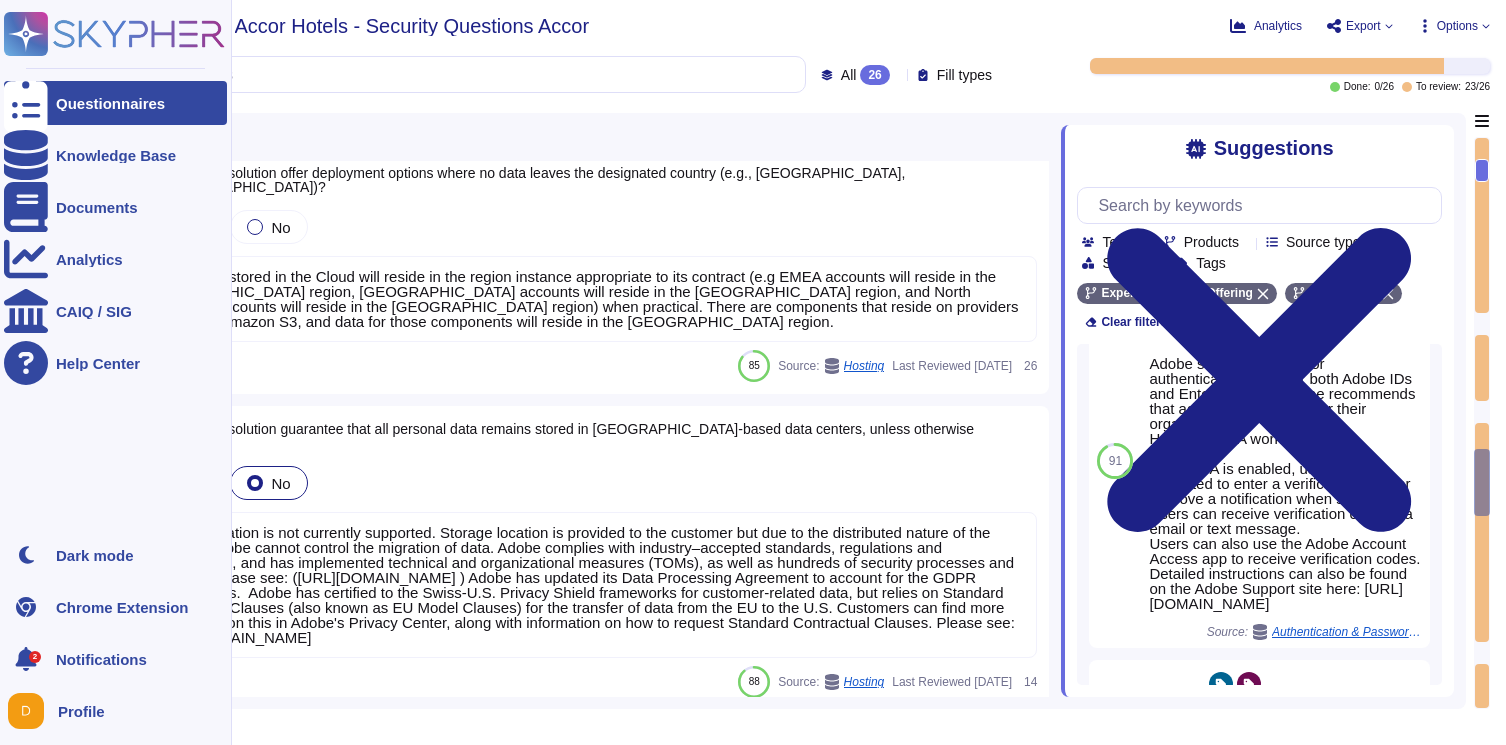 click 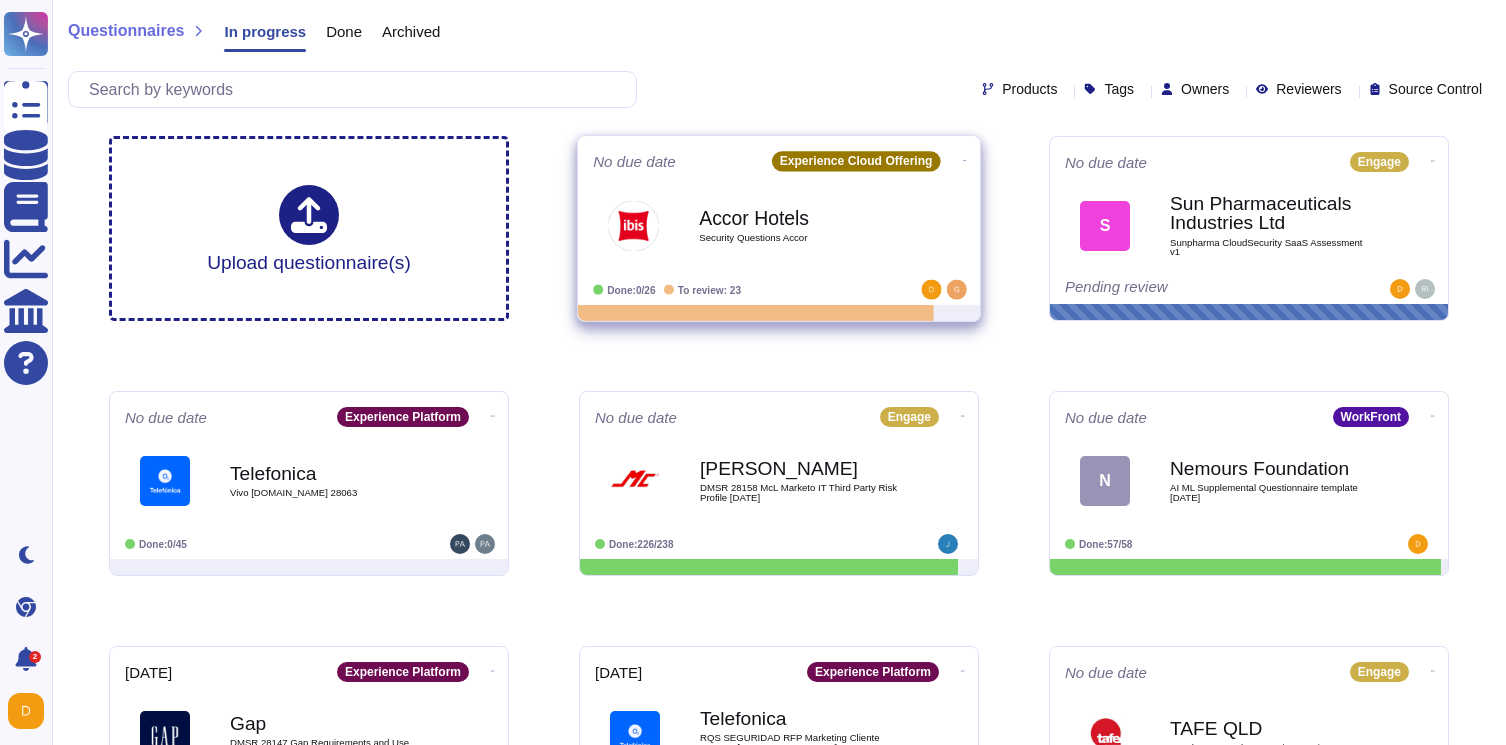 click on "Security Questions Accor" at bounding box center [800, 238] 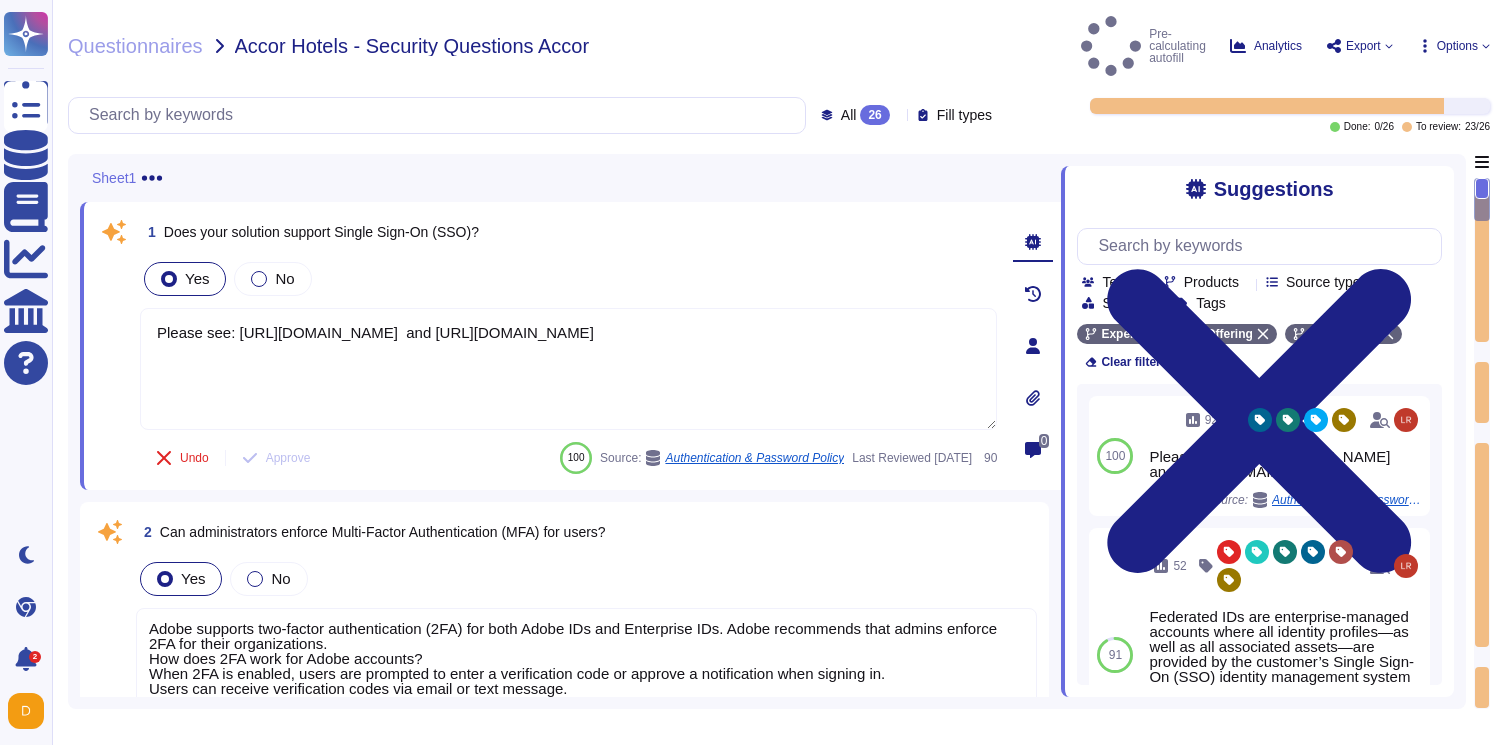 type on "Please see: [URL][DOMAIN_NAME]  and [URL][DOMAIN_NAME]" 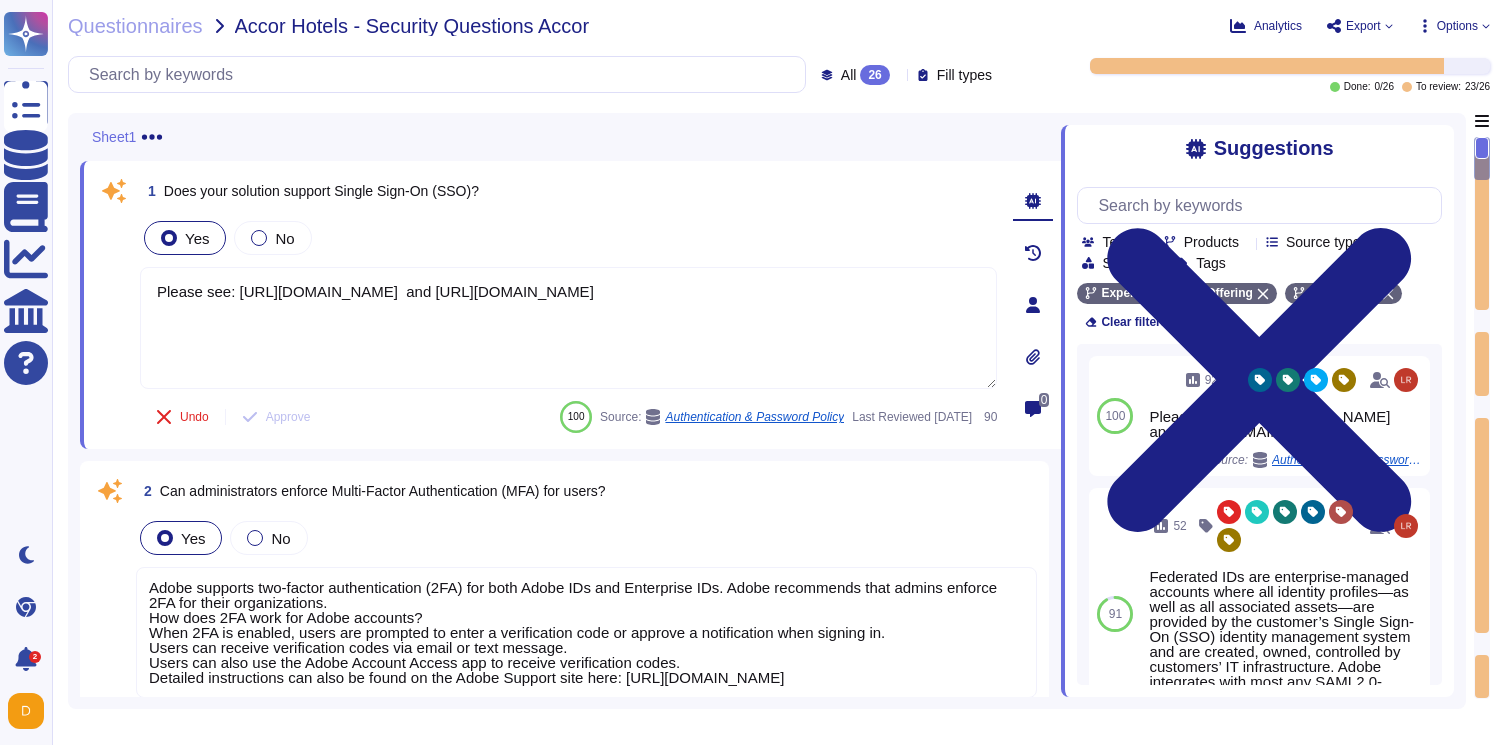 click 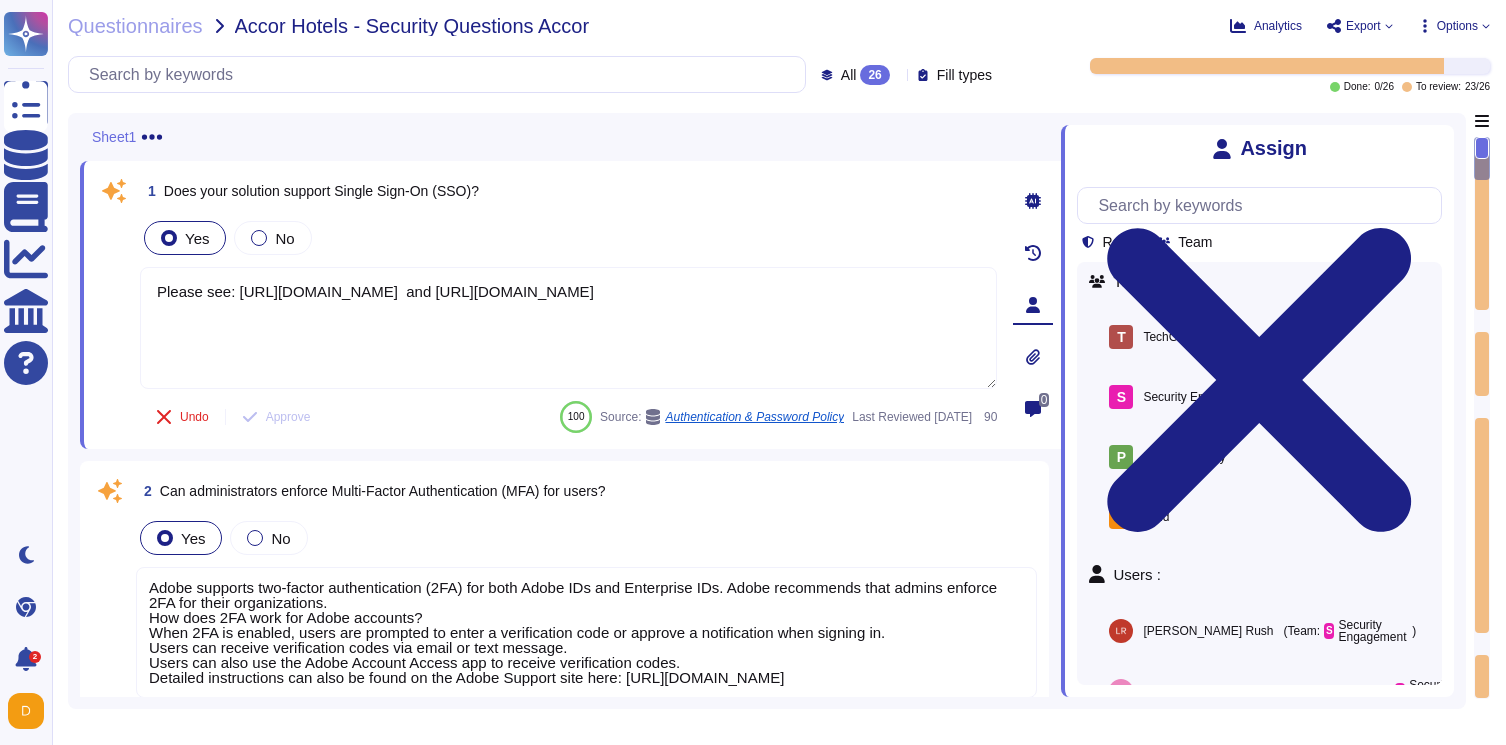 click on "Sheet1" at bounding box center (570, 137) 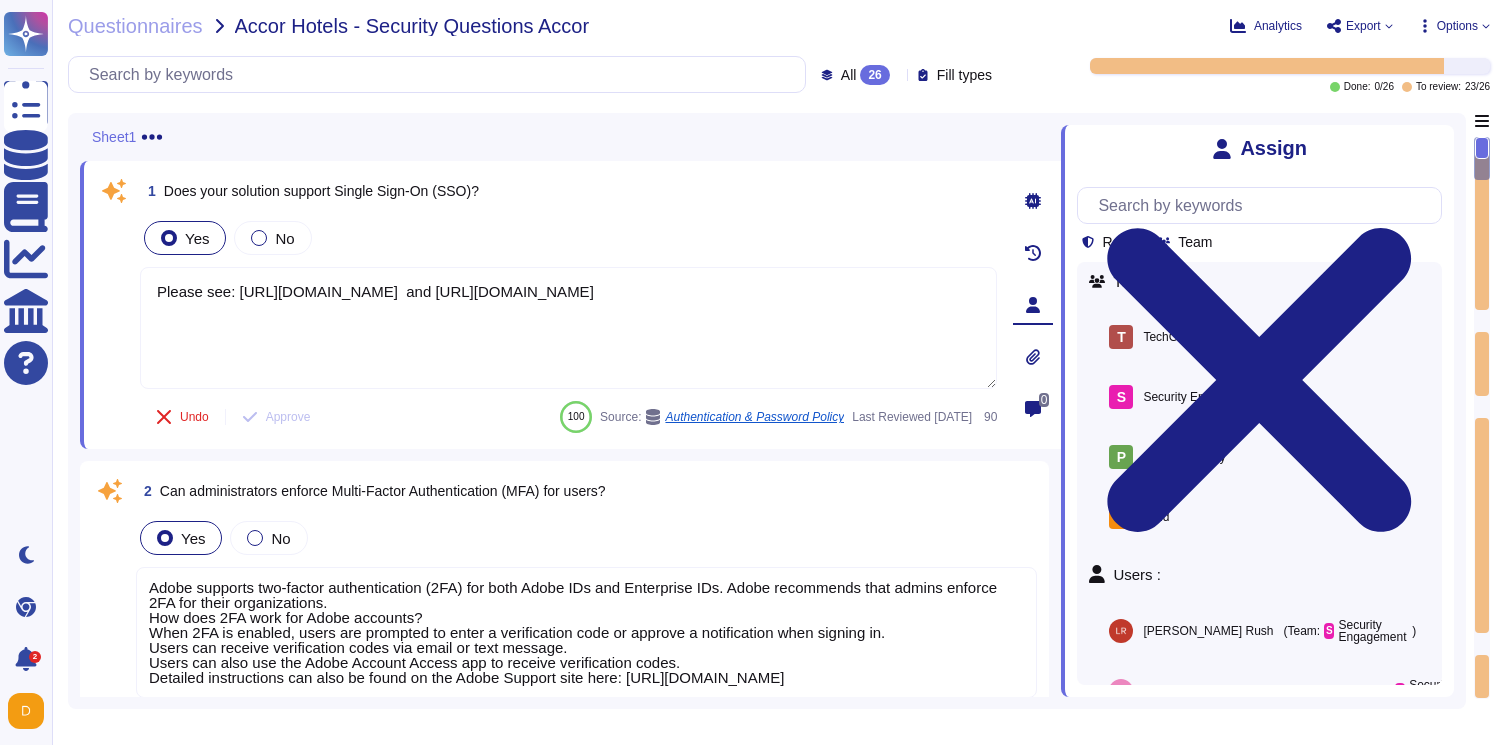 click 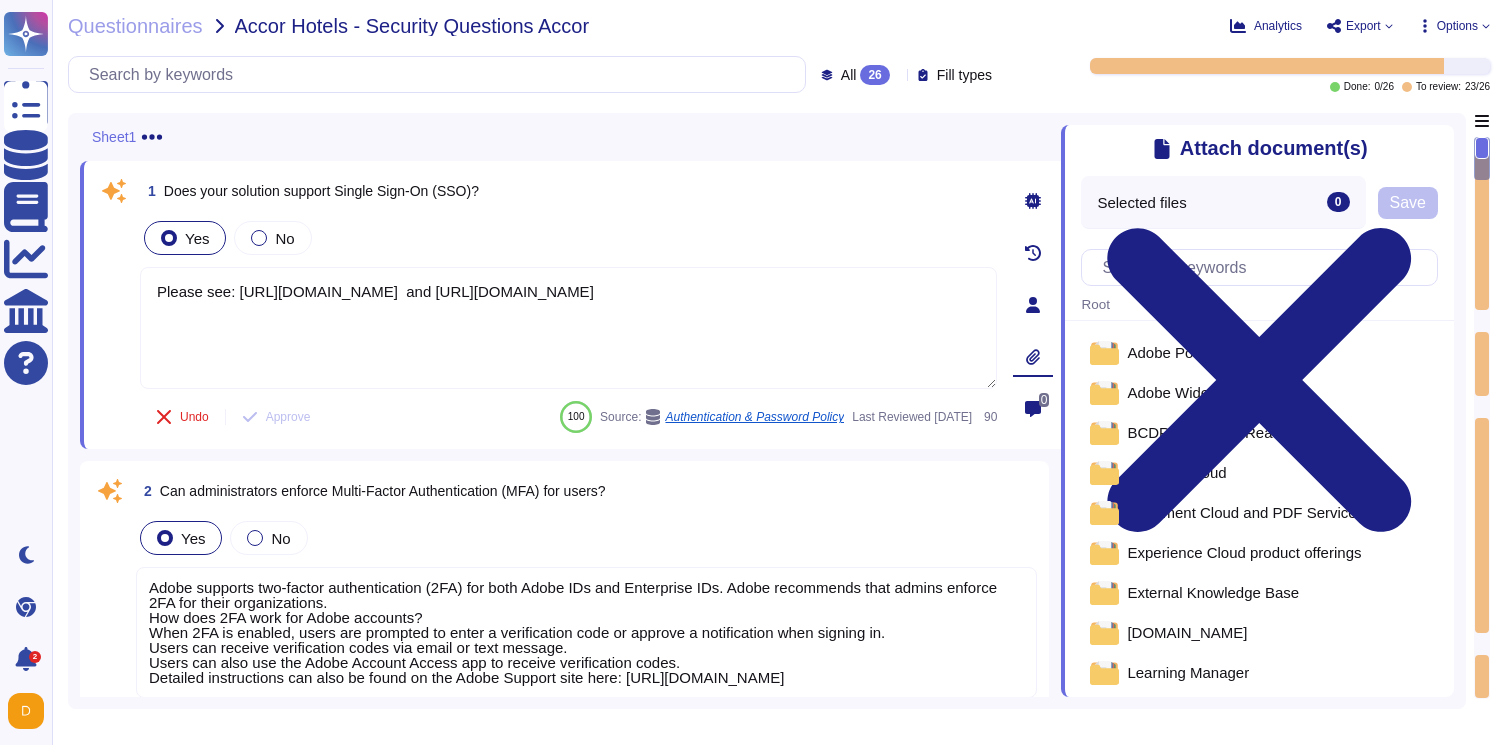 click 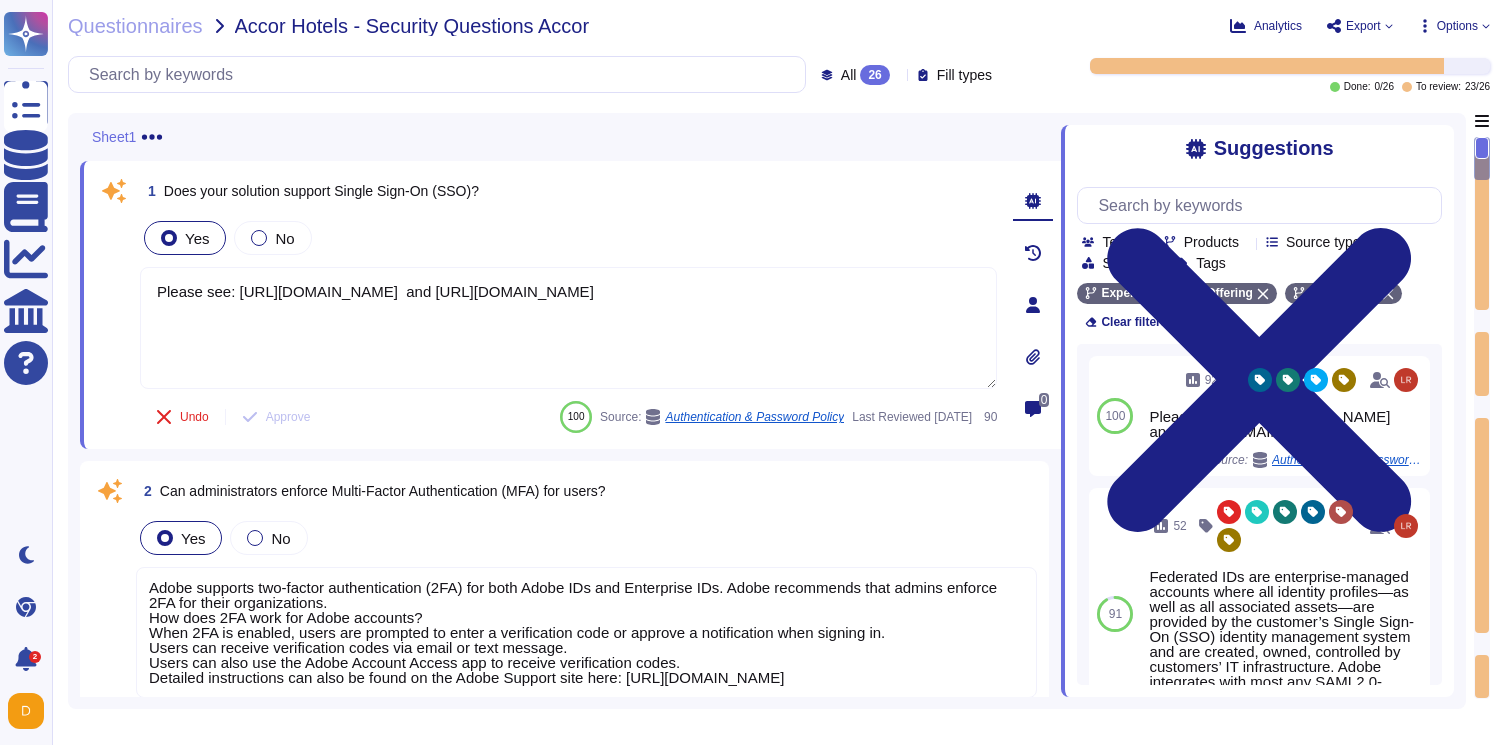 click 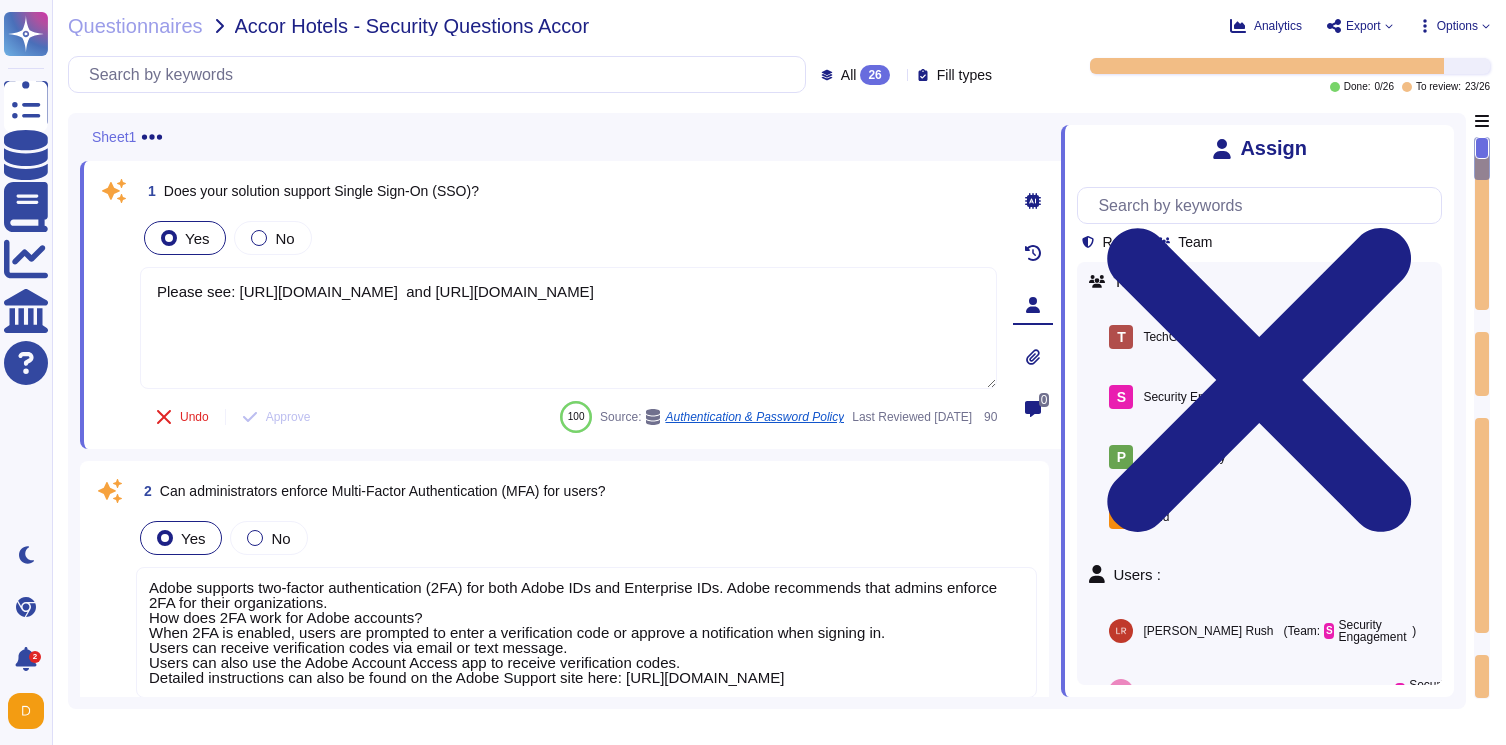 click on "Role Team Teams : T TechGRC Assign S Security Engagement Assign P POCL - Privacy Assign F Field Assign Users : [PERSON_NAME] (Team:  S Security Engagement ) Assign [PERSON_NAME] (Team:  S Security Engagement ) Assign [PERSON_NAME] (Team:  S Security Engagement ) Assign [PERSON_NAME] (Team:  S Security Engagement ) Assign [PERSON_NAME] (Team:  T TechGRC ) Assign [PERSON_NAME]   Rizopol (Team:  S Security Engagement ) Assign [PERSON_NAME] (Team:  S Security Engagement ) Assign [PERSON_NAME] (Team:  S Security Engagement ) Assign [PERSON_NAME] (Team:  S Security Engagement ) Assign [PERSON_NAME] (Team:  S Security Engagement ) Assign [PERSON_NAME] (Team:  S Security Engagement ) Assign [PERSON_NAME] Assign [PERSON_NAME] (Team:  S Security Engagement ) Assign [PERSON_NAME]   [PERSON_NAME] (Team:  S Security Engagement ) Assign [PERSON_NAME] (Team:  S Security Engagement ) Assign [PERSON_NAME] (Team:  T TechGRC ) Assign [PERSON_NAME] (Team:  T TechGRC ) Assign [PERSON_NAME]" at bounding box center [1259, 428] 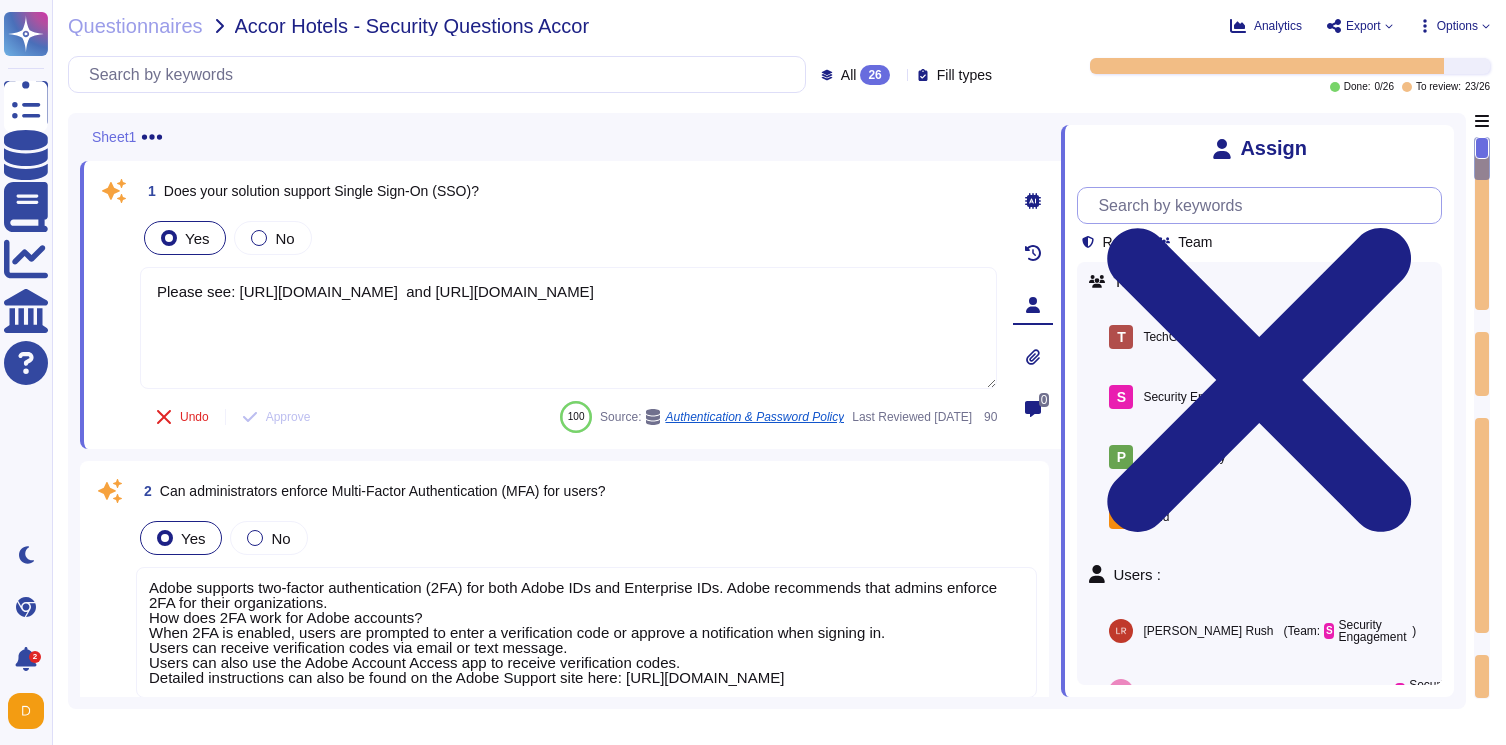 click at bounding box center [1264, 205] 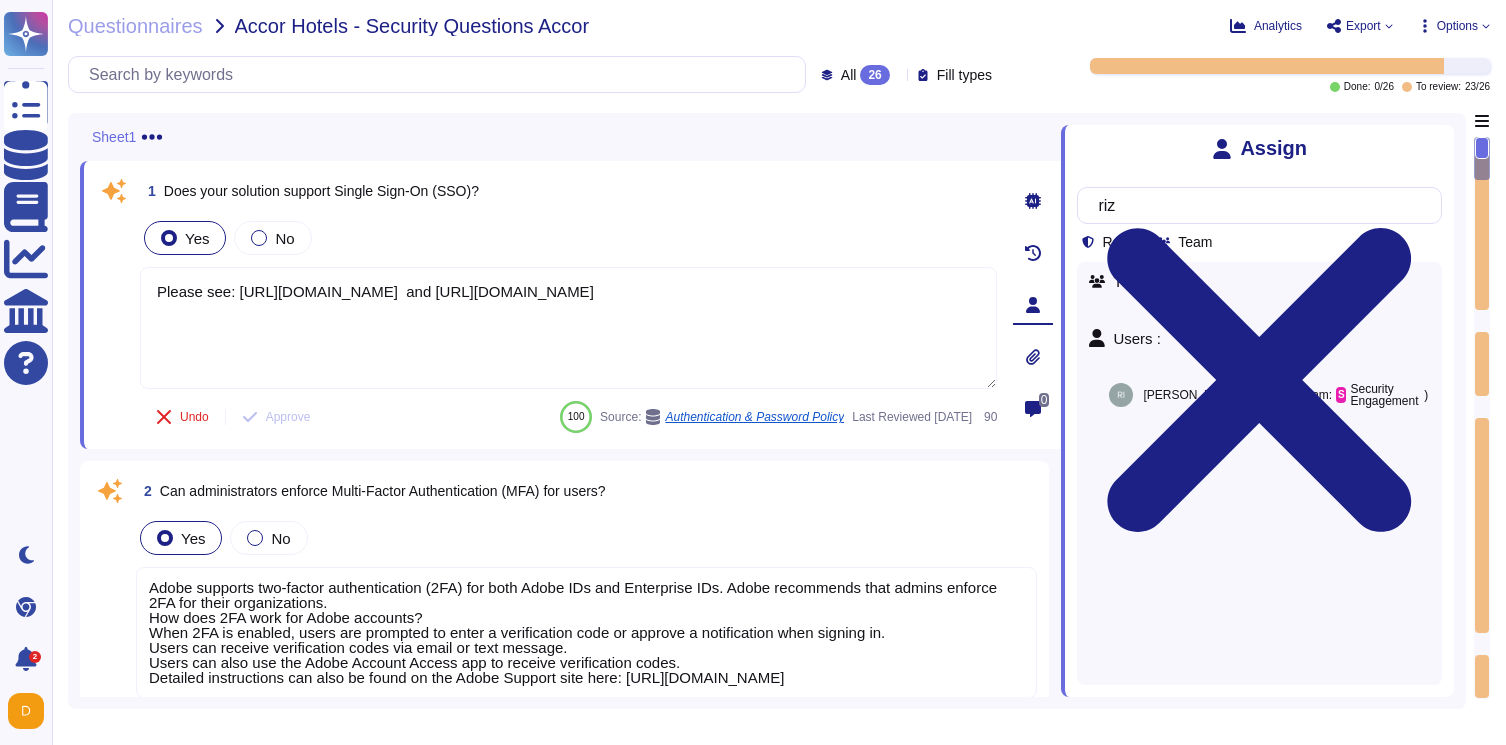 type on "riz" 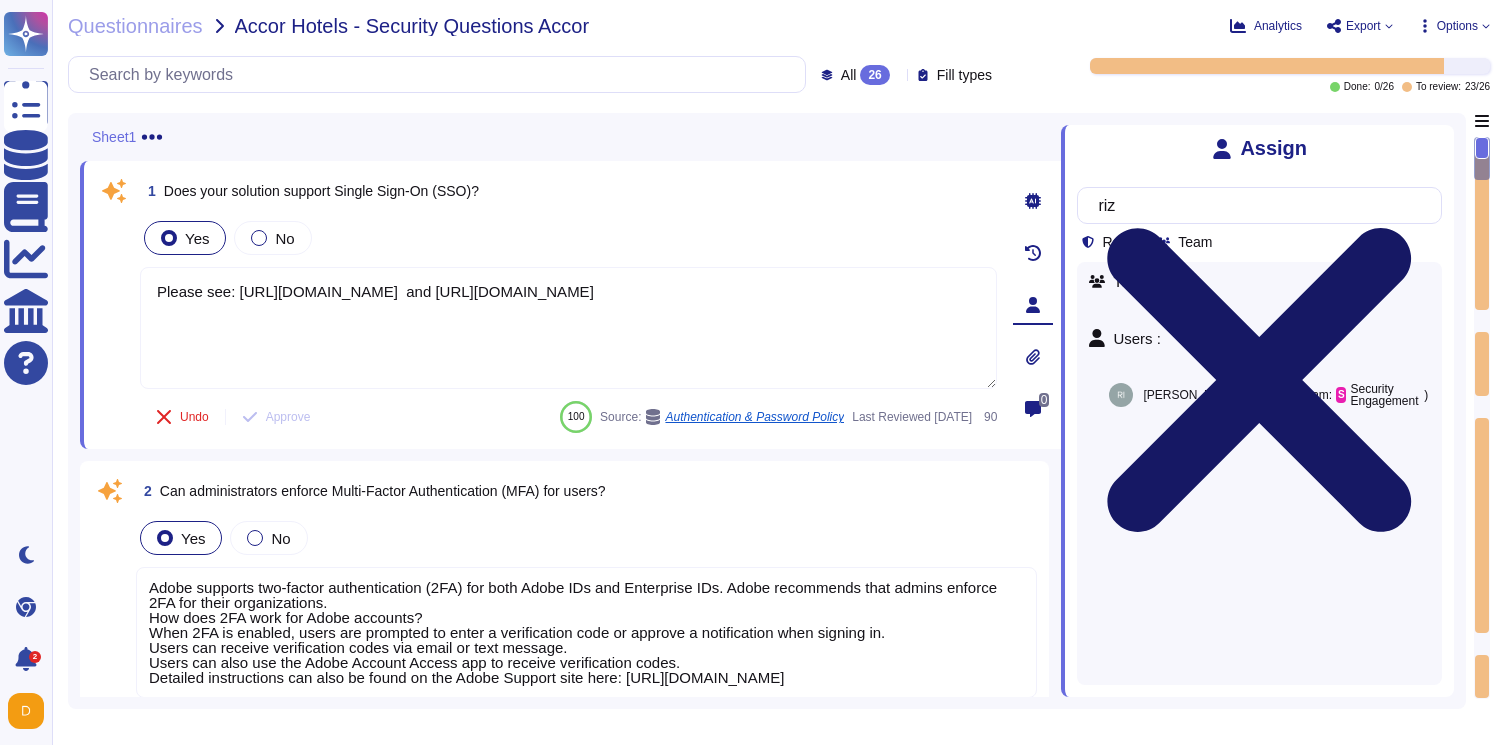 click 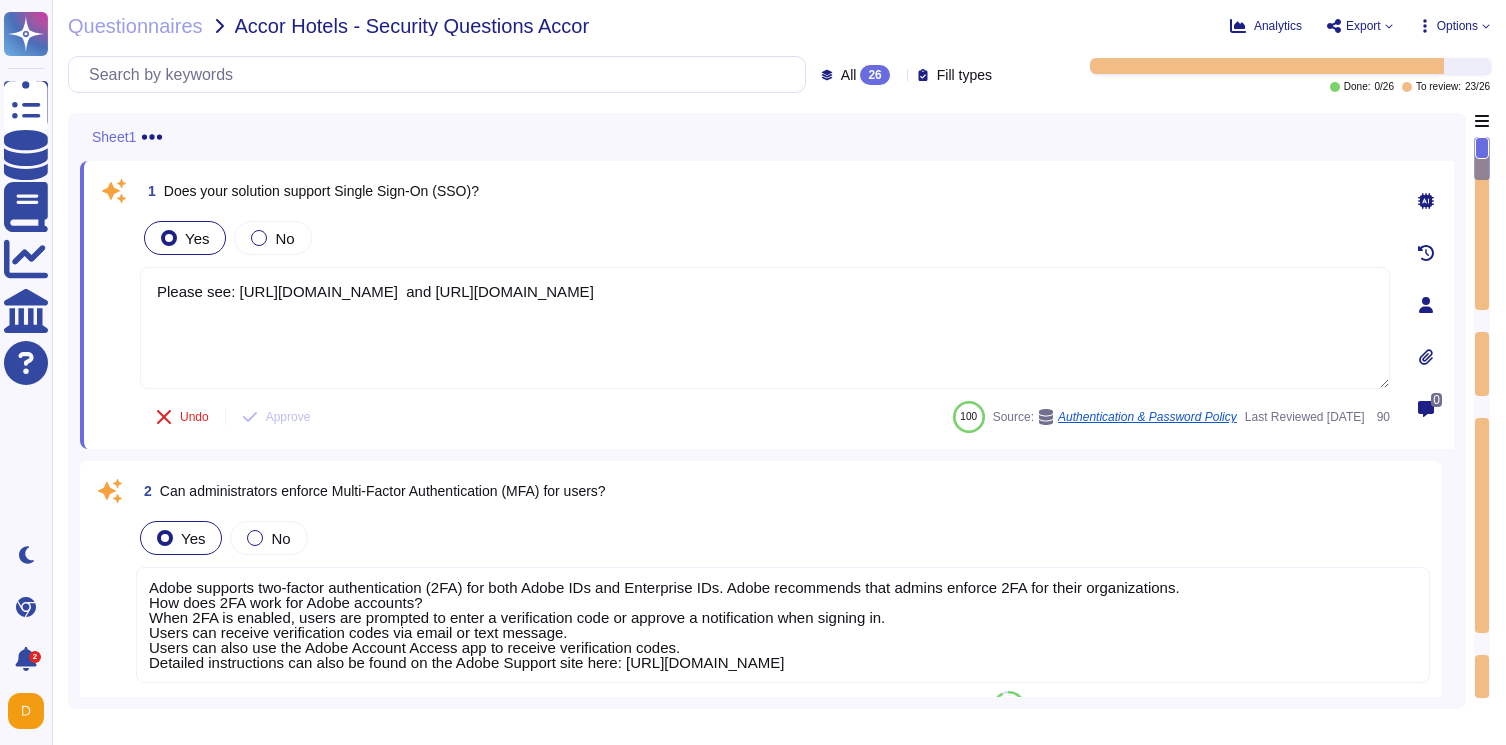 click on "1 Does your solution support Single Sign-On (SSO)?" at bounding box center (765, 191) 